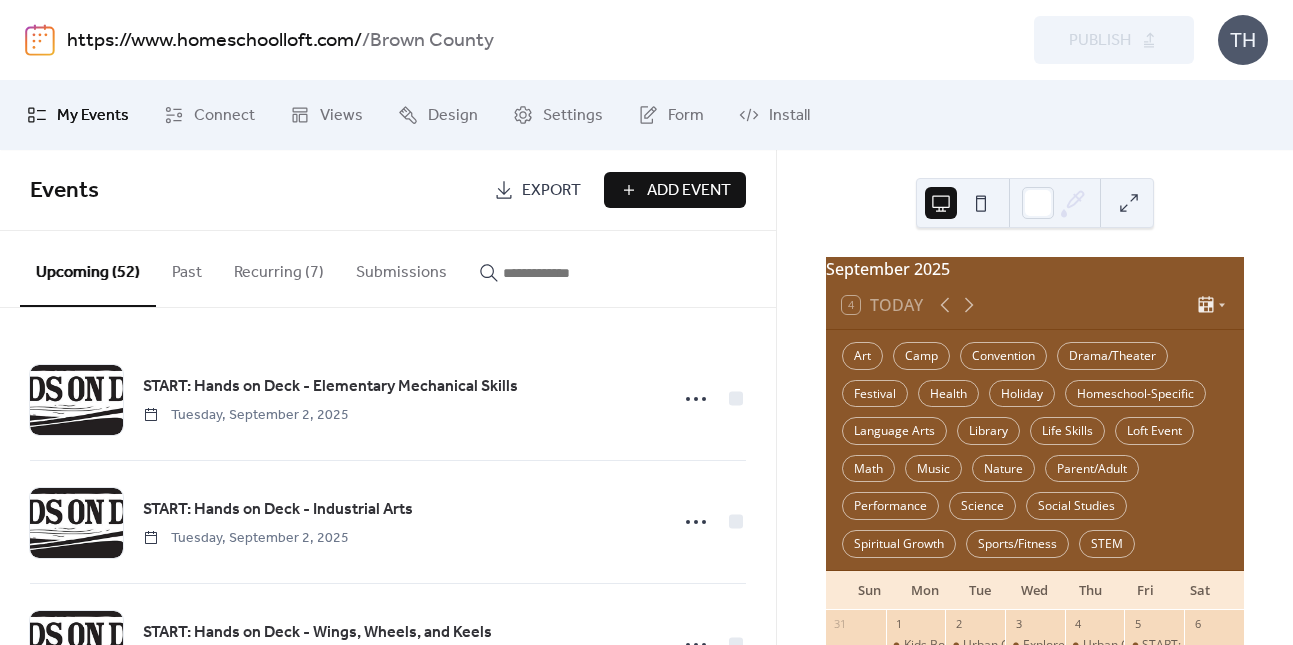 scroll, scrollTop: 0, scrollLeft: 0, axis: both 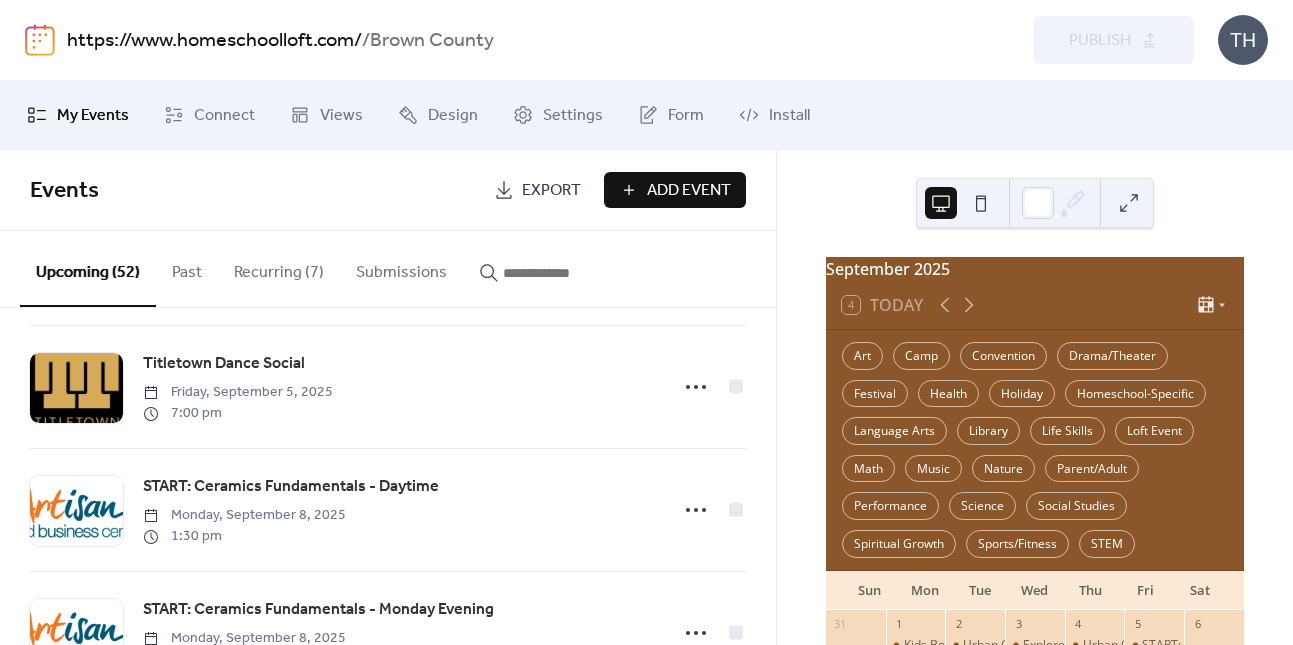 click on "https://www.homeschoolloft.com/" at bounding box center [214, 41] 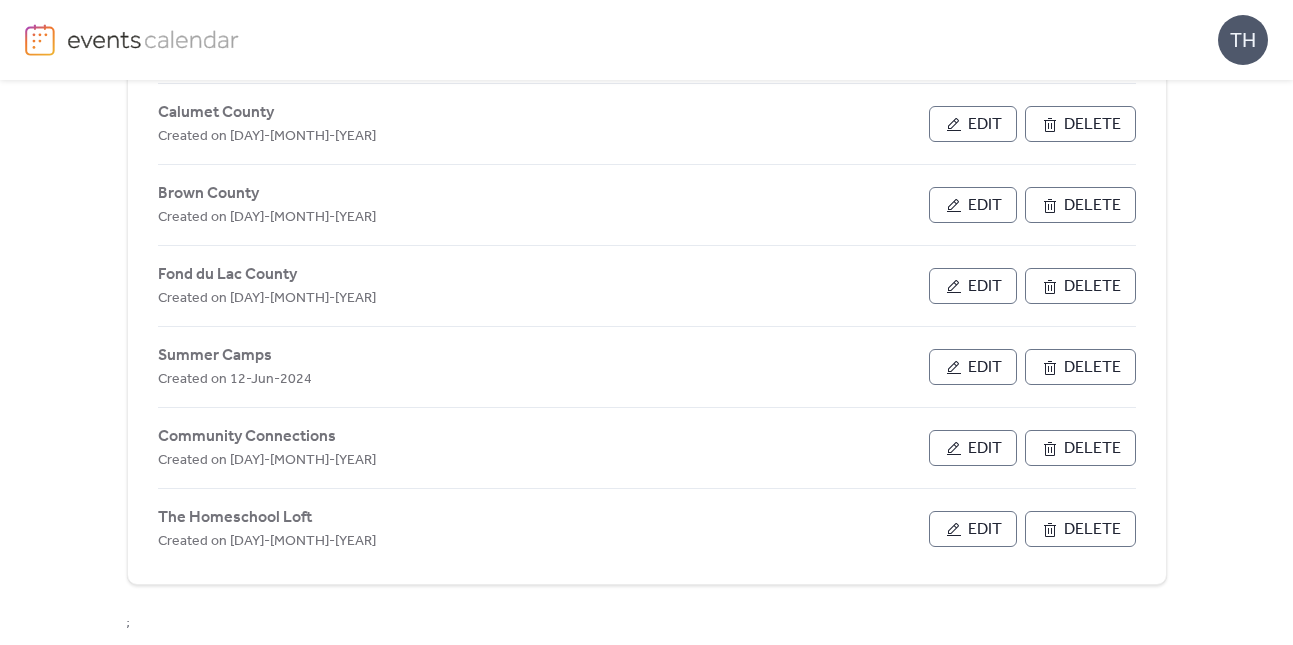 scroll, scrollTop: 1017, scrollLeft: 0, axis: vertical 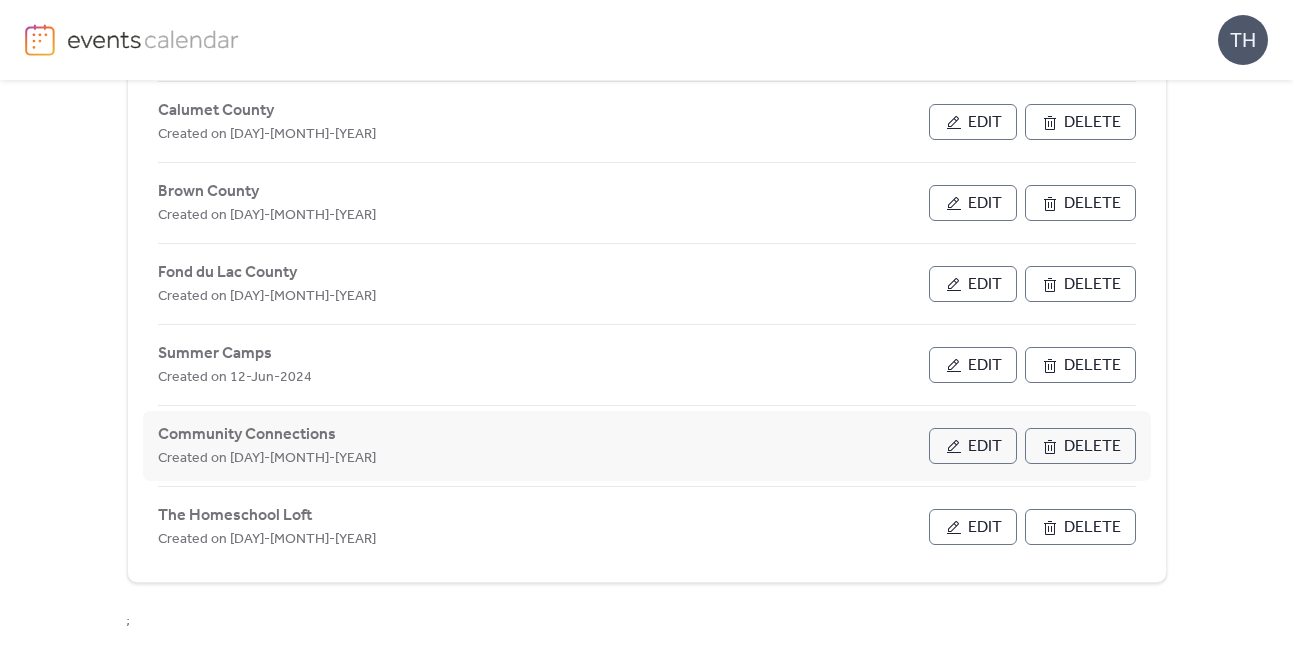 click on "Edit" at bounding box center [985, 447] 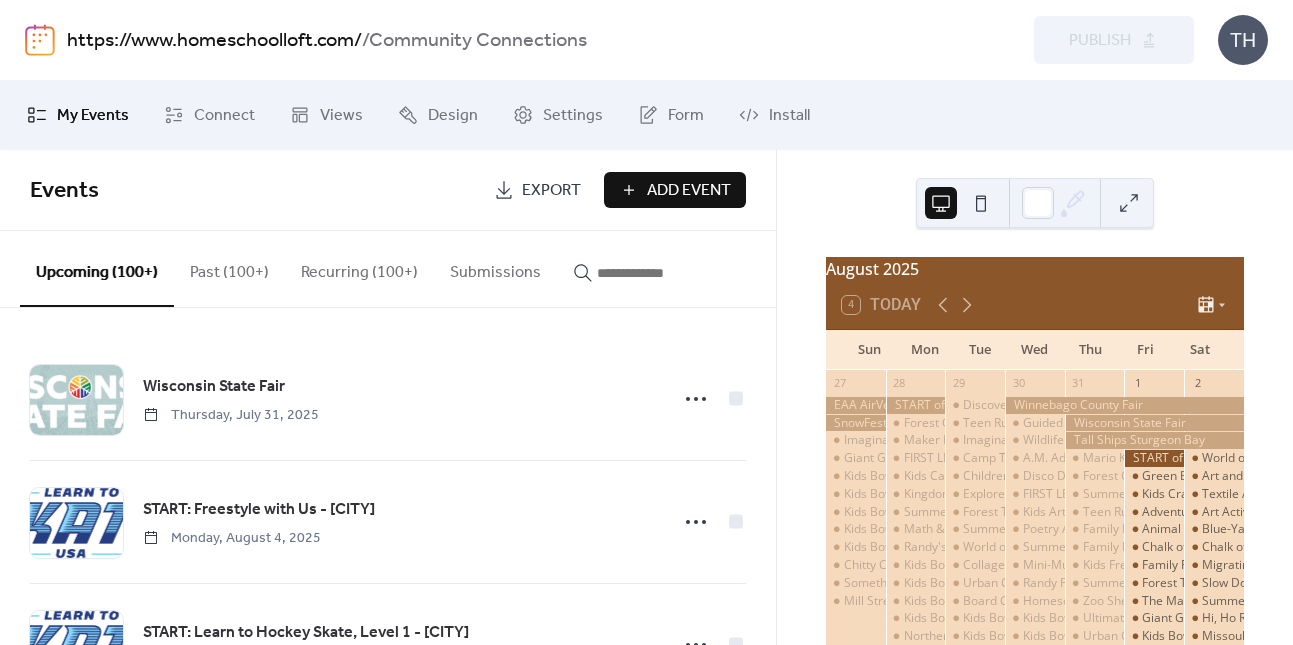 click at bounding box center (657, 273) 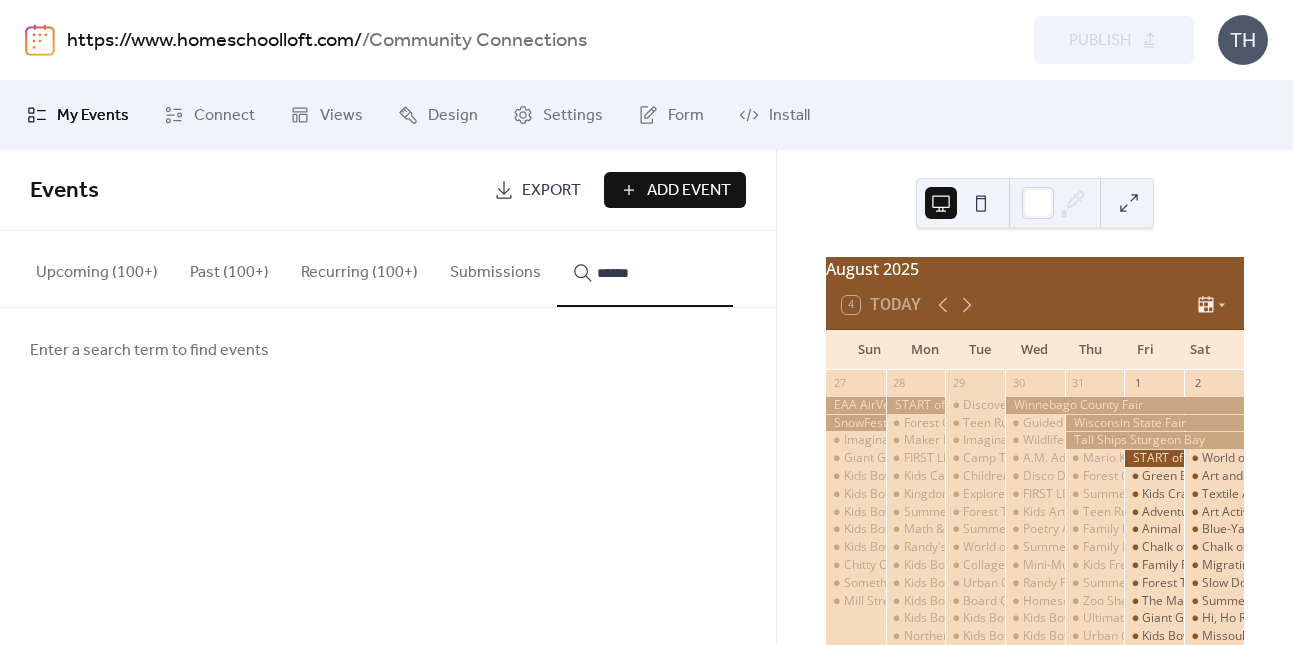 click on "*****" at bounding box center [645, 269] 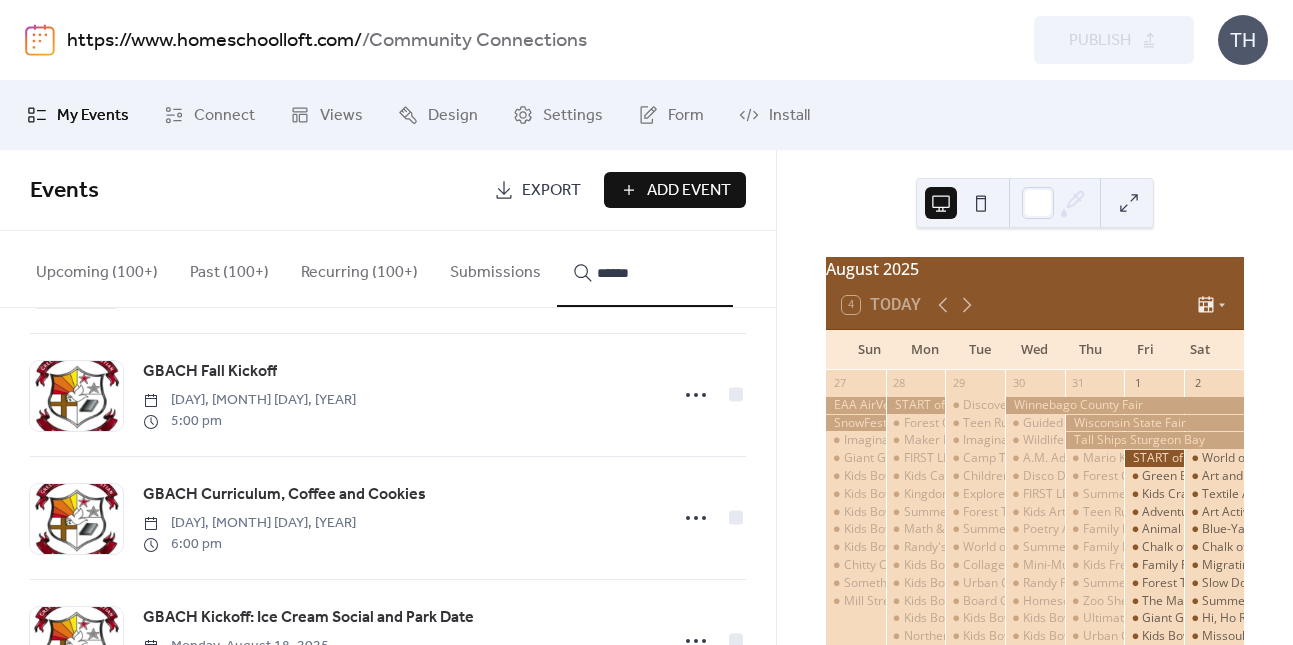 scroll, scrollTop: 340, scrollLeft: 0, axis: vertical 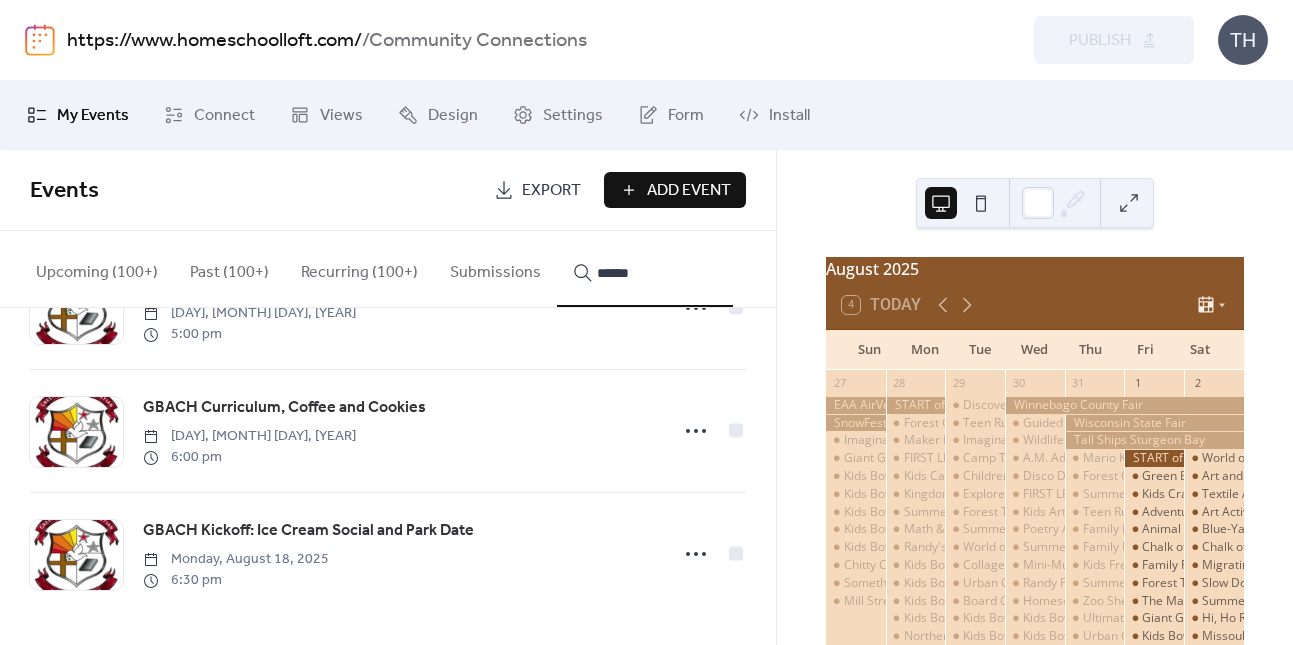 type on "*****" 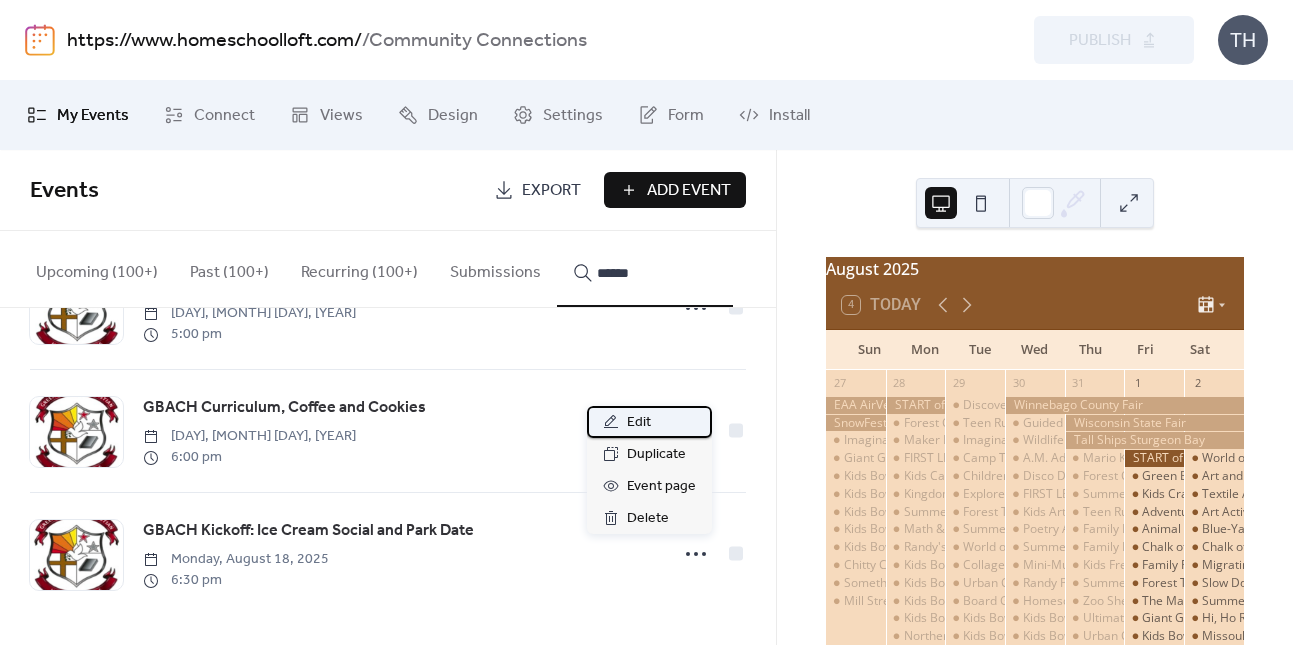 click on "Edit" at bounding box center (649, 422) 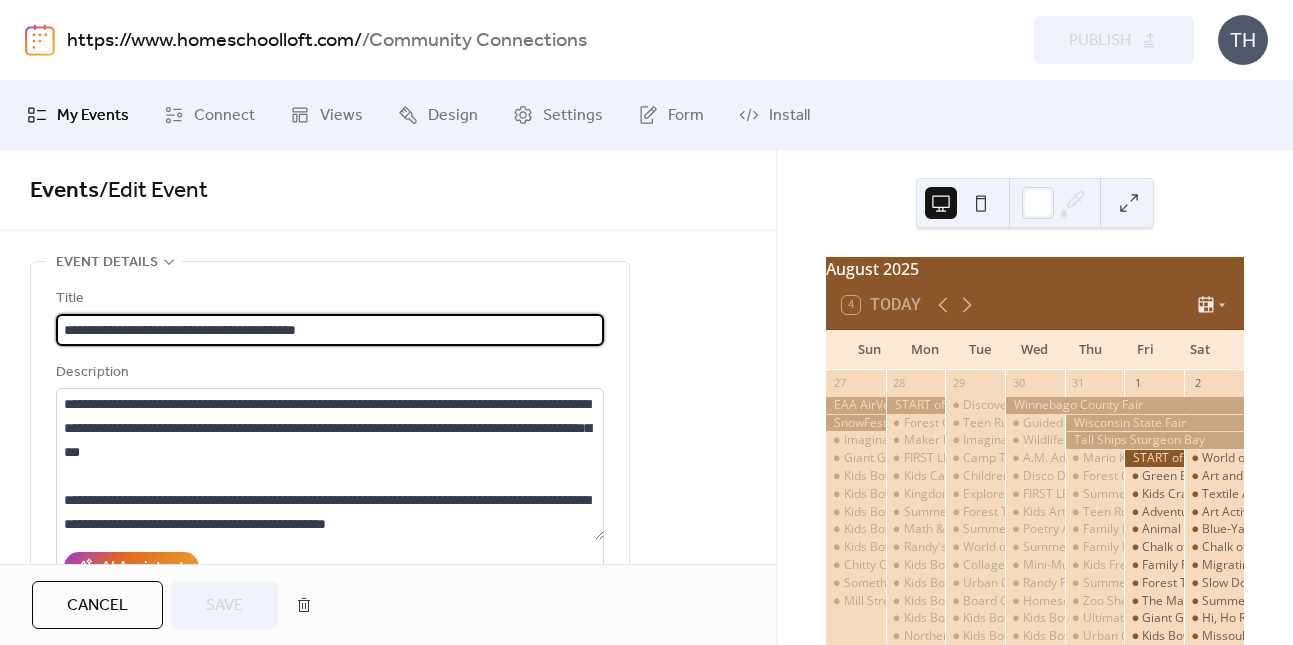 scroll, scrollTop: 1, scrollLeft: 0, axis: vertical 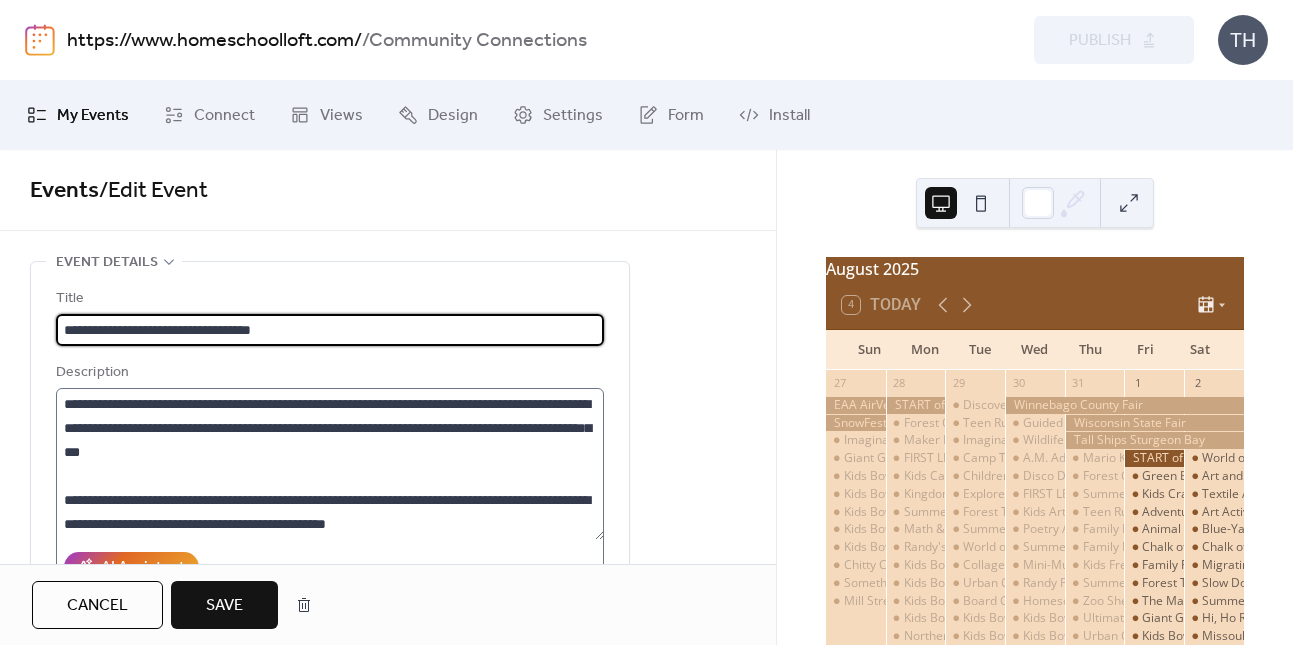 type on "**********" 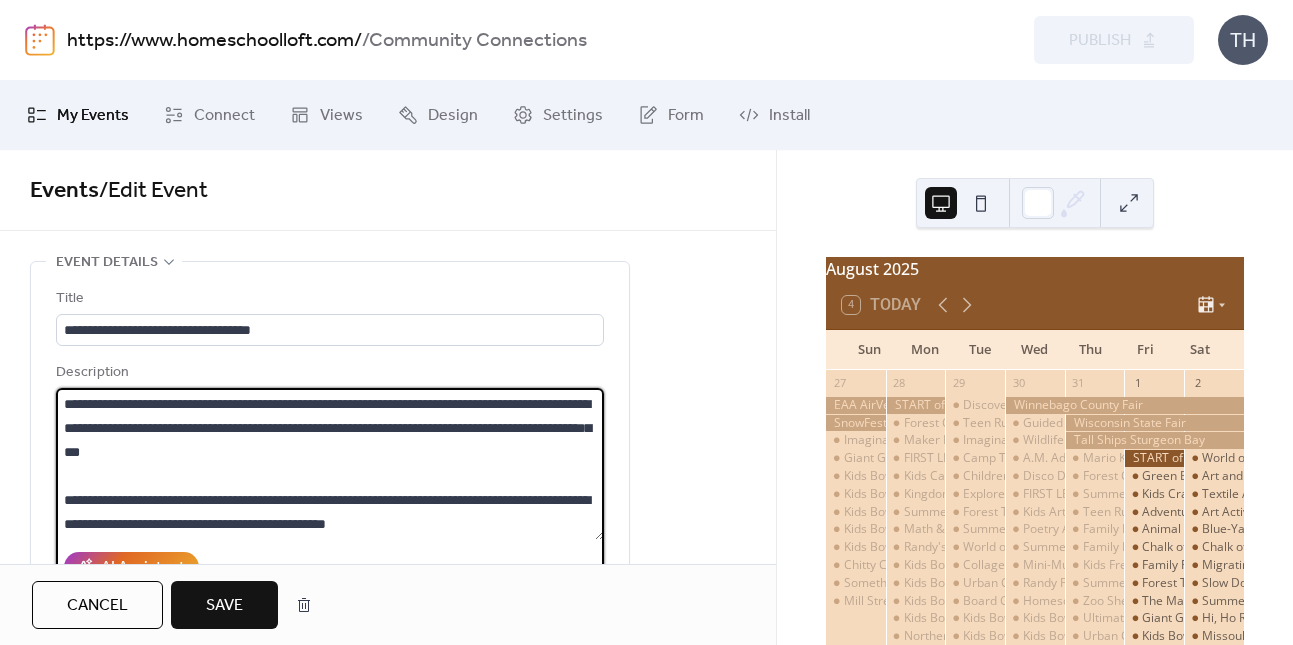 scroll, scrollTop: 0, scrollLeft: 0, axis: both 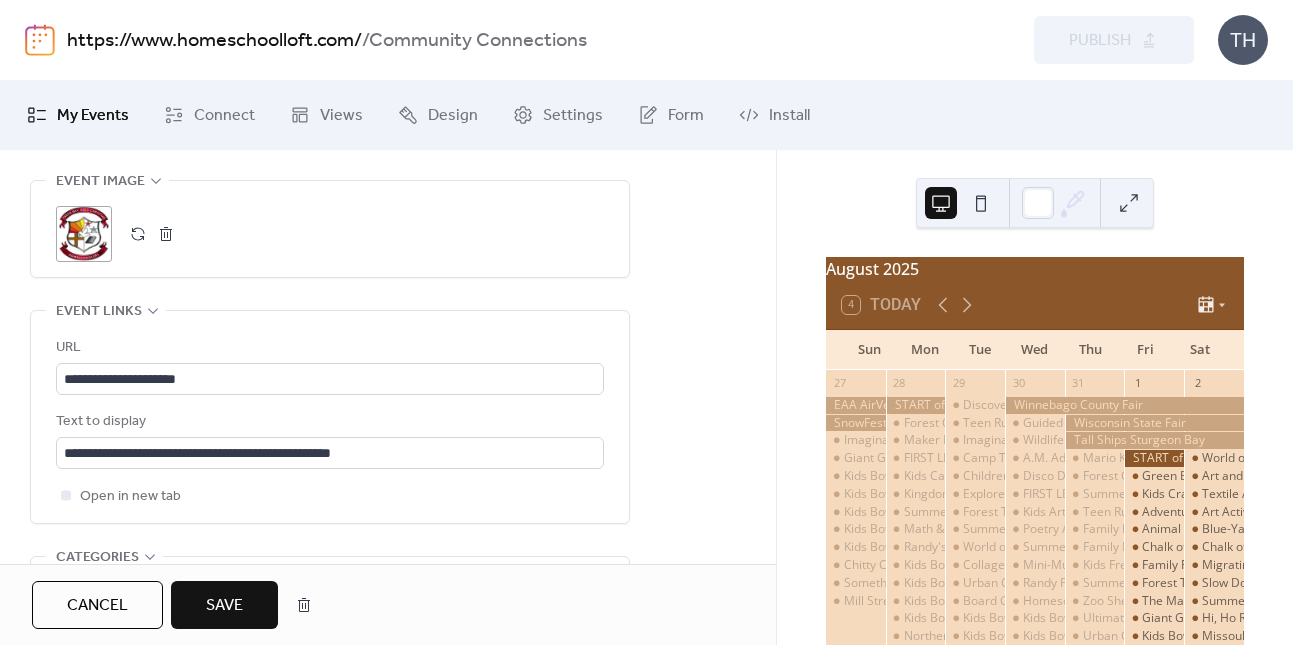 click on "Save" at bounding box center [224, 605] 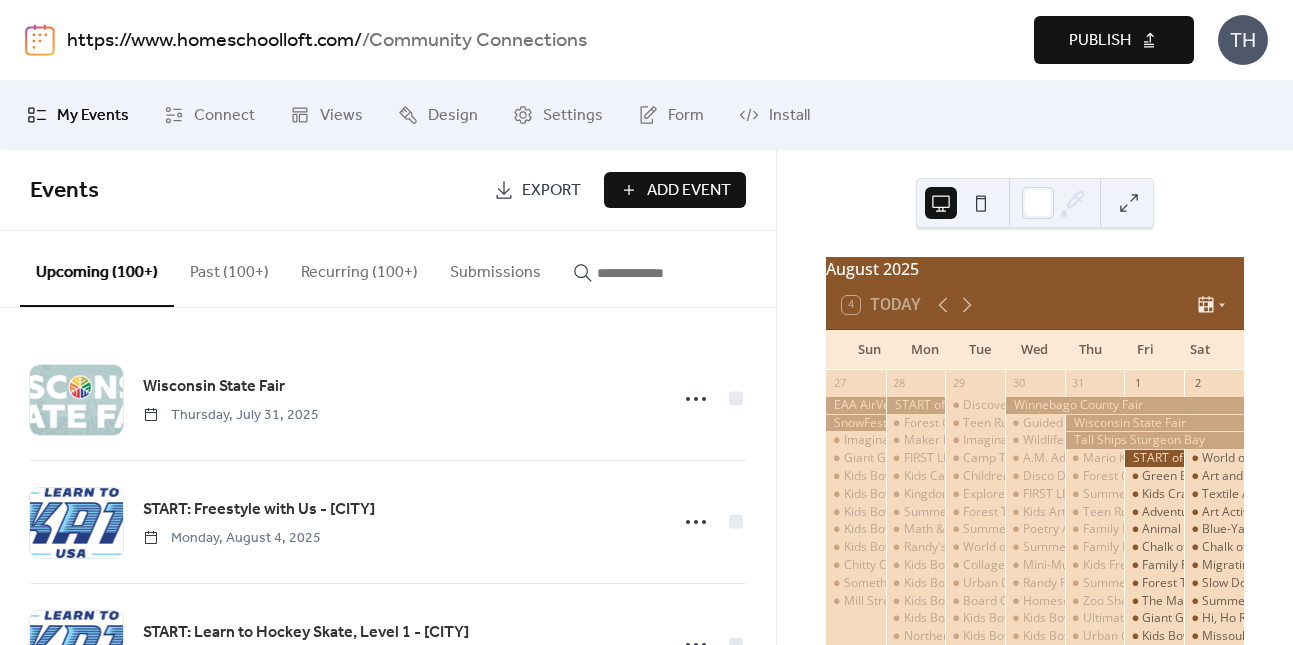 click on "Publish" at bounding box center (1114, 40) 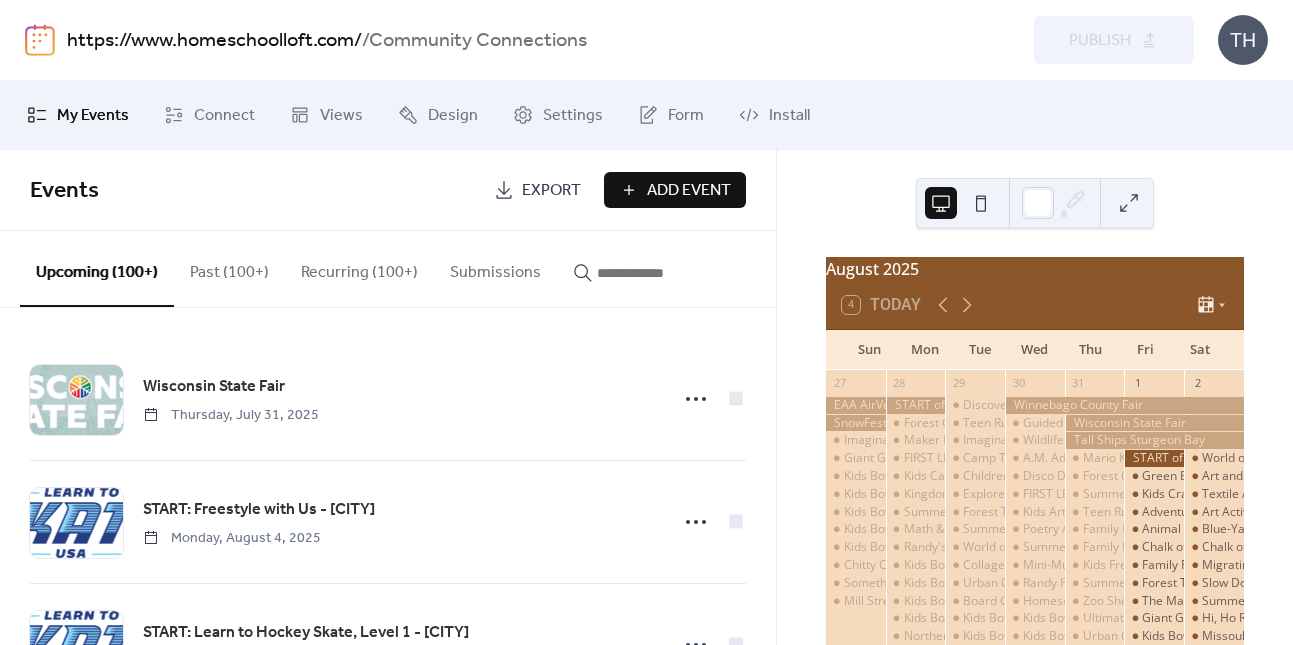 click on "https://www.homeschoolloft.com/" at bounding box center [214, 41] 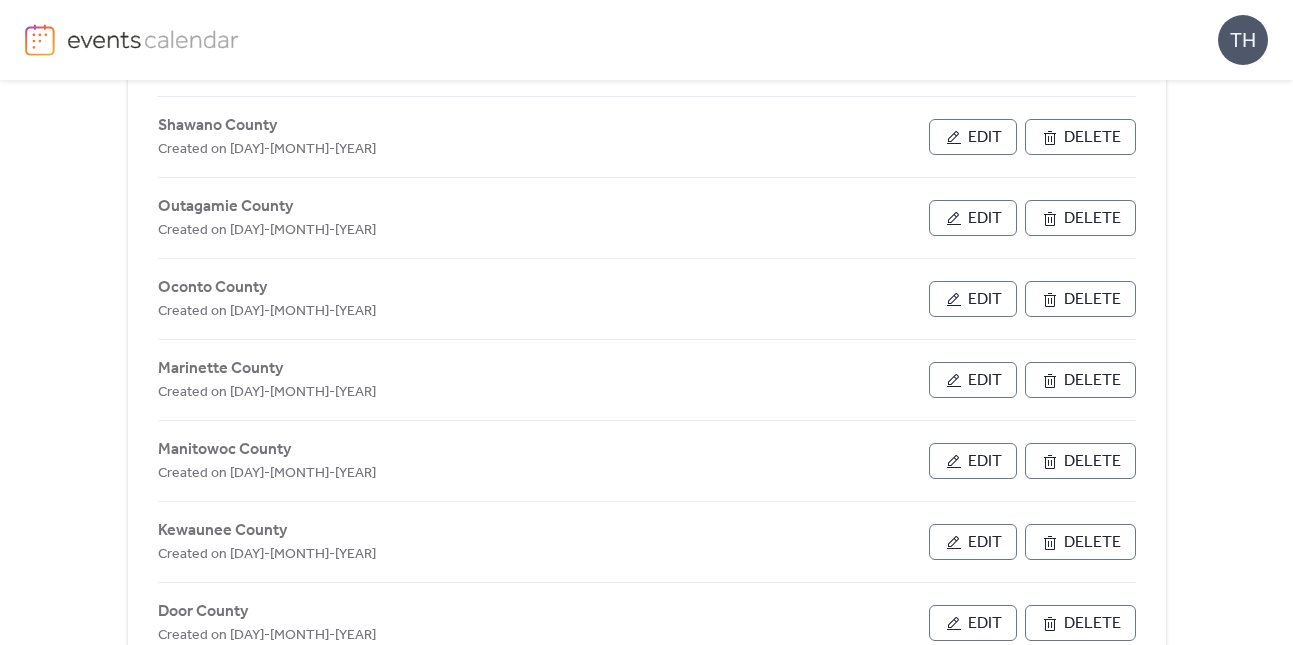 scroll, scrollTop: 442, scrollLeft: 0, axis: vertical 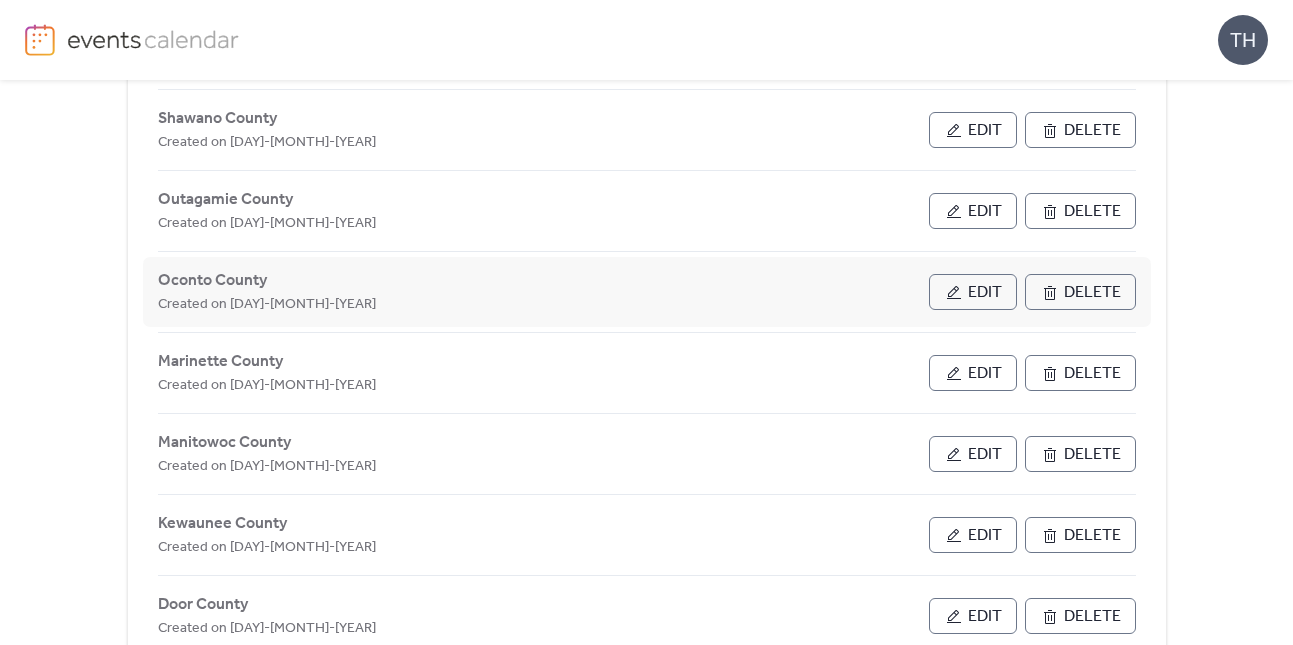 click on "Edit" at bounding box center (985, 293) 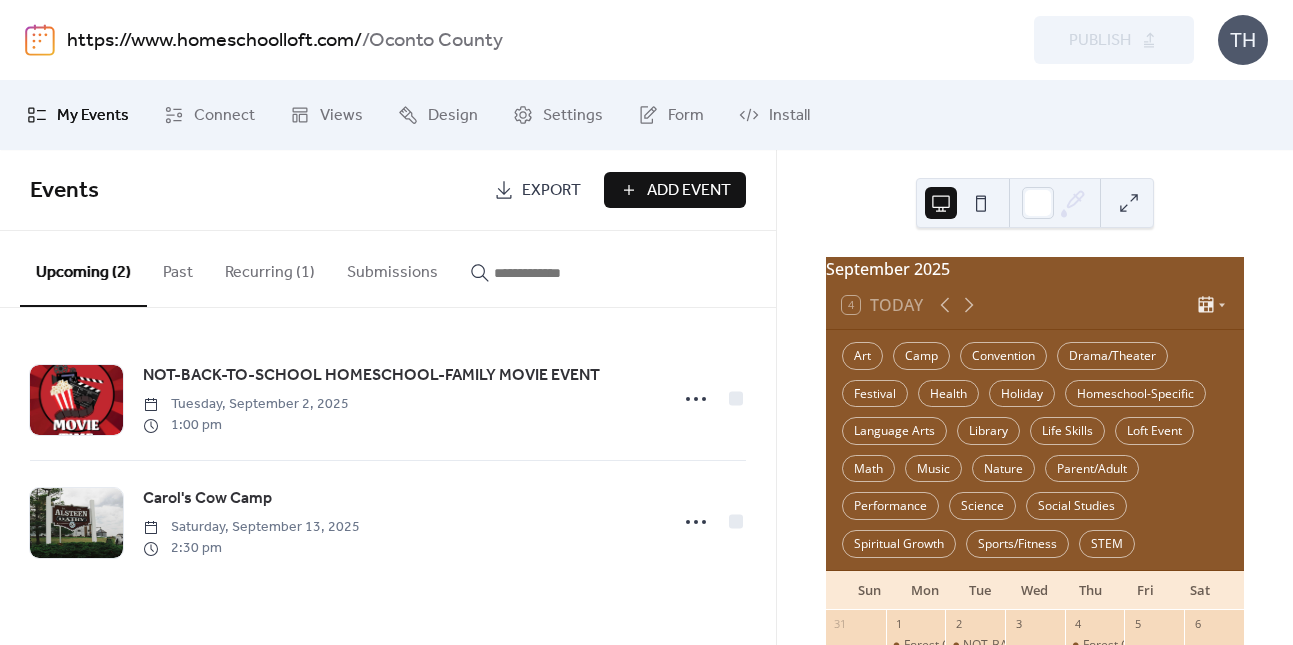 click at bounding box center [554, 273] 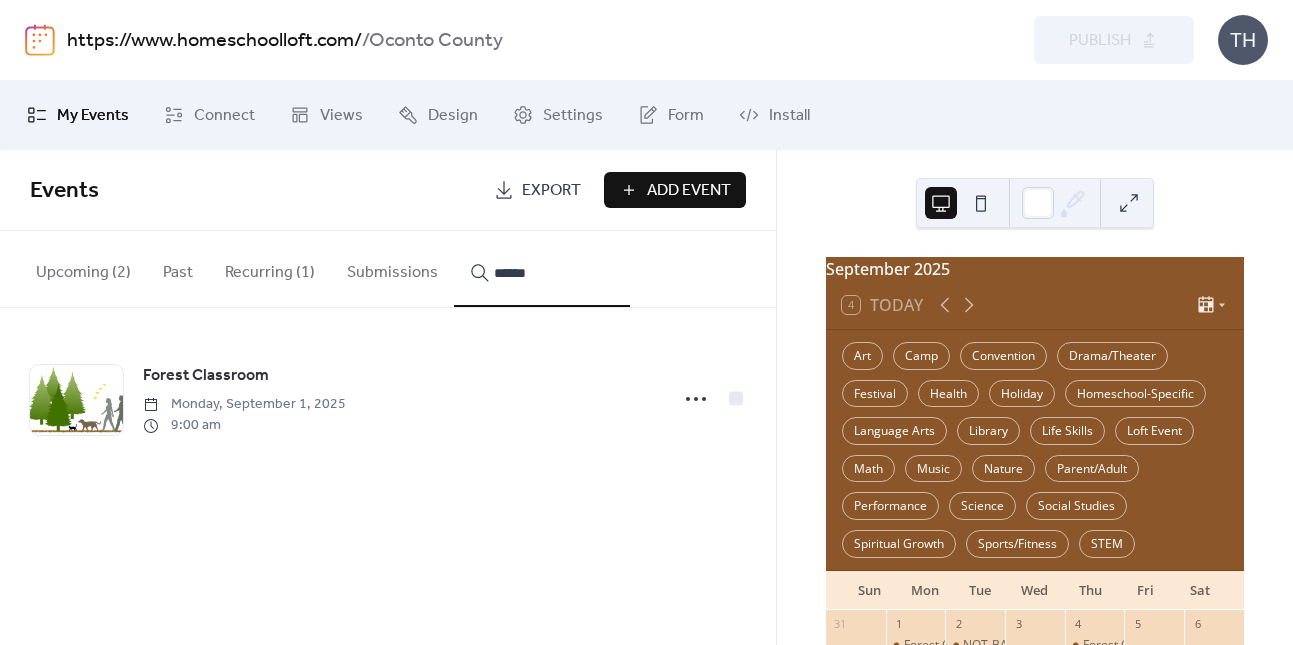 type on "******" 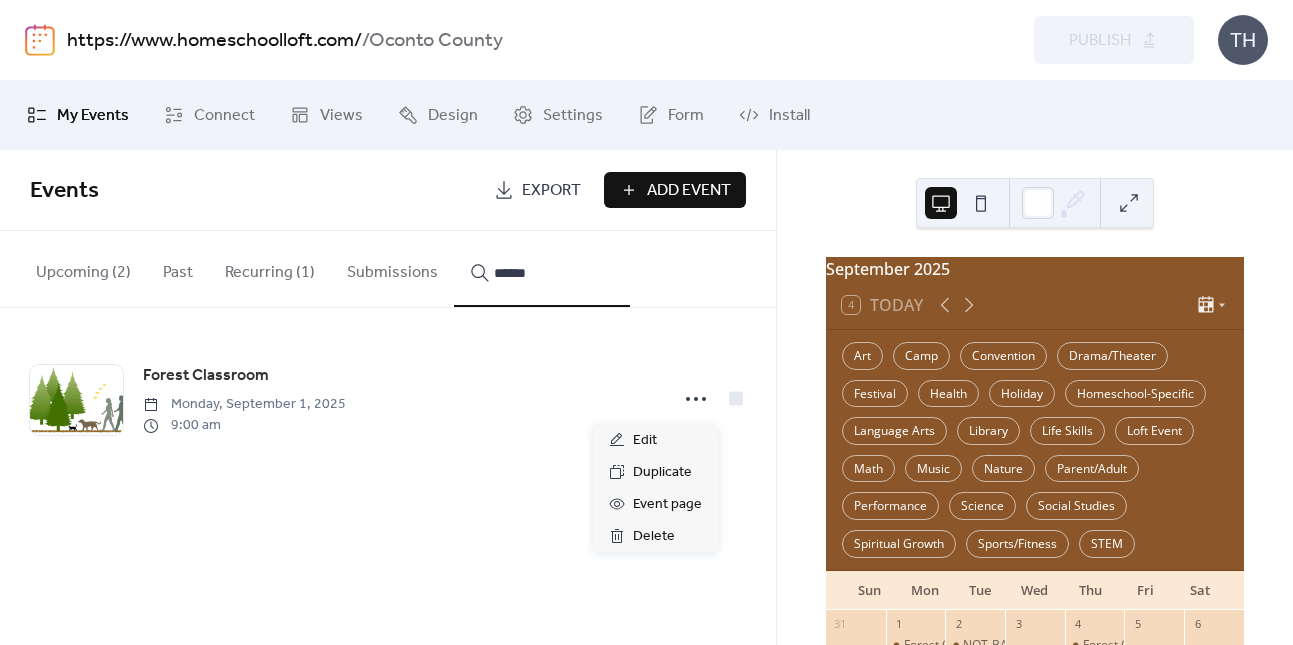 click 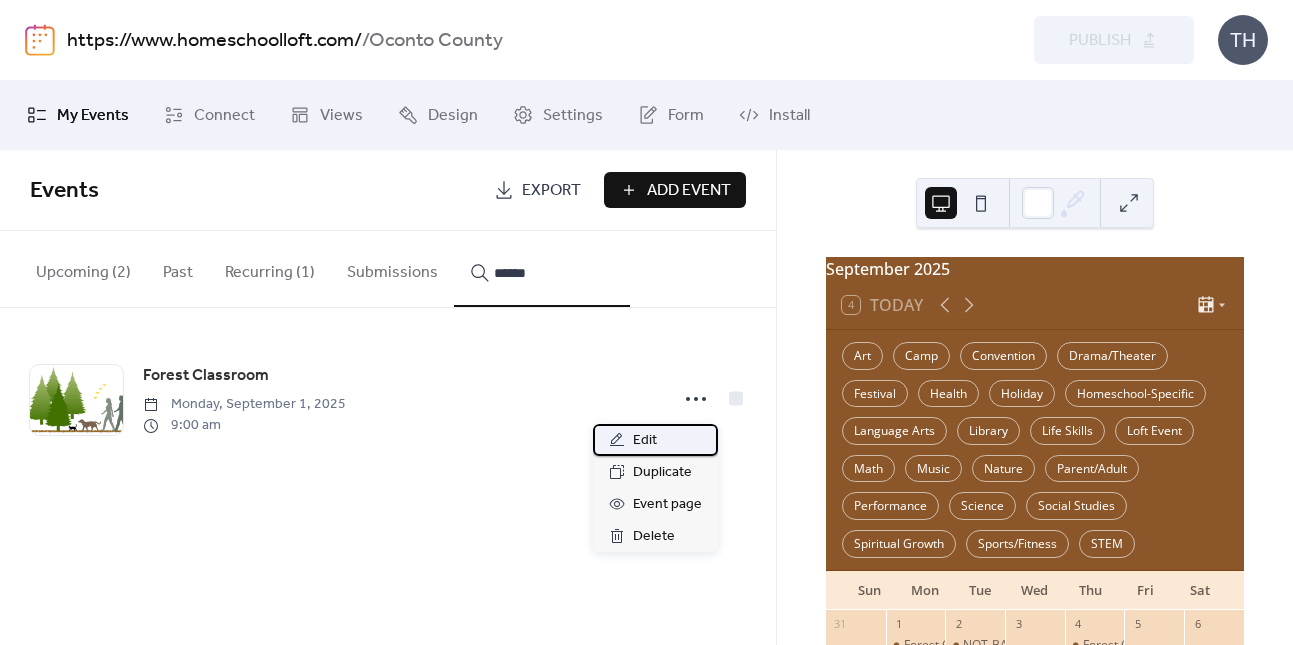 click on "Edit" at bounding box center [655, 440] 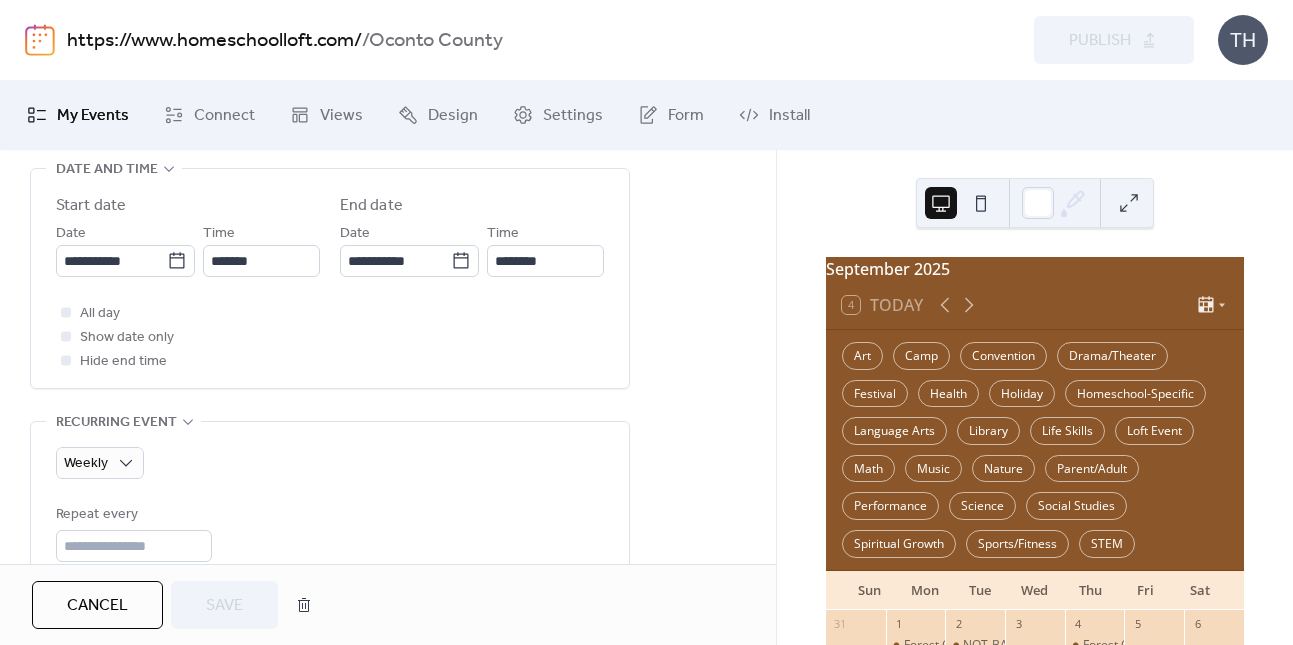 scroll, scrollTop: 657, scrollLeft: 0, axis: vertical 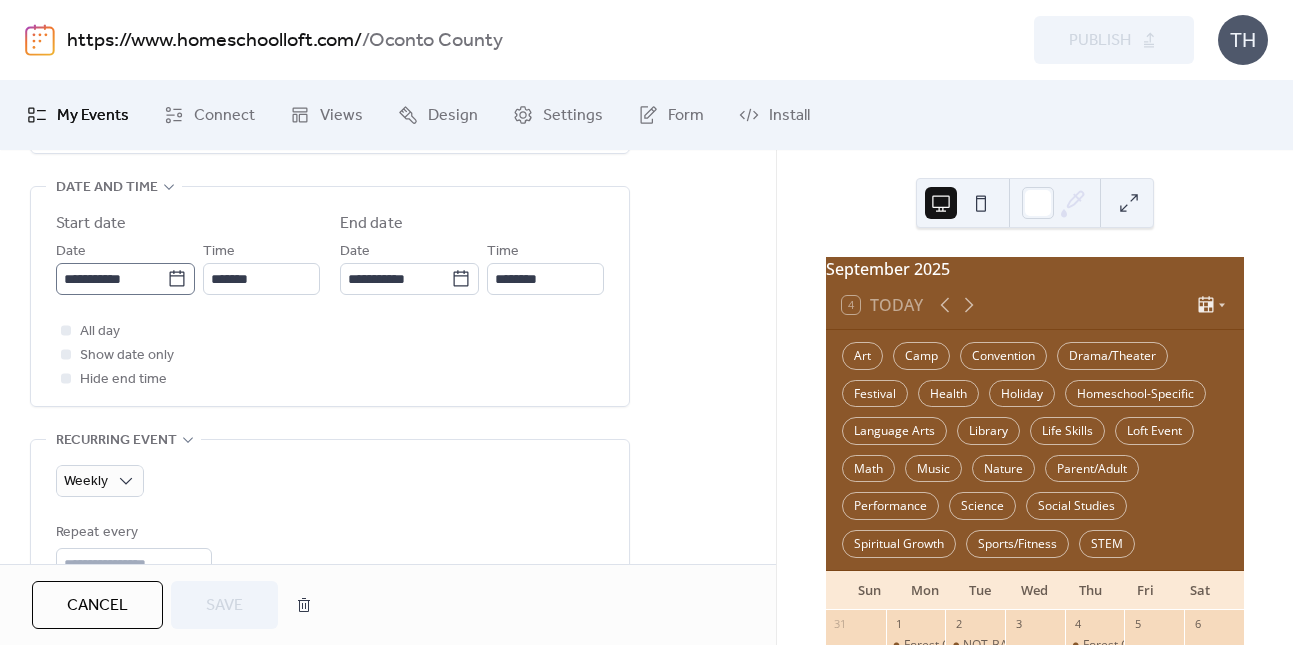 click 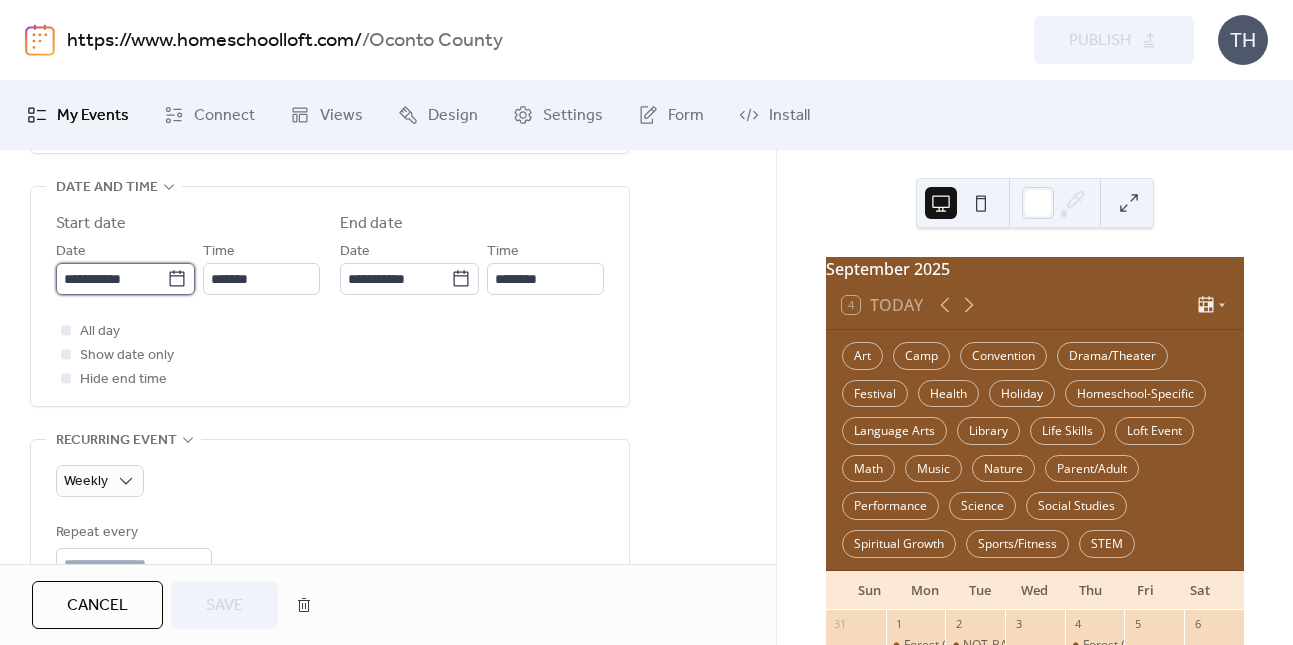 click on "**********" at bounding box center (111, 279) 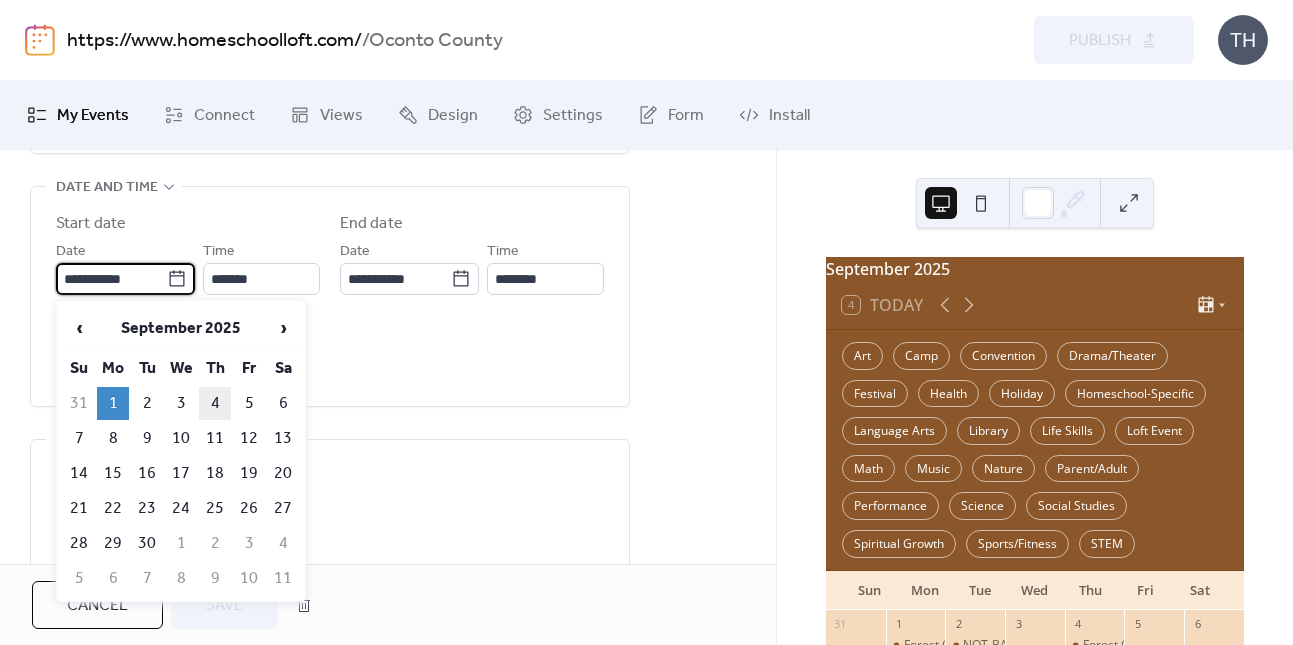click on "4" at bounding box center (215, 403) 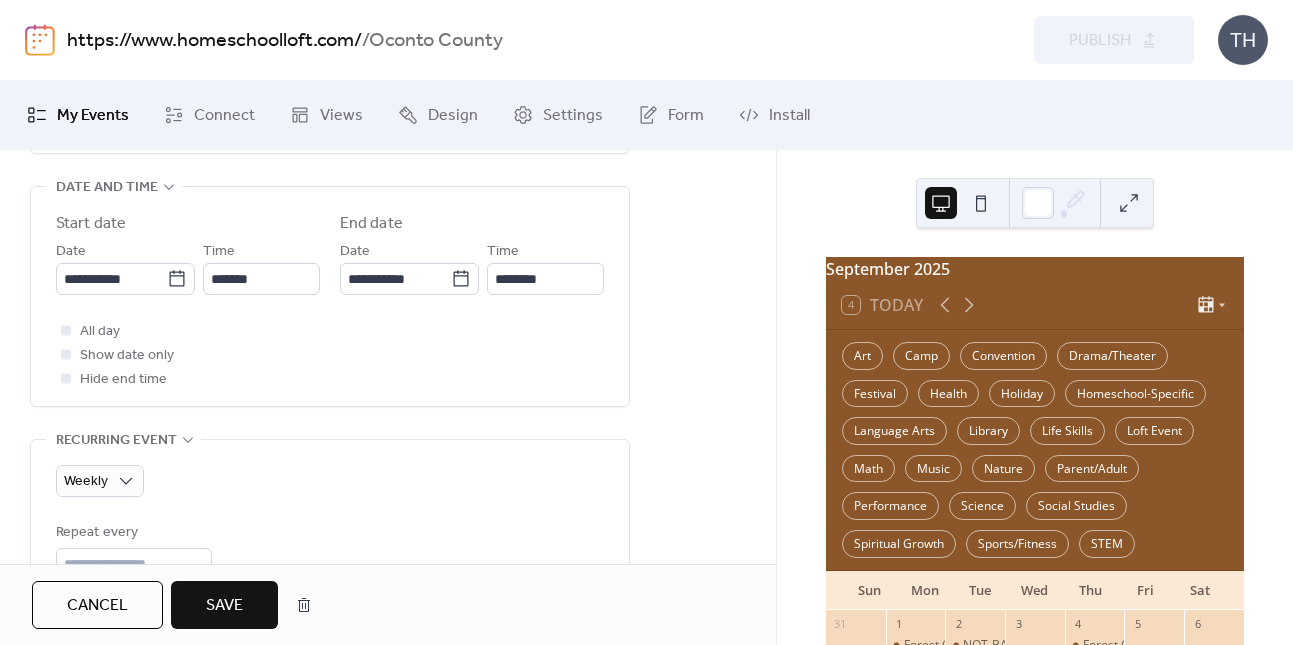 click on "Save" at bounding box center (224, 606) 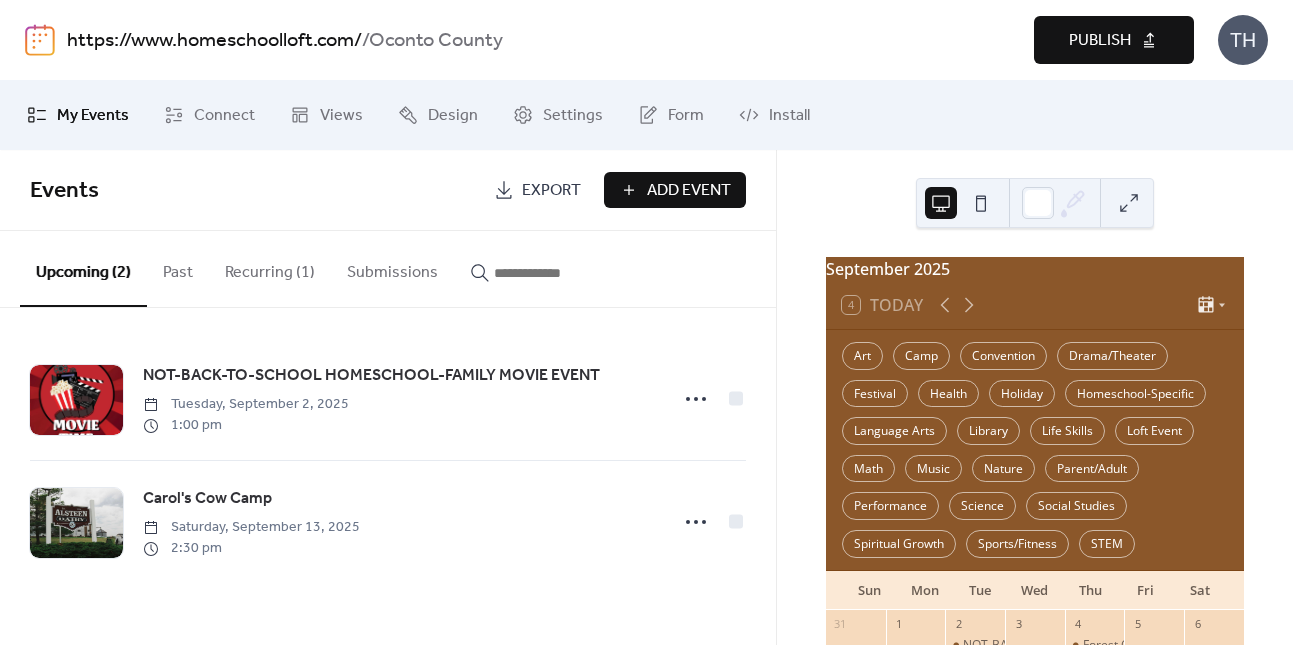 click on "Publish" at bounding box center (1114, 40) 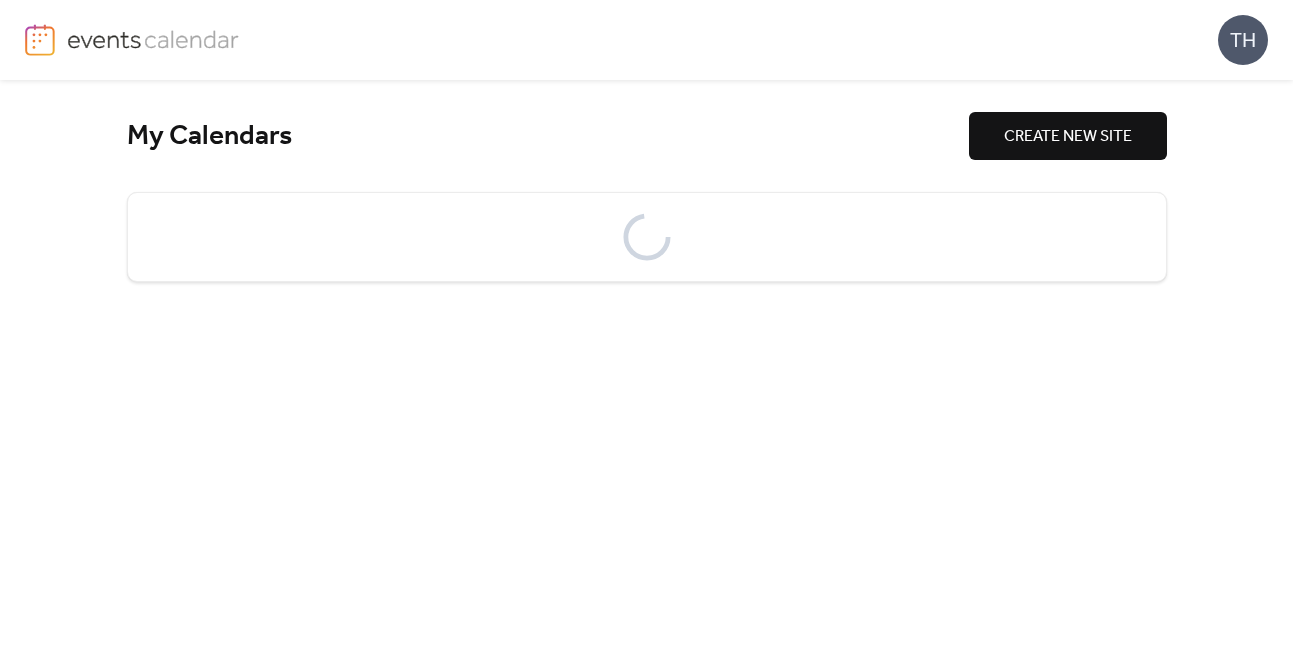 scroll, scrollTop: 0, scrollLeft: 0, axis: both 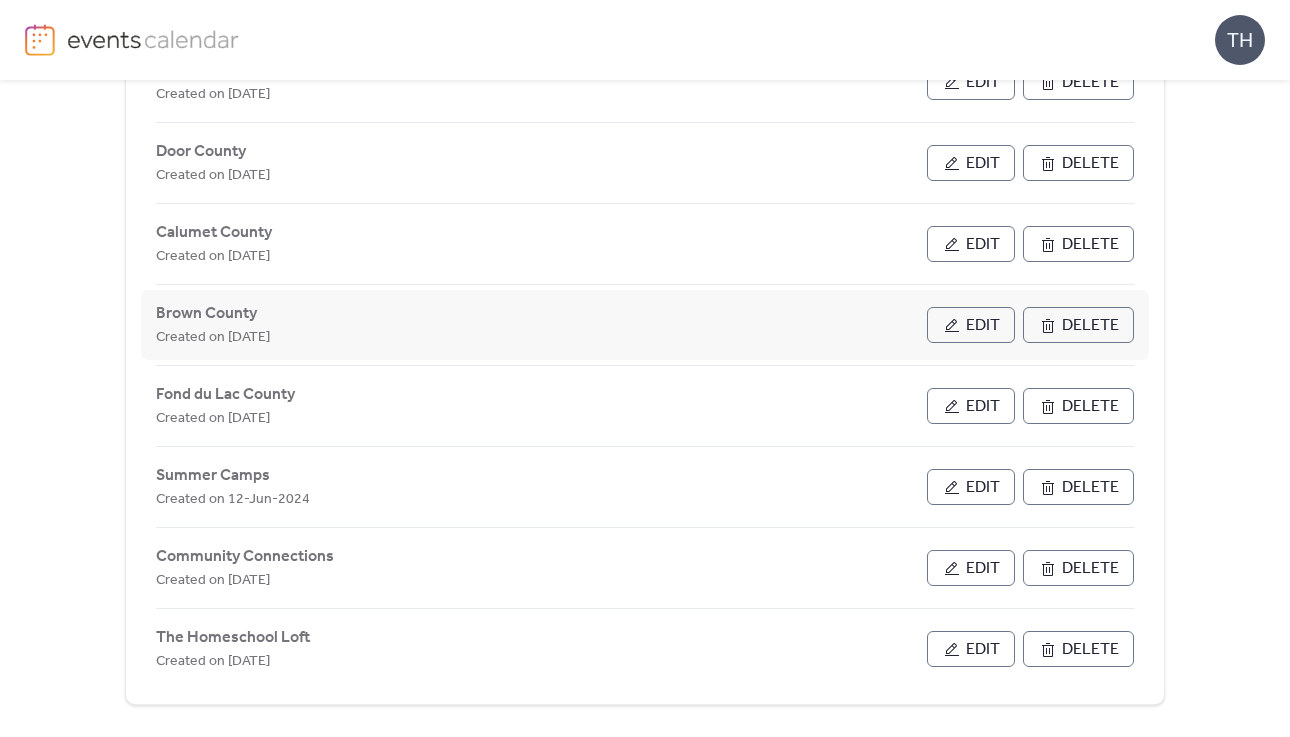 click on "Edit" at bounding box center (971, 325) 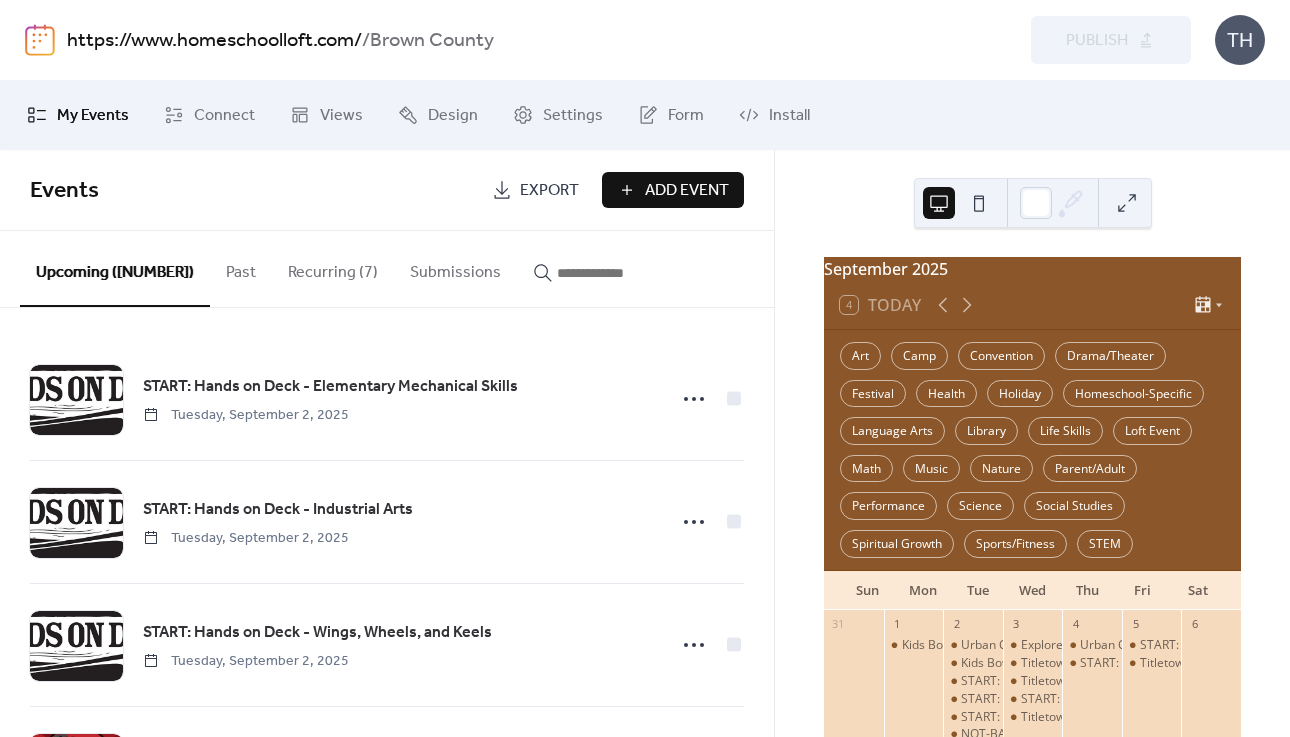 click on "Add Event" at bounding box center [687, 191] 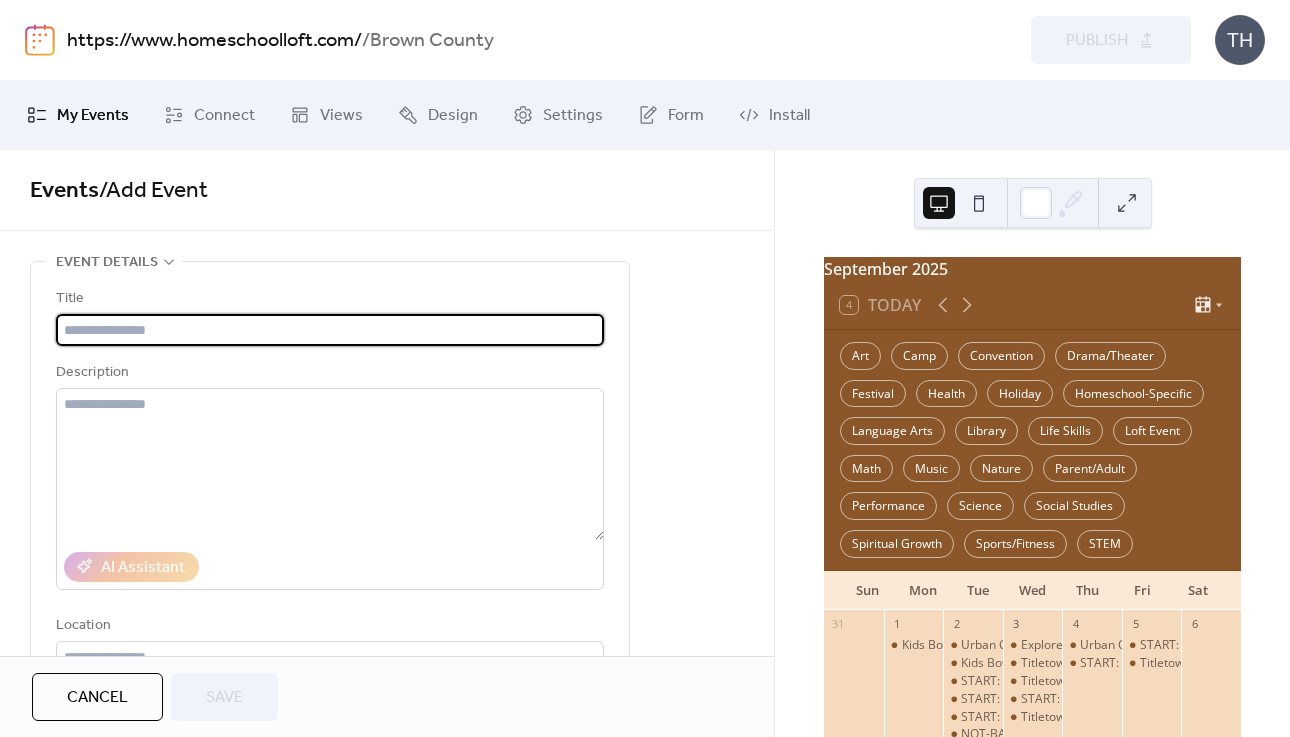 type on "*" 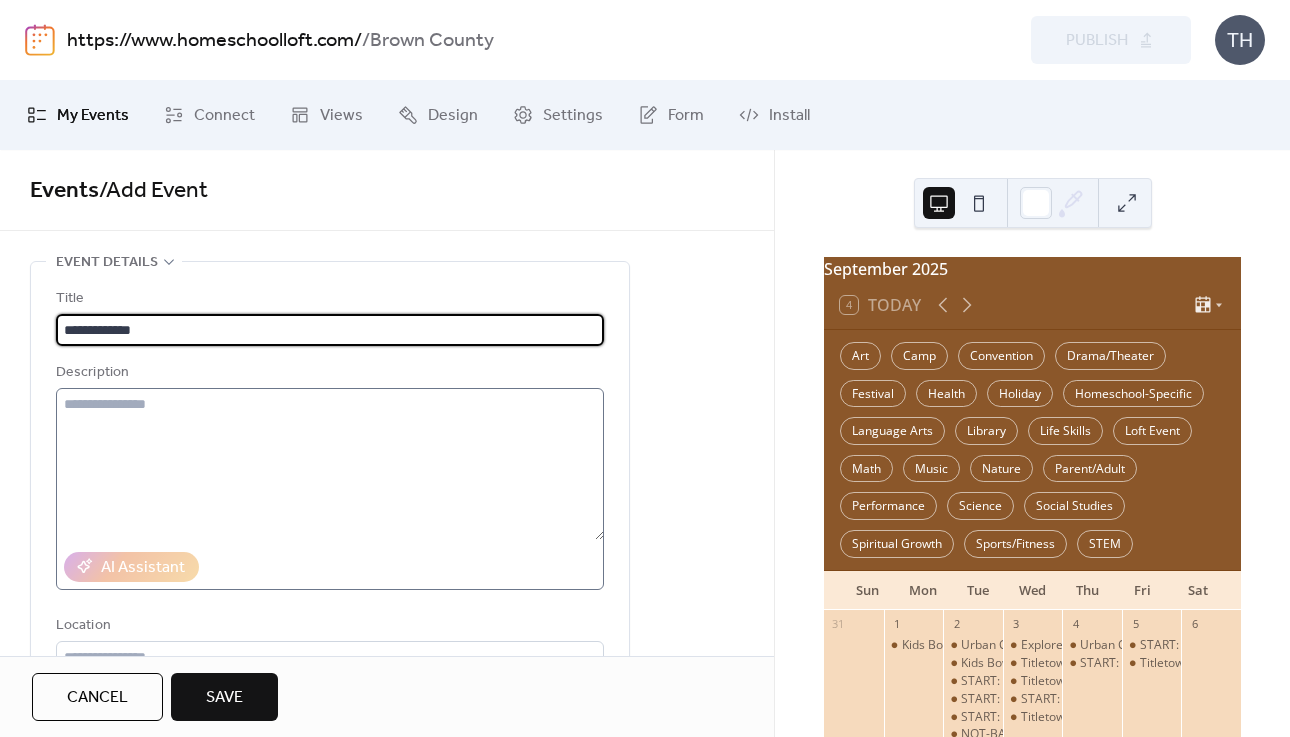 type on "**********" 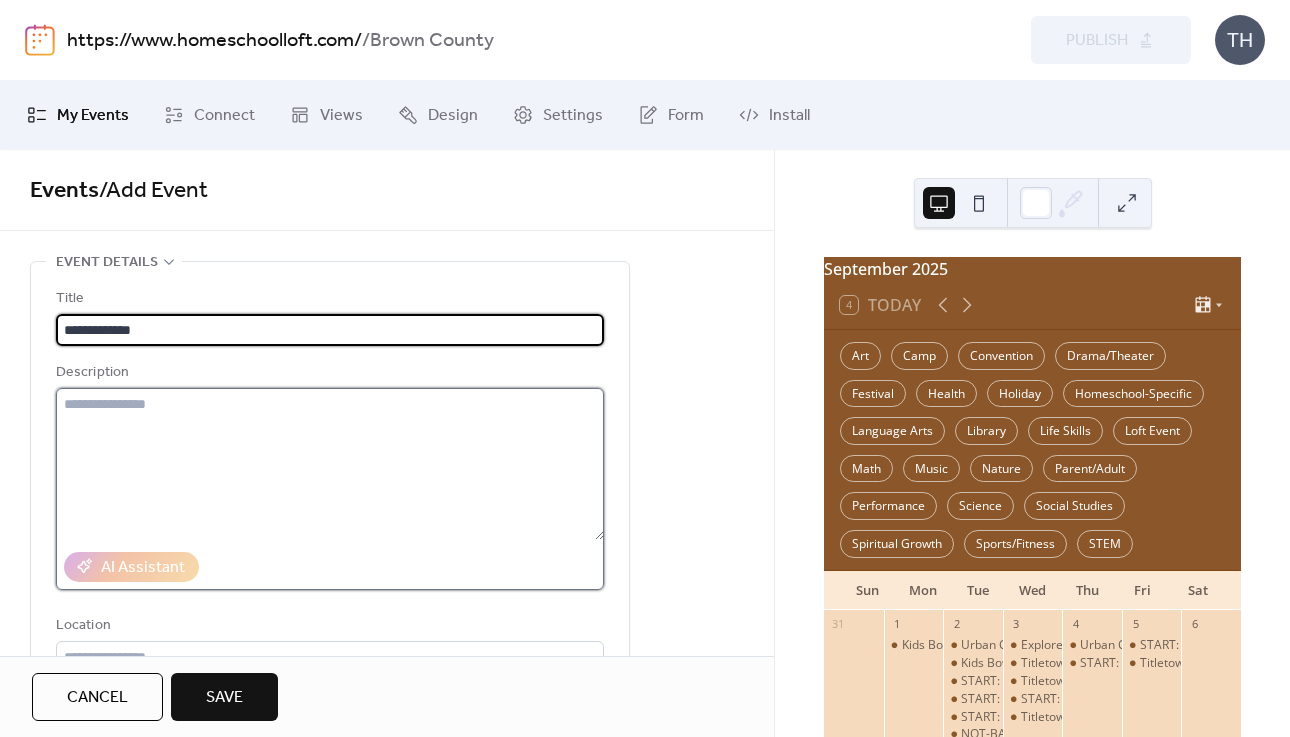 click at bounding box center [330, 464] 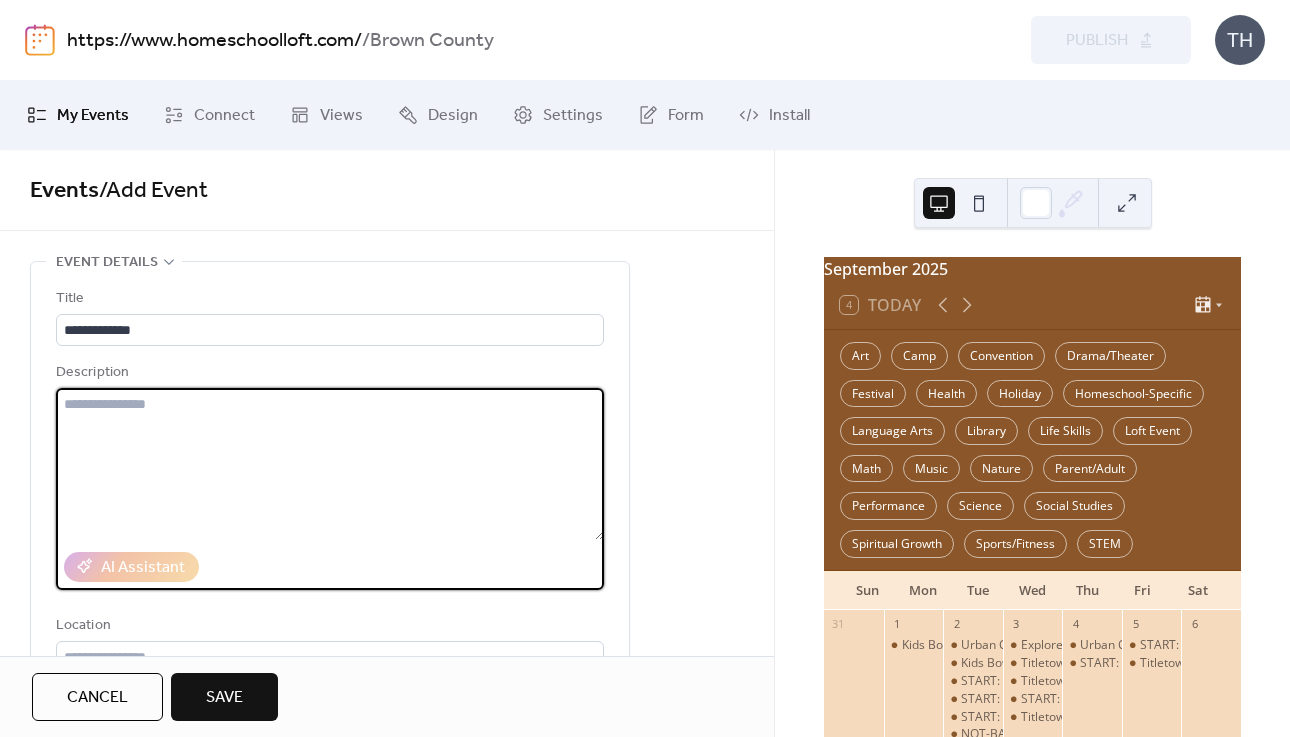 paste on "**********" 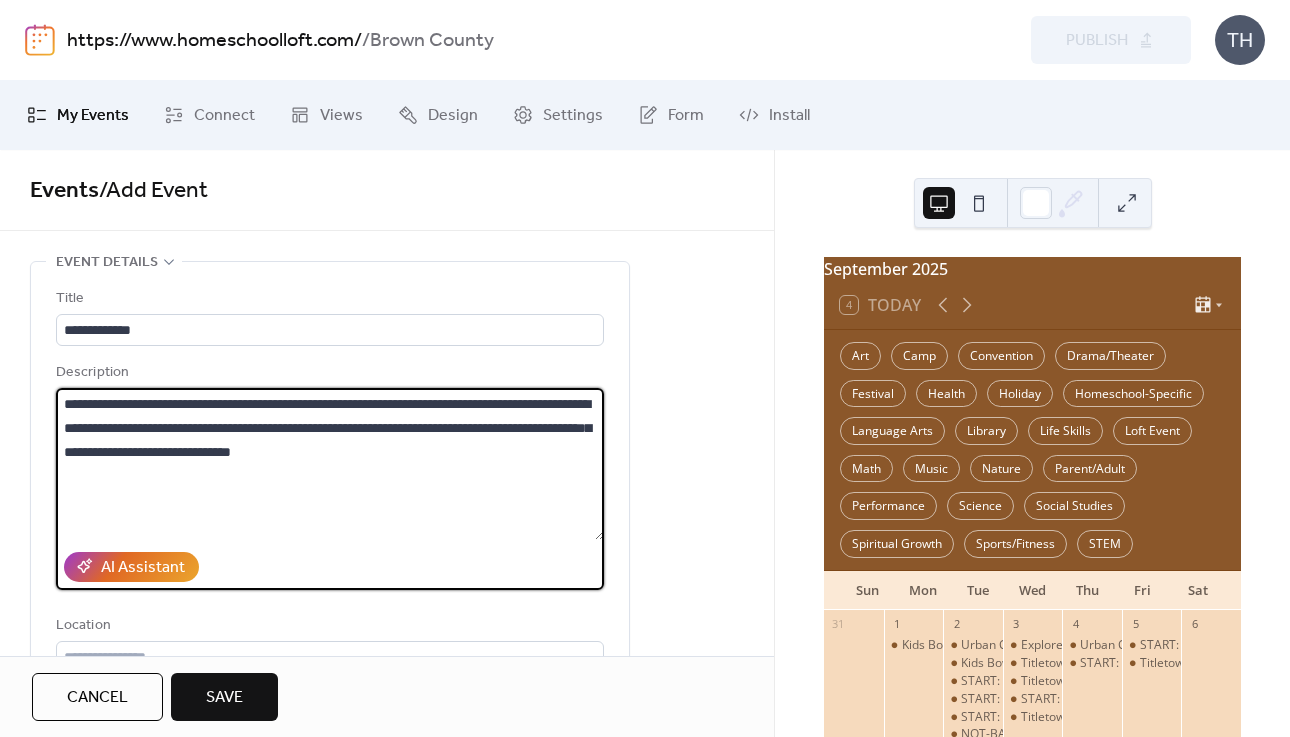 drag, startPoint x: 63, startPoint y: 403, endPoint x: 90, endPoint y: 405, distance: 27.073973 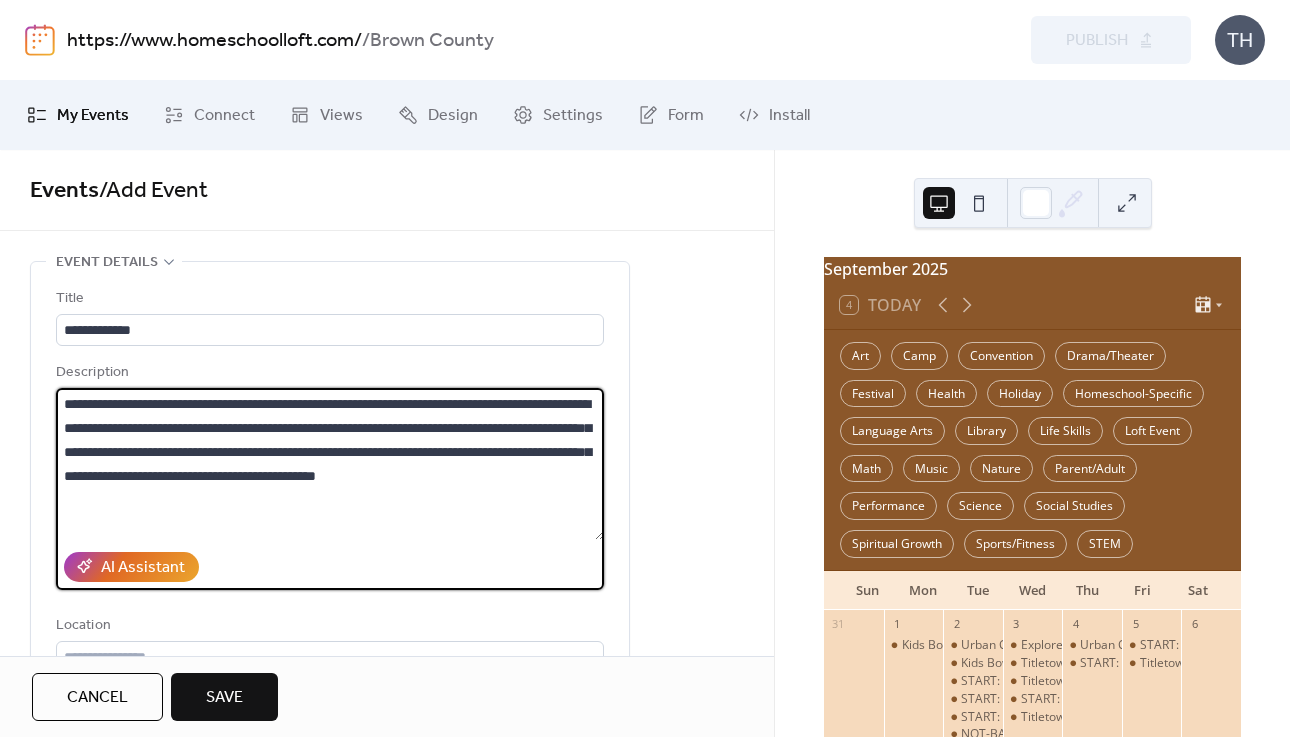 drag, startPoint x: 183, startPoint y: 453, endPoint x: 464, endPoint y: 450, distance: 281.01602 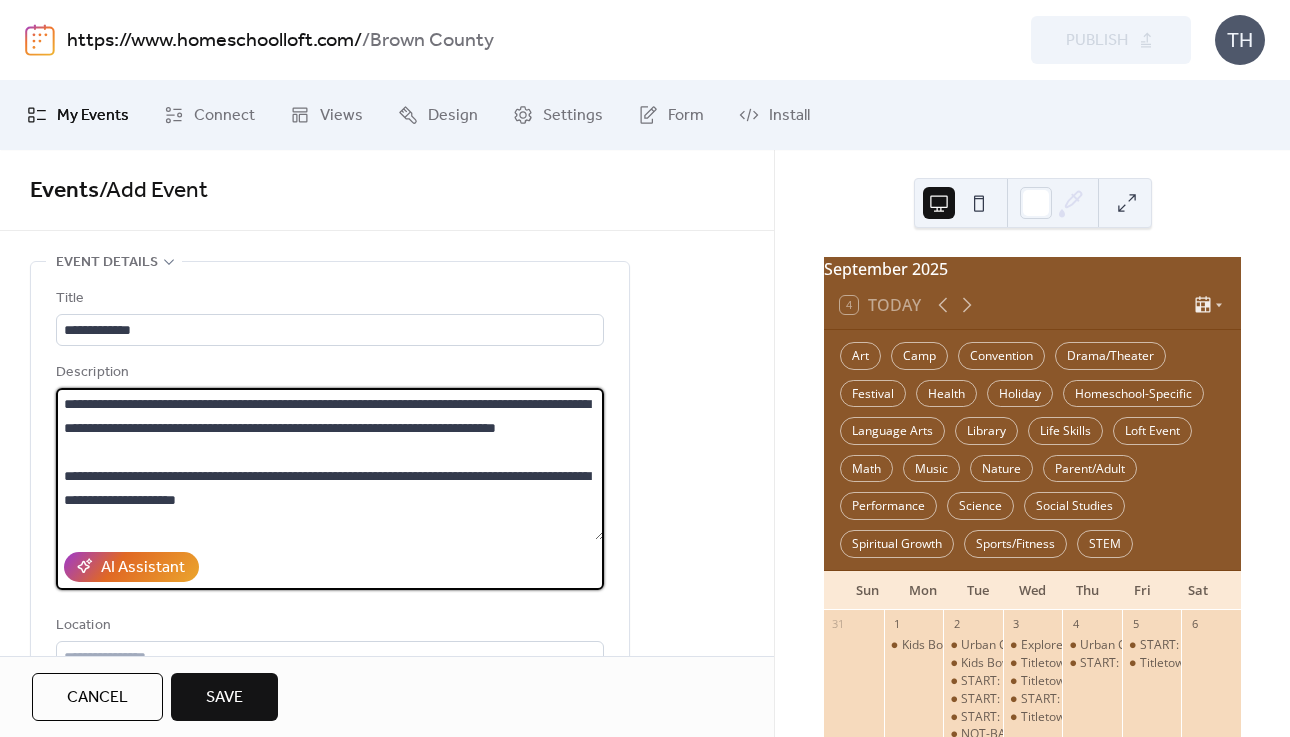 drag, startPoint x: 462, startPoint y: 504, endPoint x: 484, endPoint y: 503, distance: 22.022715 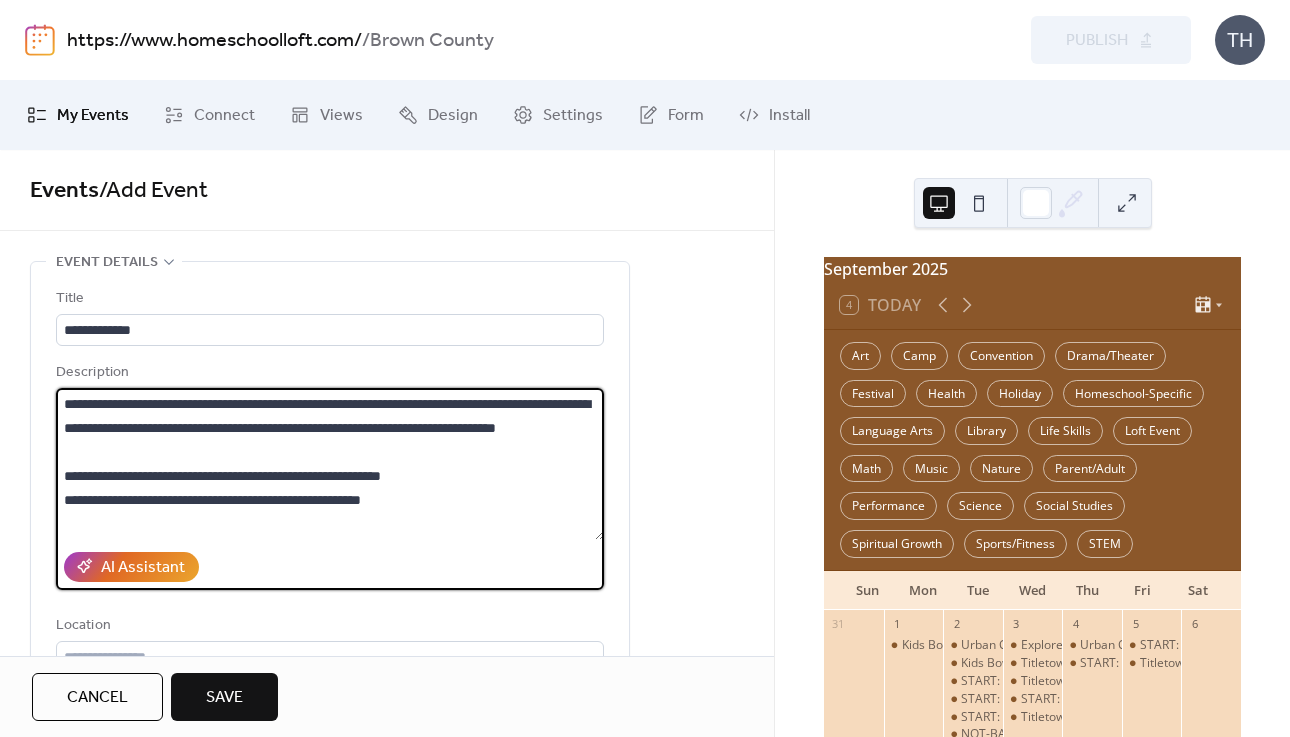 click on "**********" at bounding box center (330, 464) 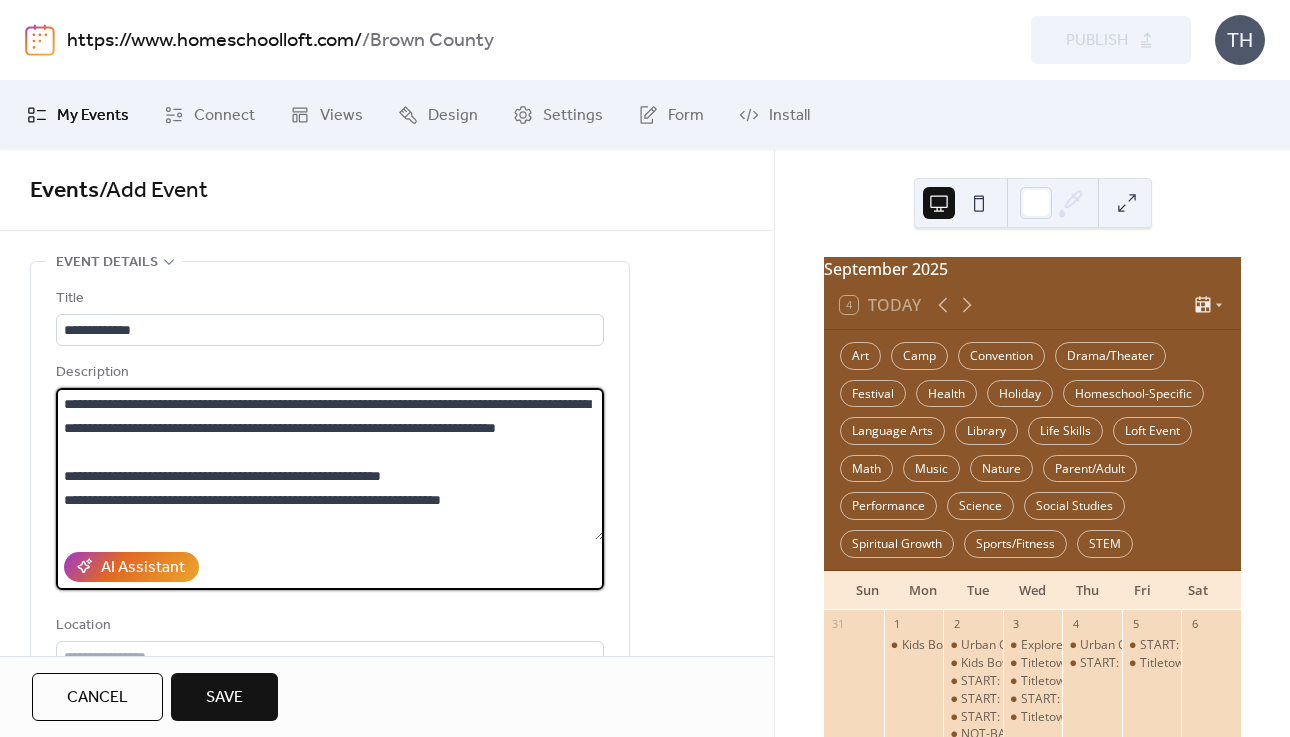 drag, startPoint x: 446, startPoint y: 502, endPoint x: 578, endPoint y: 529, distance: 134.73306 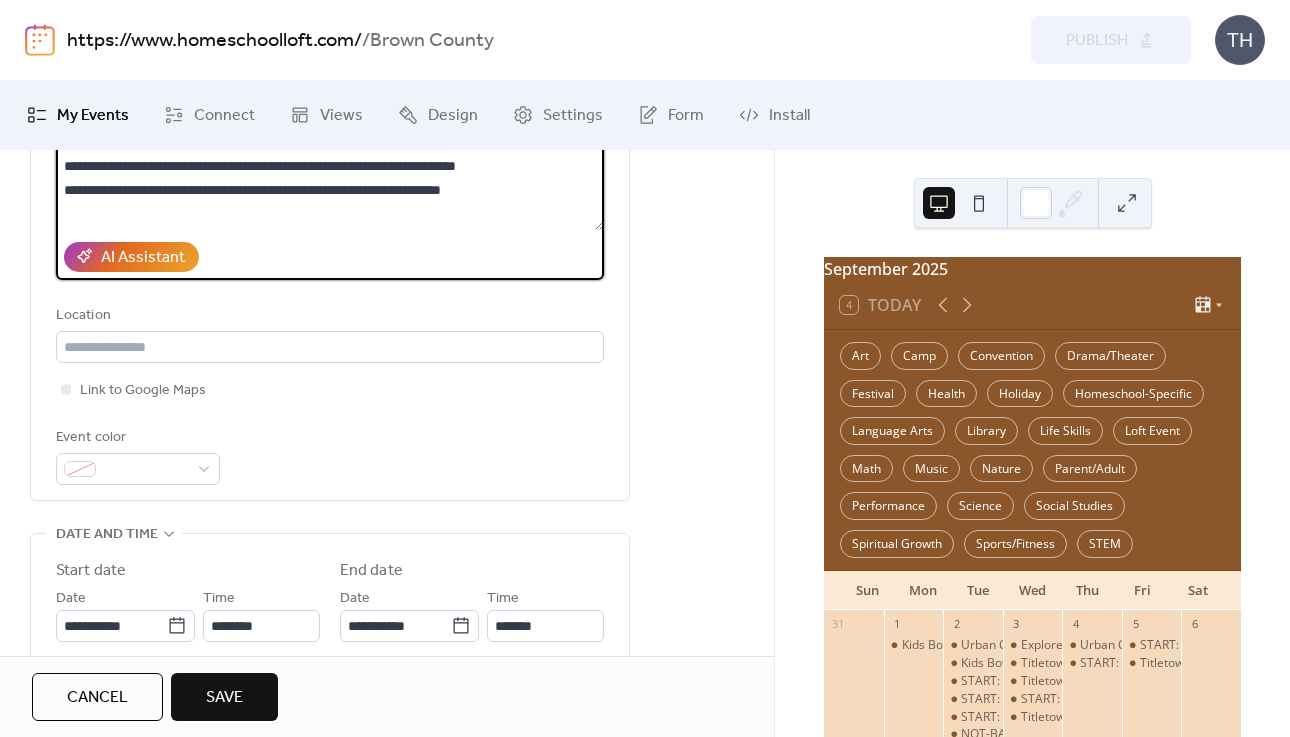scroll, scrollTop: 312, scrollLeft: 0, axis: vertical 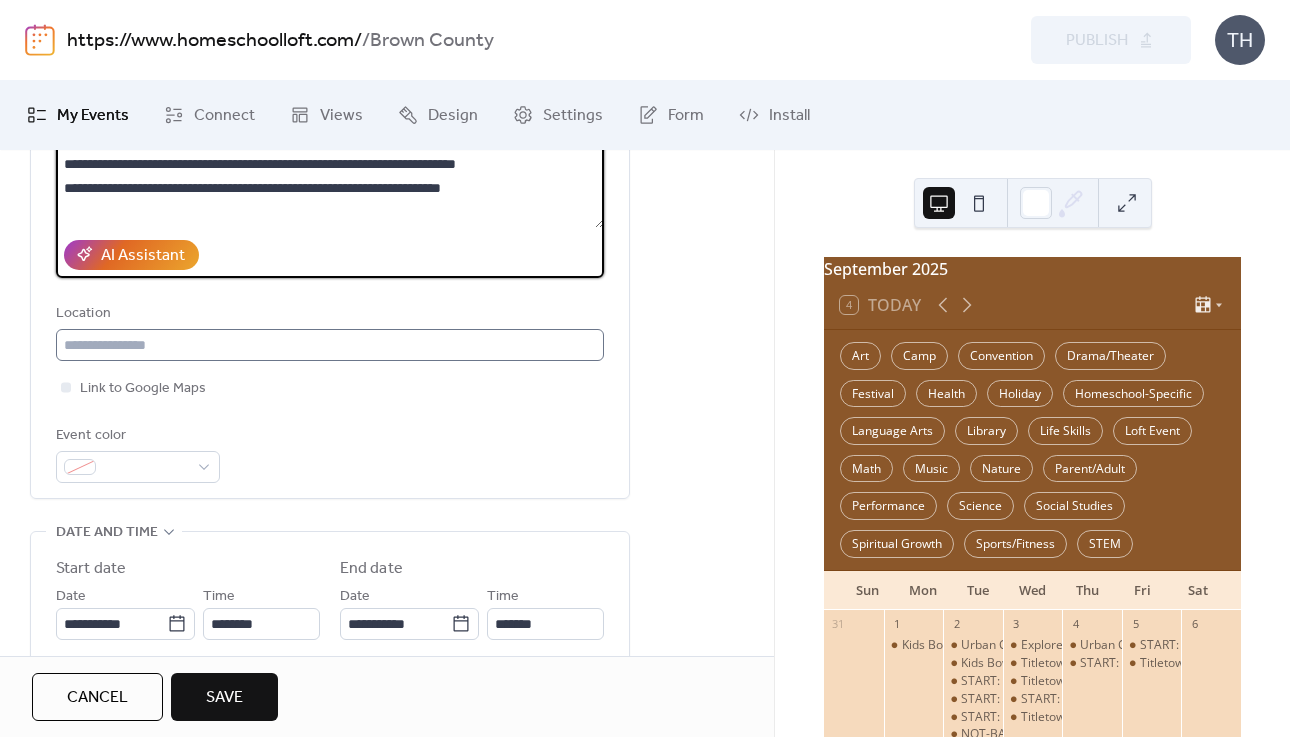 type on "**********" 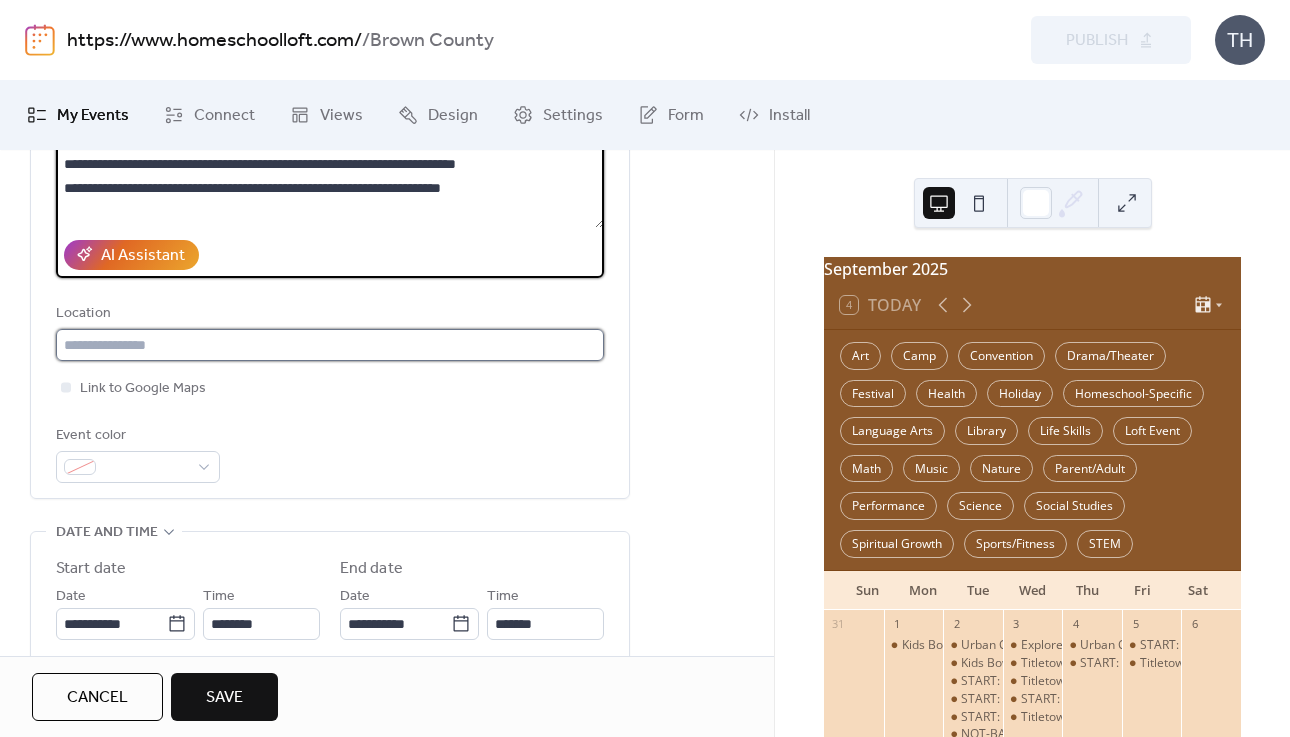 click at bounding box center [330, 345] 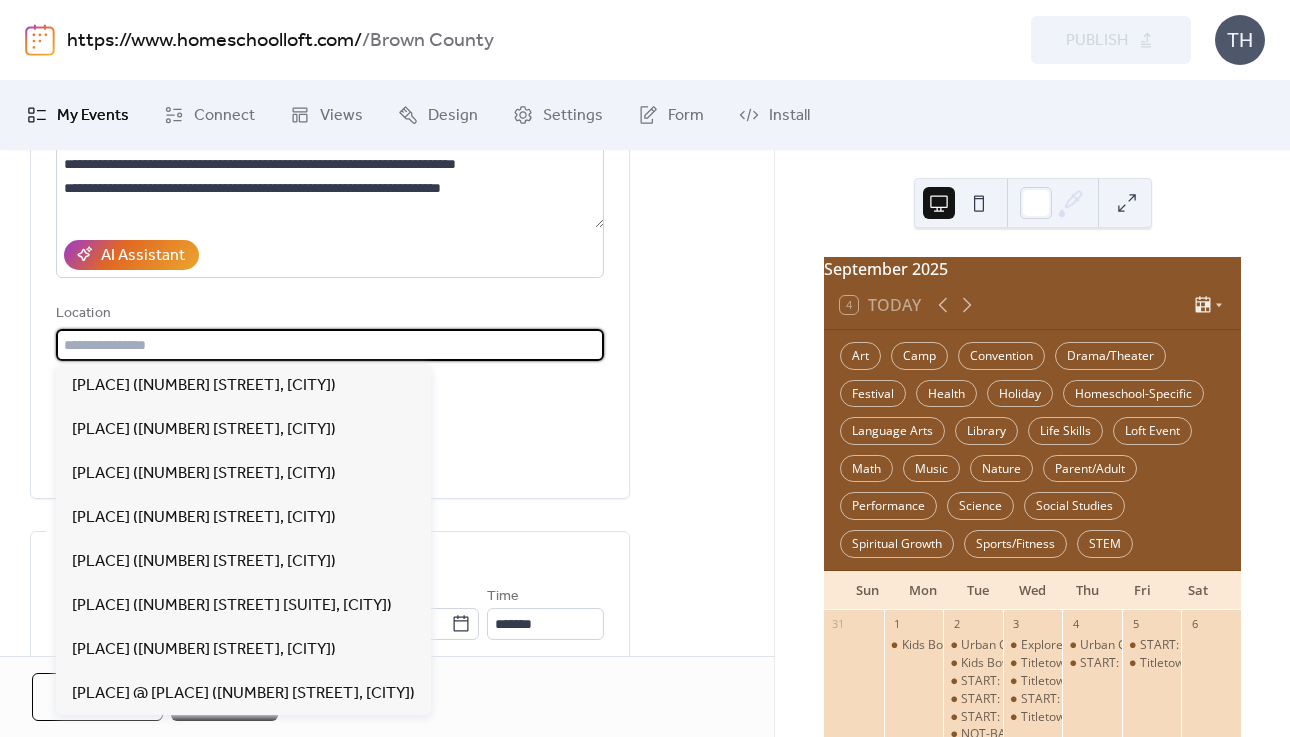 click at bounding box center (330, 345) 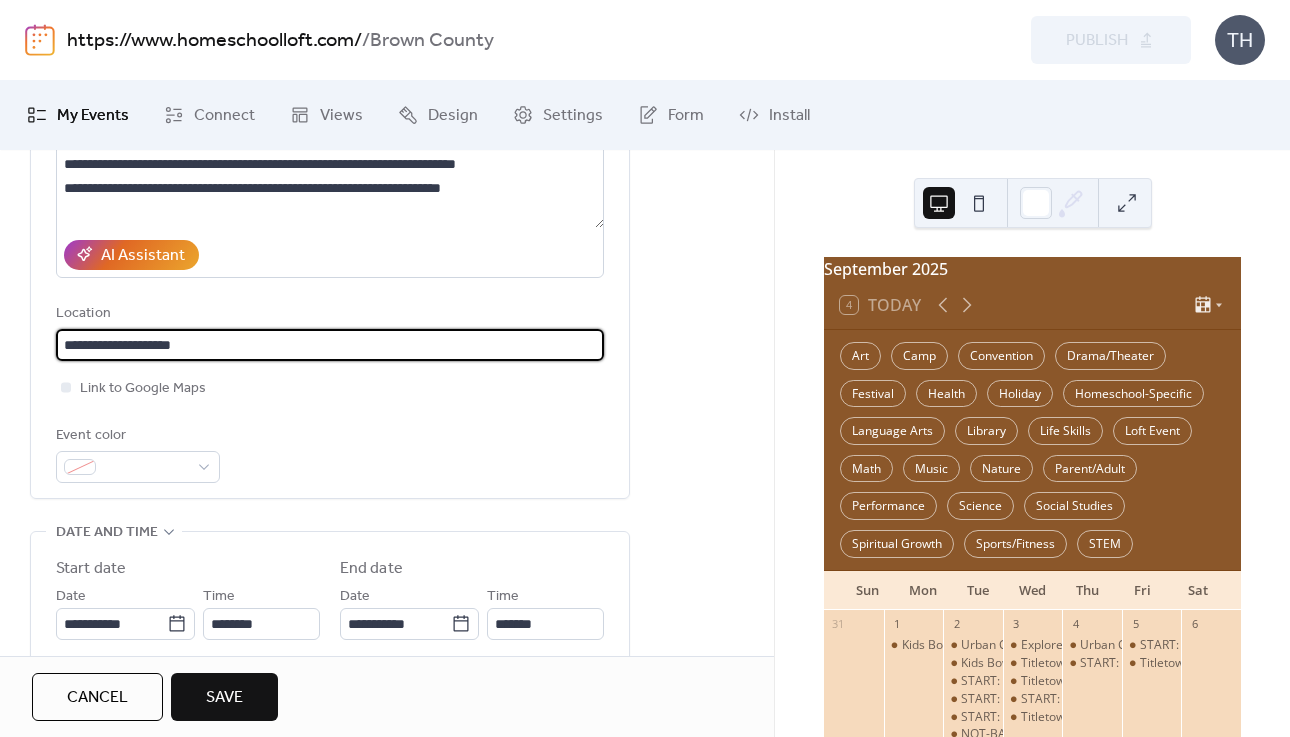 paste on "**********" 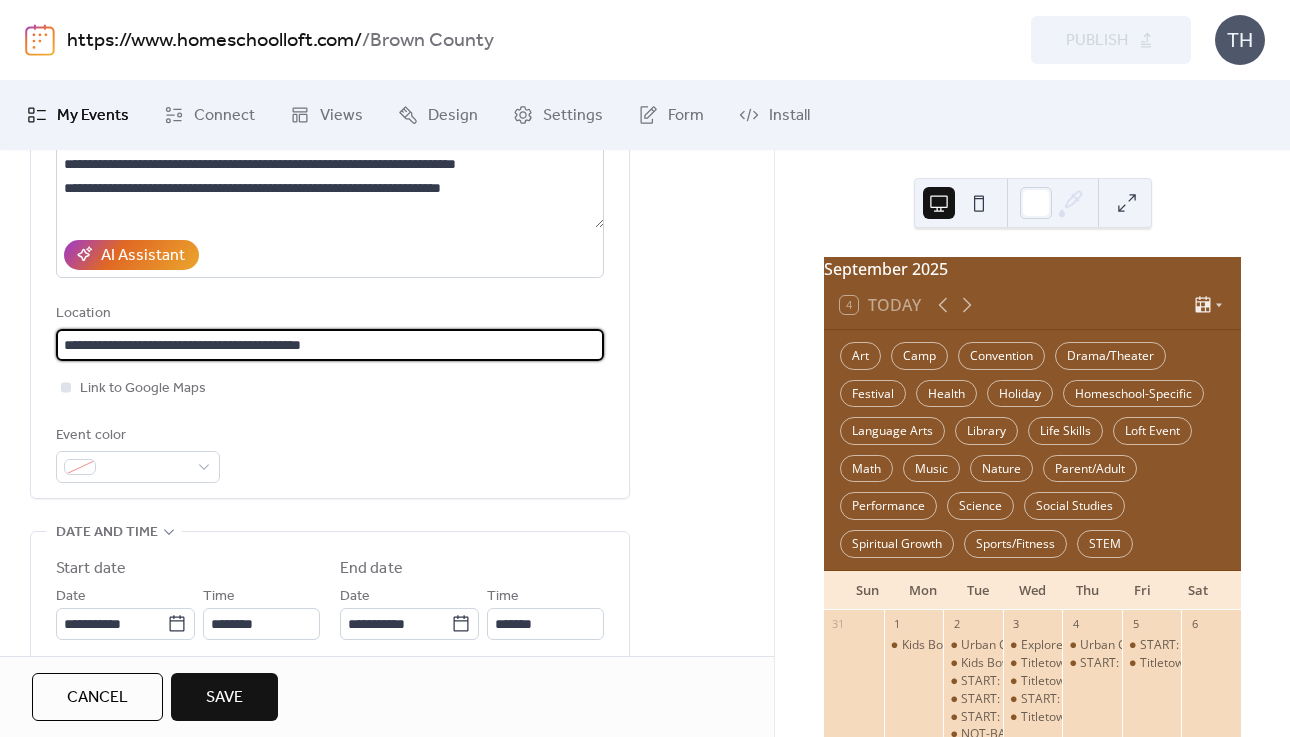 type on "**********" 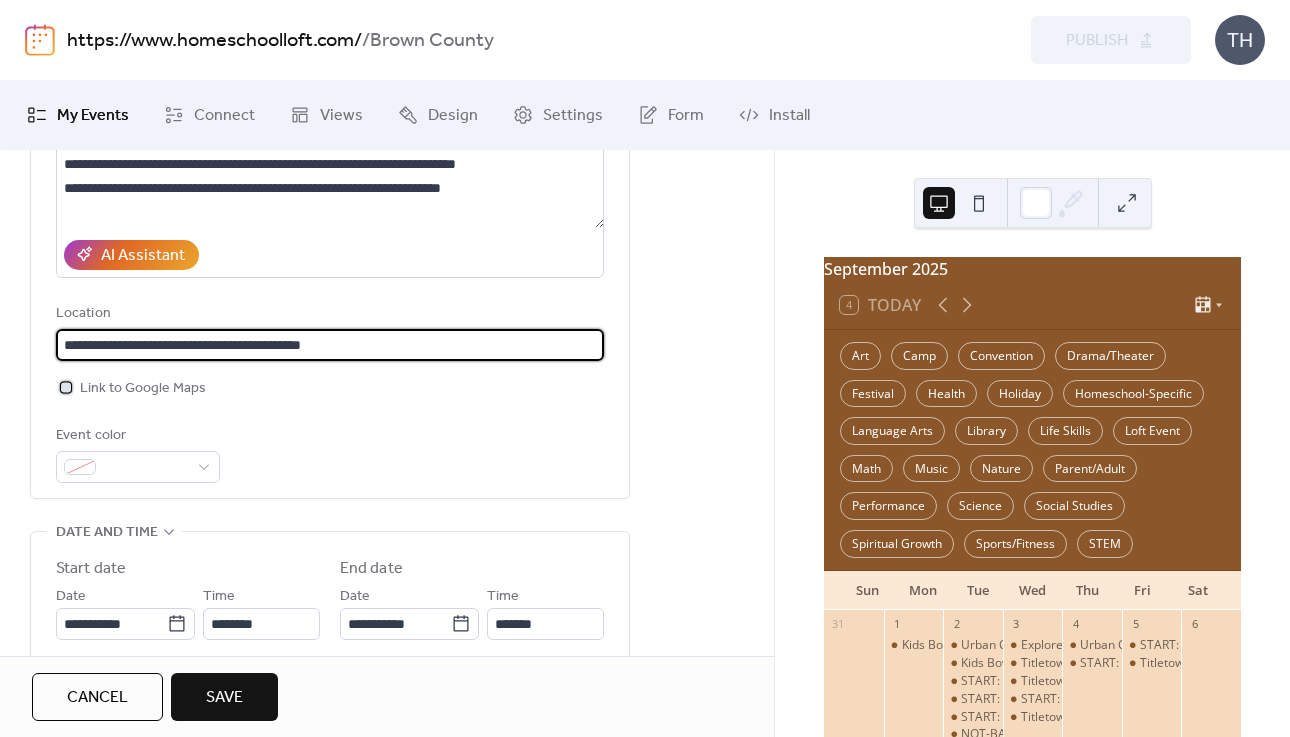 click on "Link to Google Maps" at bounding box center [143, 389] 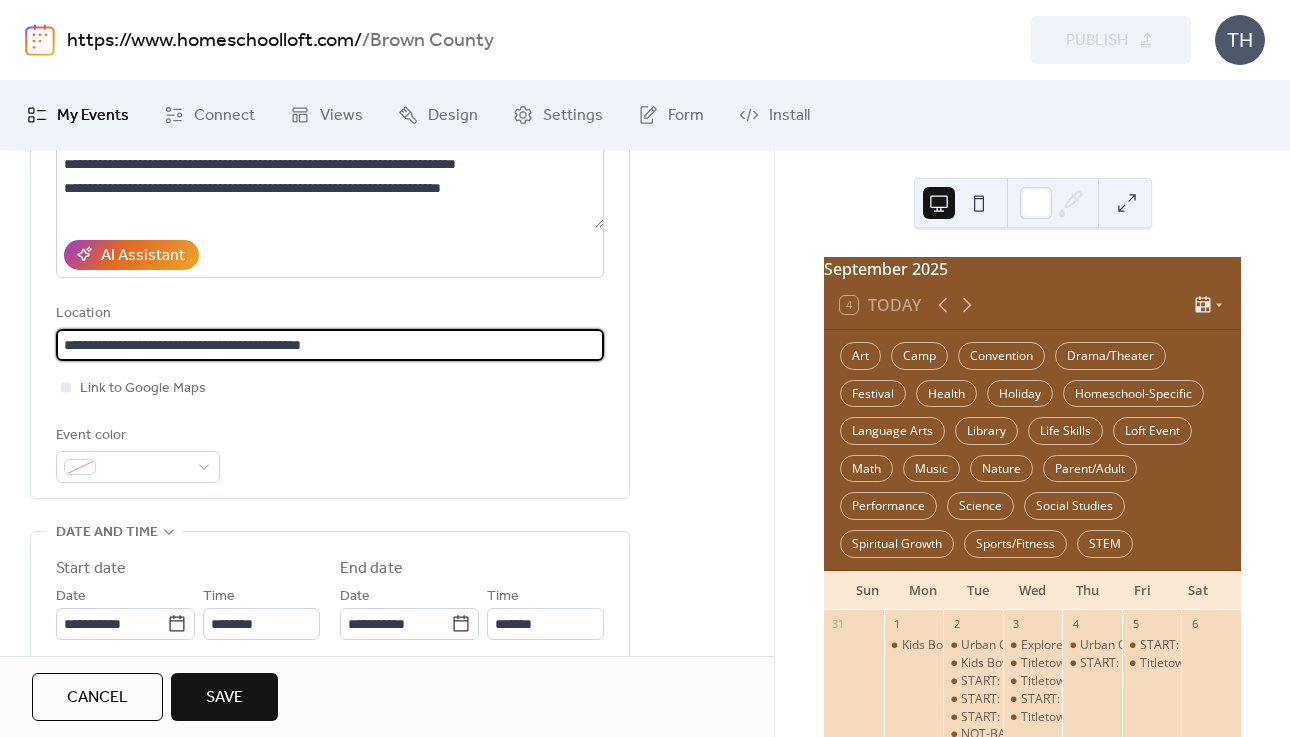 drag, startPoint x: 179, startPoint y: 339, endPoint x: 54, endPoint y: 340, distance: 125.004 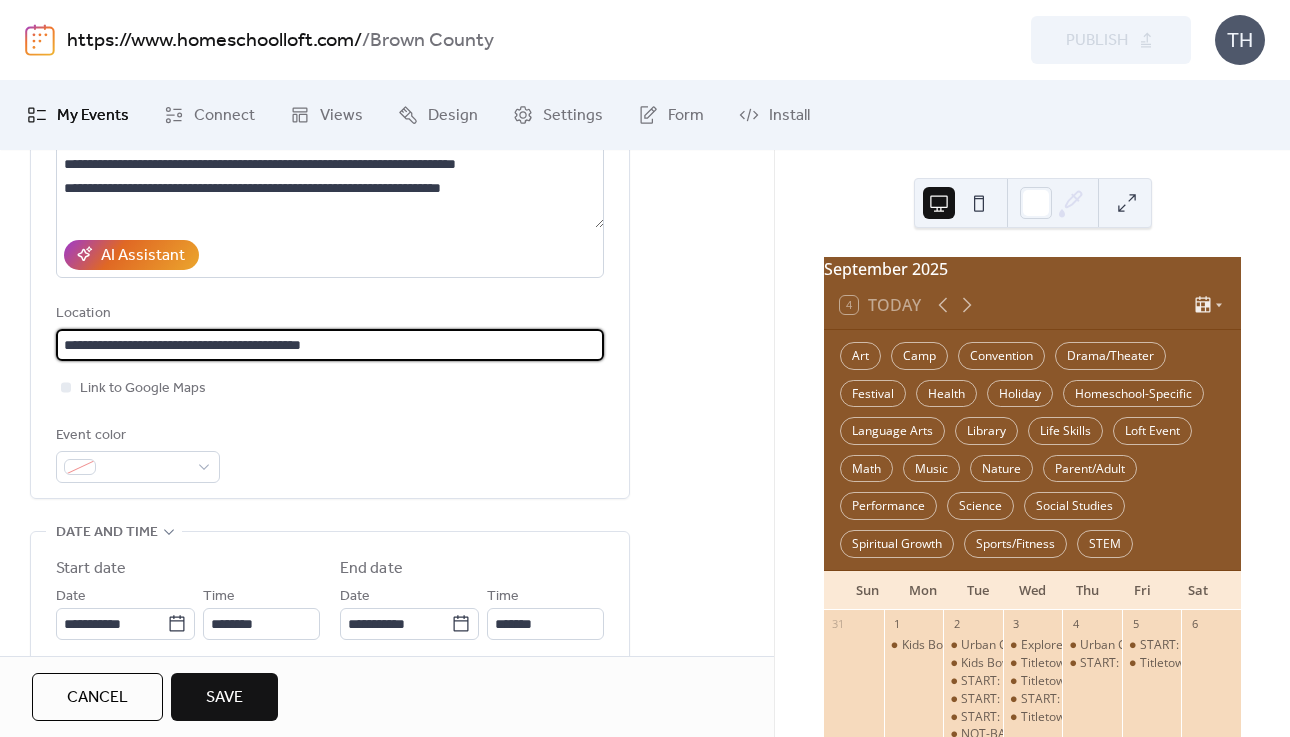 click on "**********" at bounding box center (330, 224) 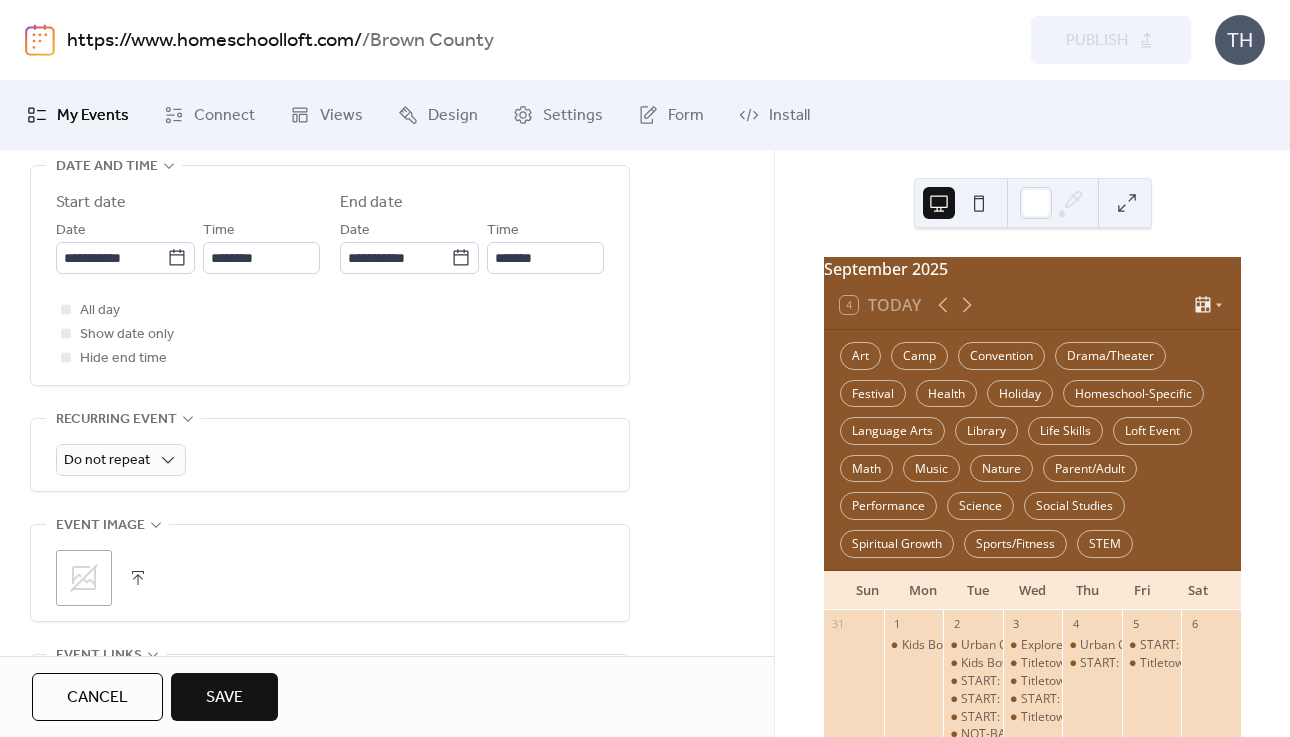 scroll, scrollTop: 719, scrollLeft: 0, axis: vertical 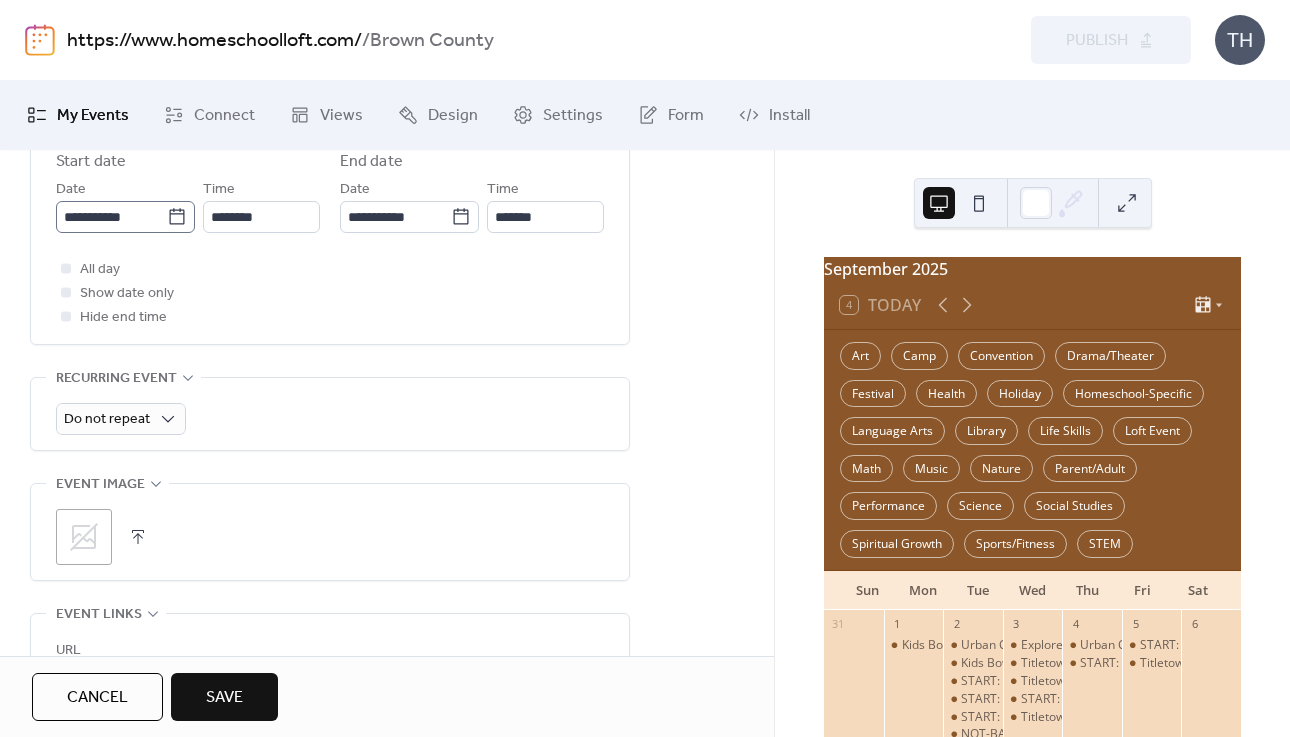 type 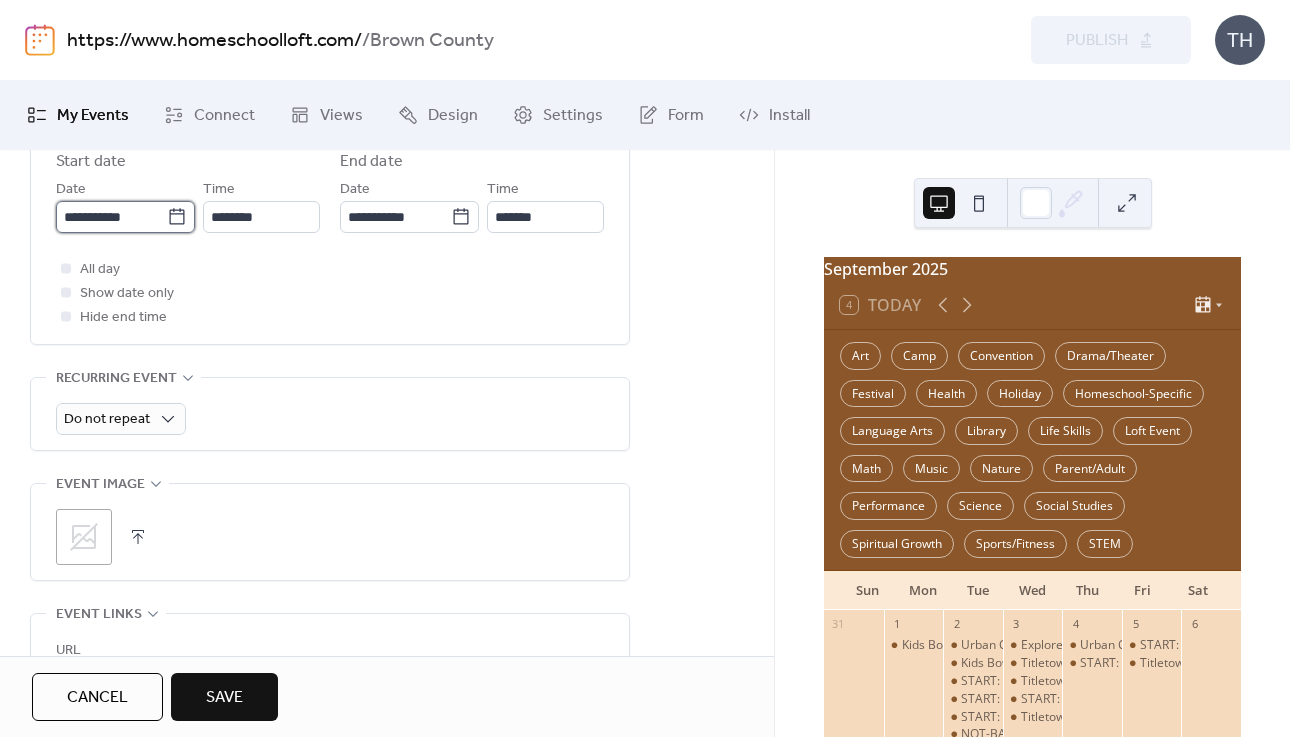 click on "**********" at bounding box center [111, 217] 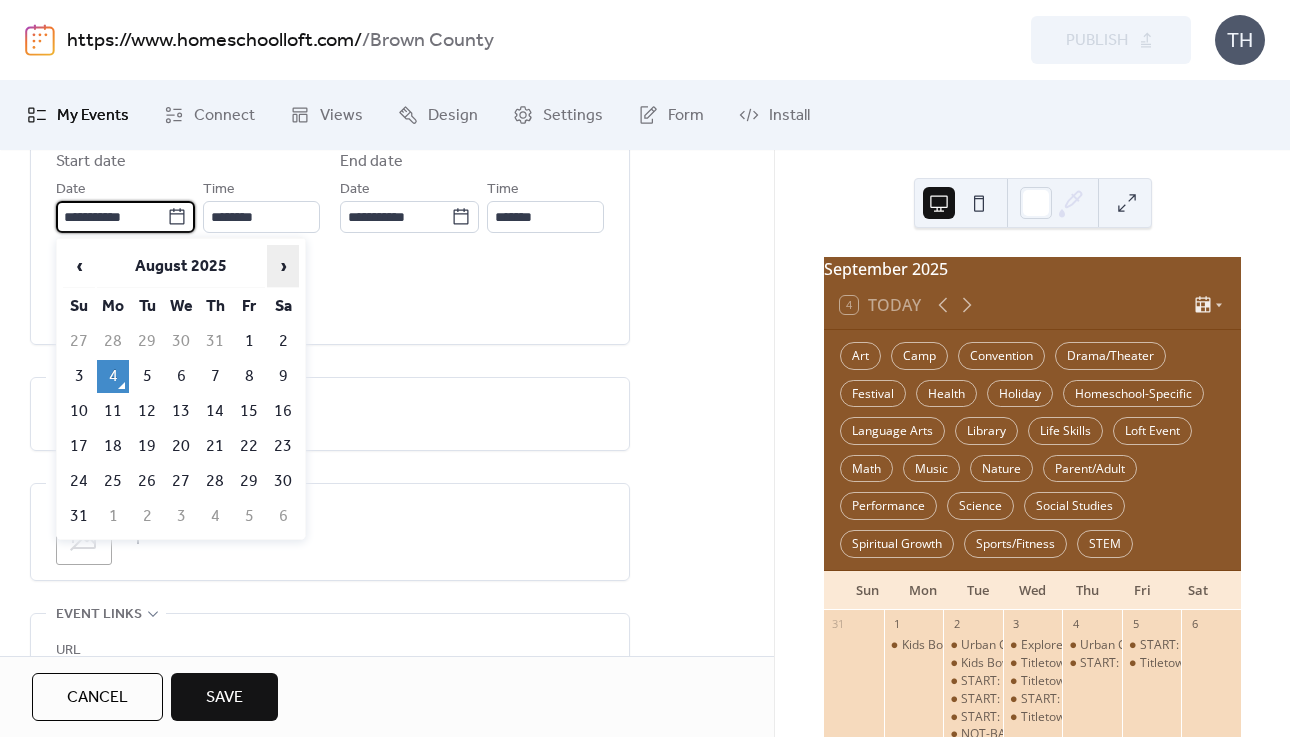 click on "›" at bounding box center (283, 266) 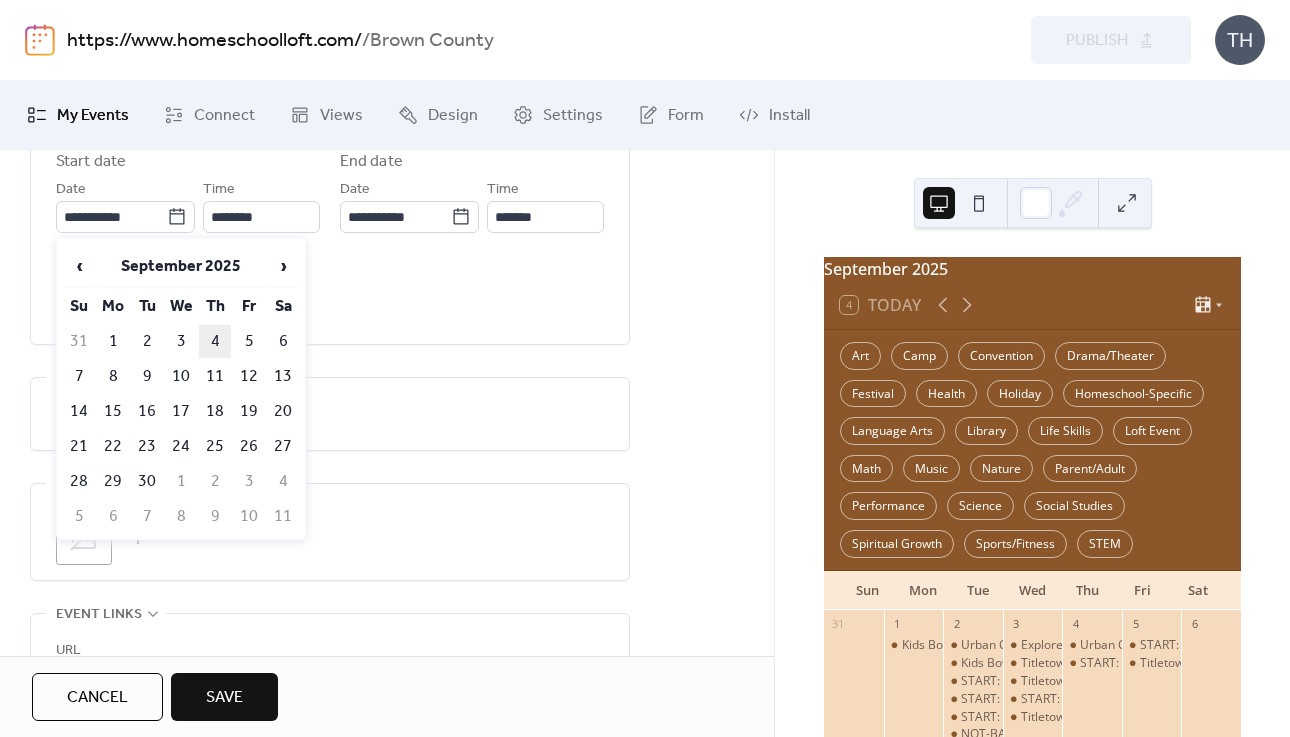 click on "4" at bounding box center [215, 341] 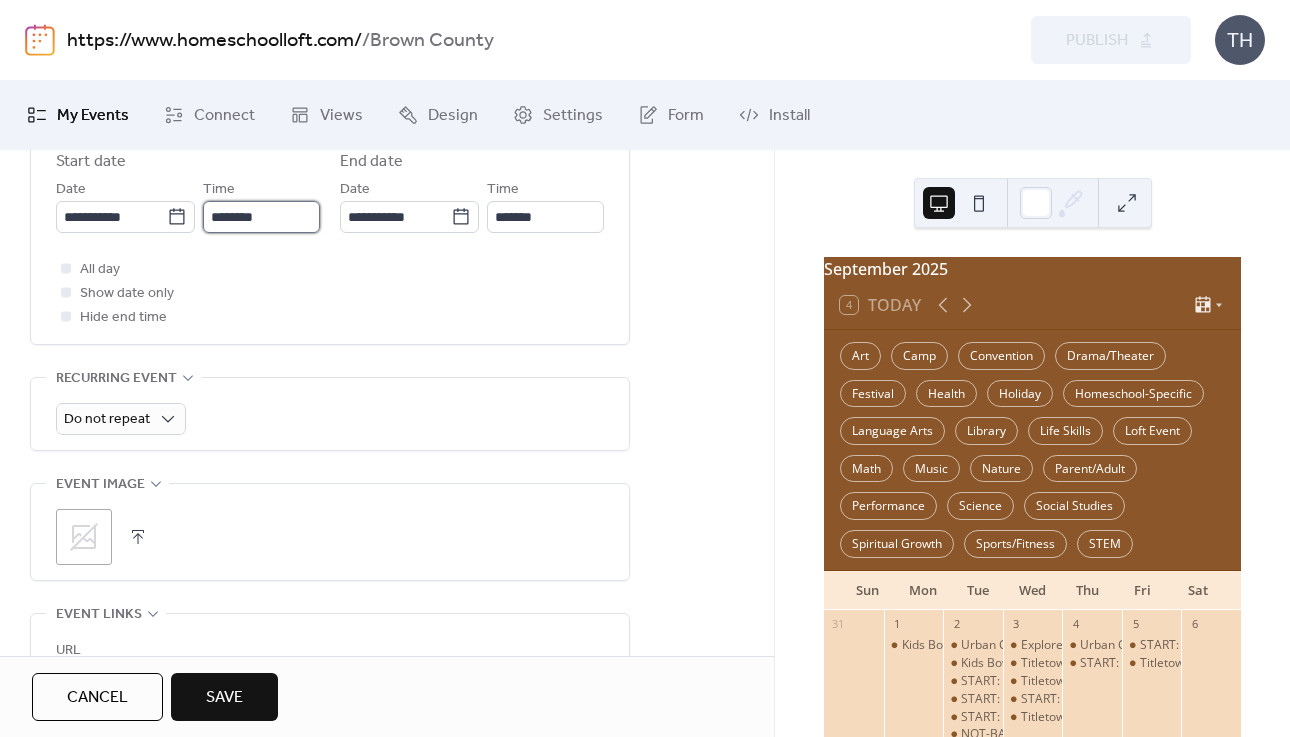 click on "********" at bounding box center [261, 217] 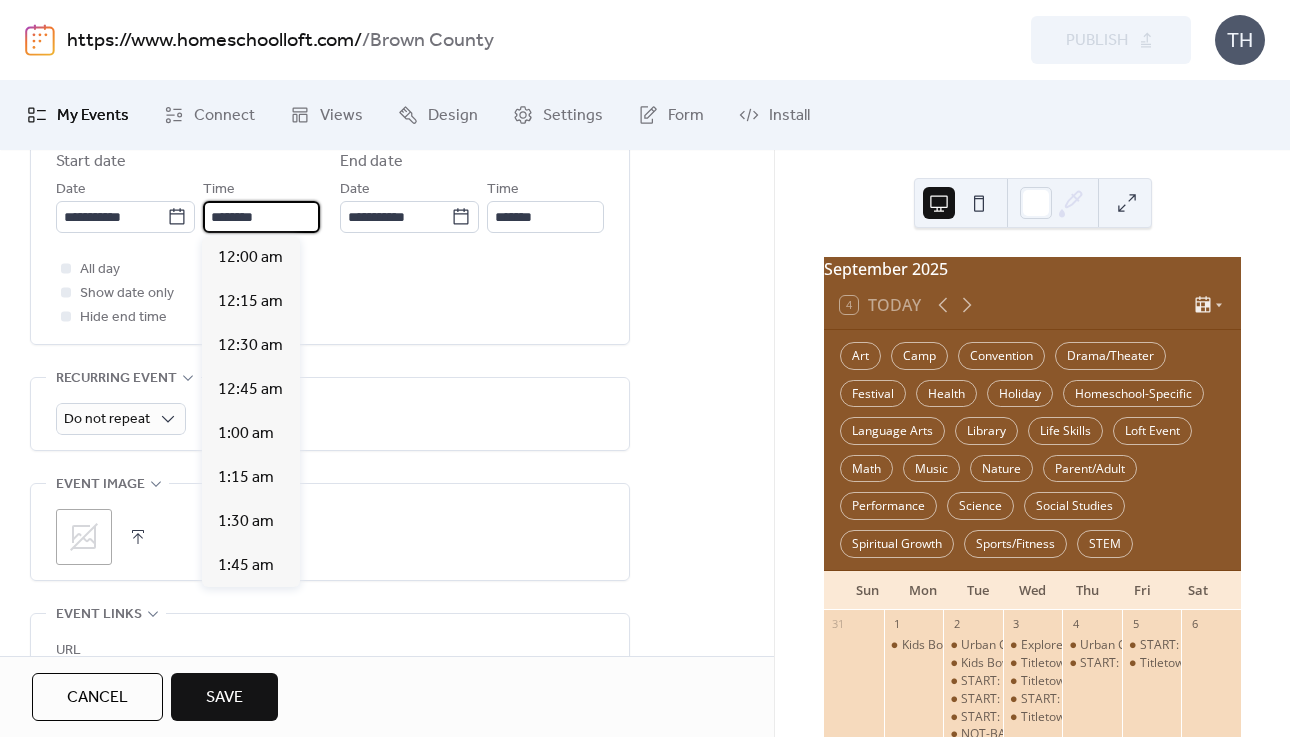 scroll, scrollTop: 2184, scrollLeft: 0, axis: vertical 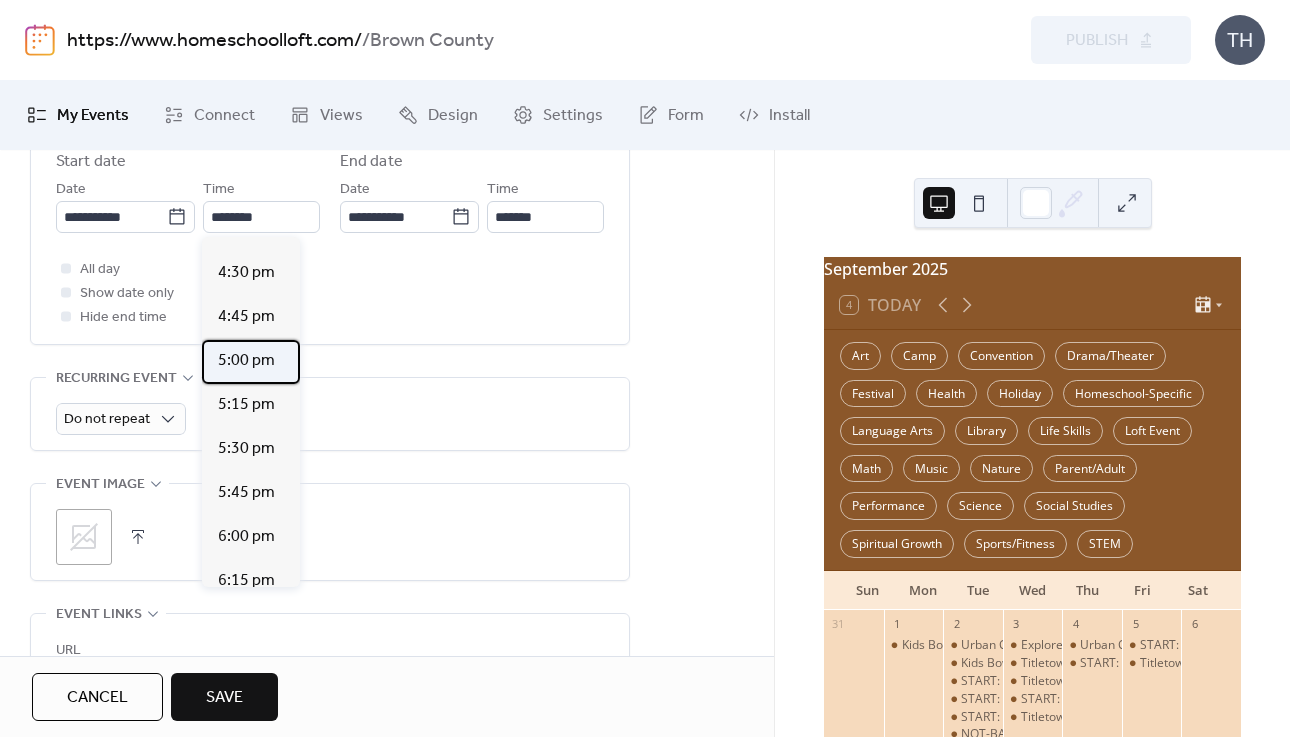 click on "5:00 pm" at bounding box center [246, 361] 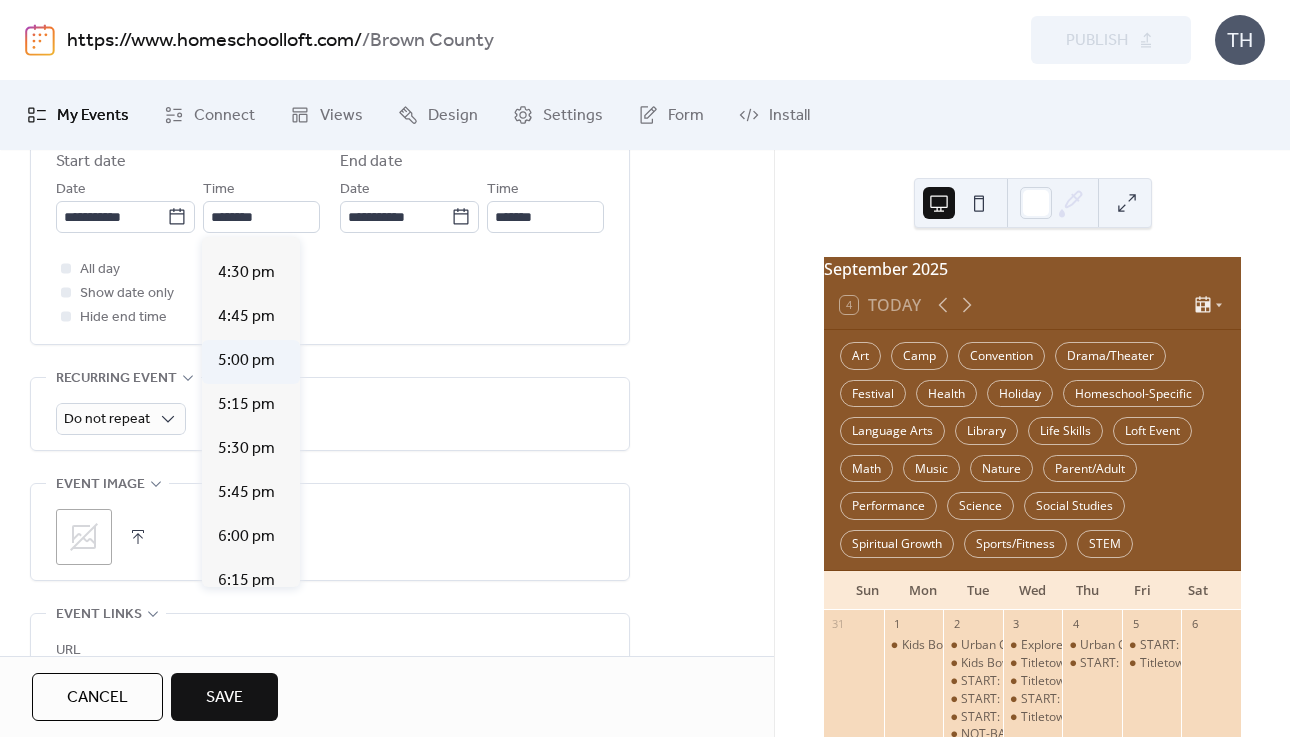 type on "*******" 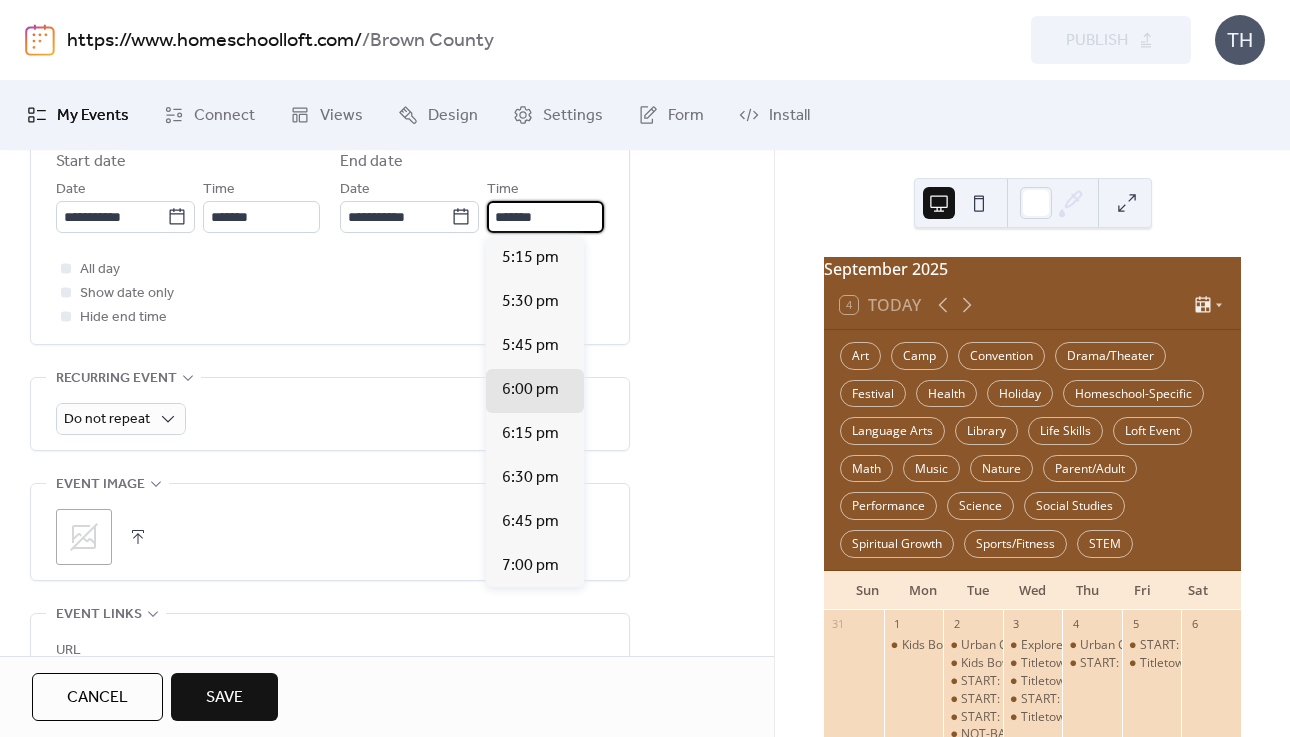 click on "*******" at bounding box center (545, 217) 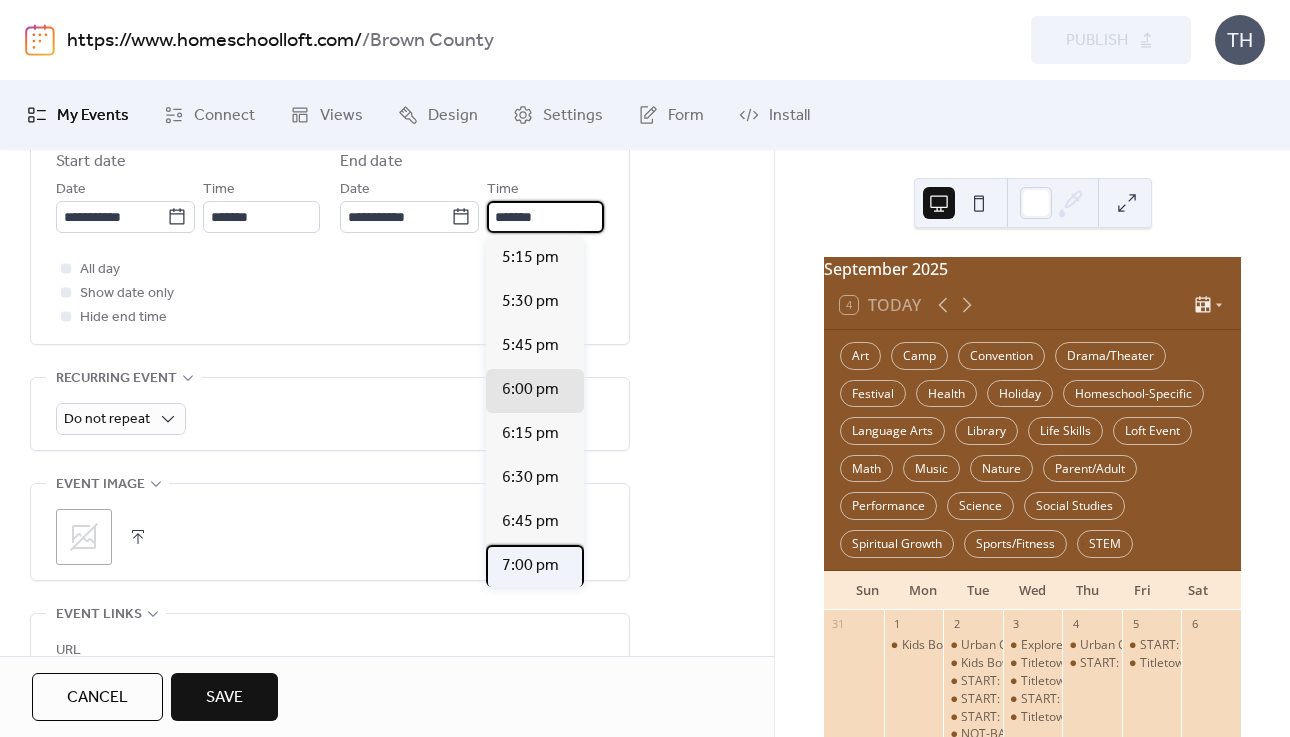 click on "7:00 pm" at bounding box center [530, 566] 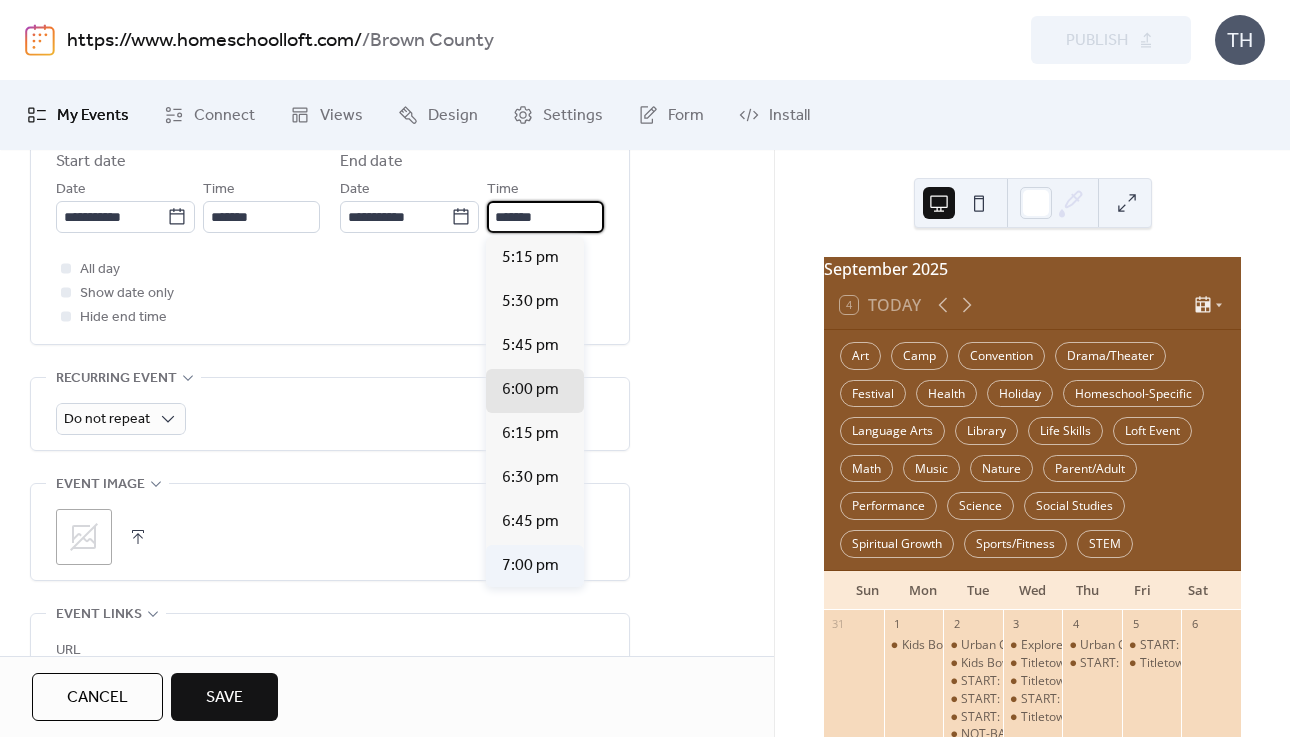 type on "*******" 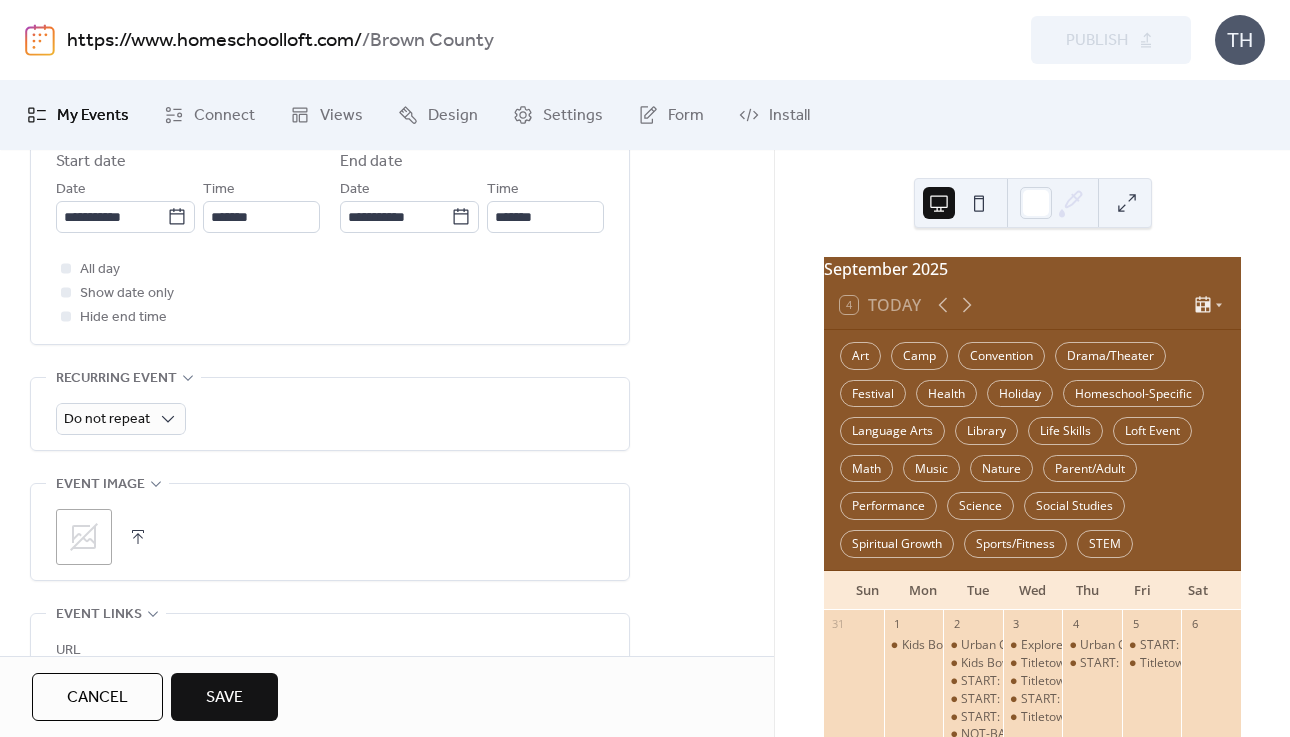 click at bounding box center (138, 537) 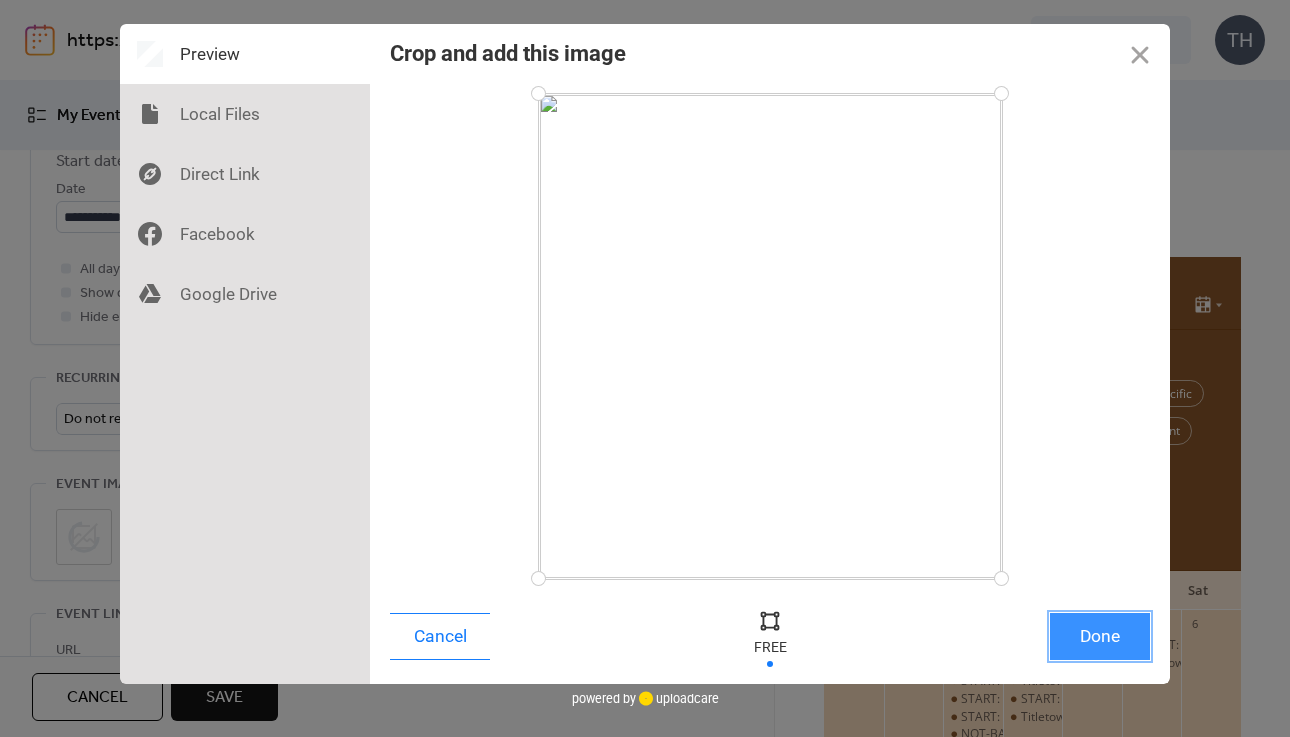 click on "Done" at bounding box center (1100, 636) 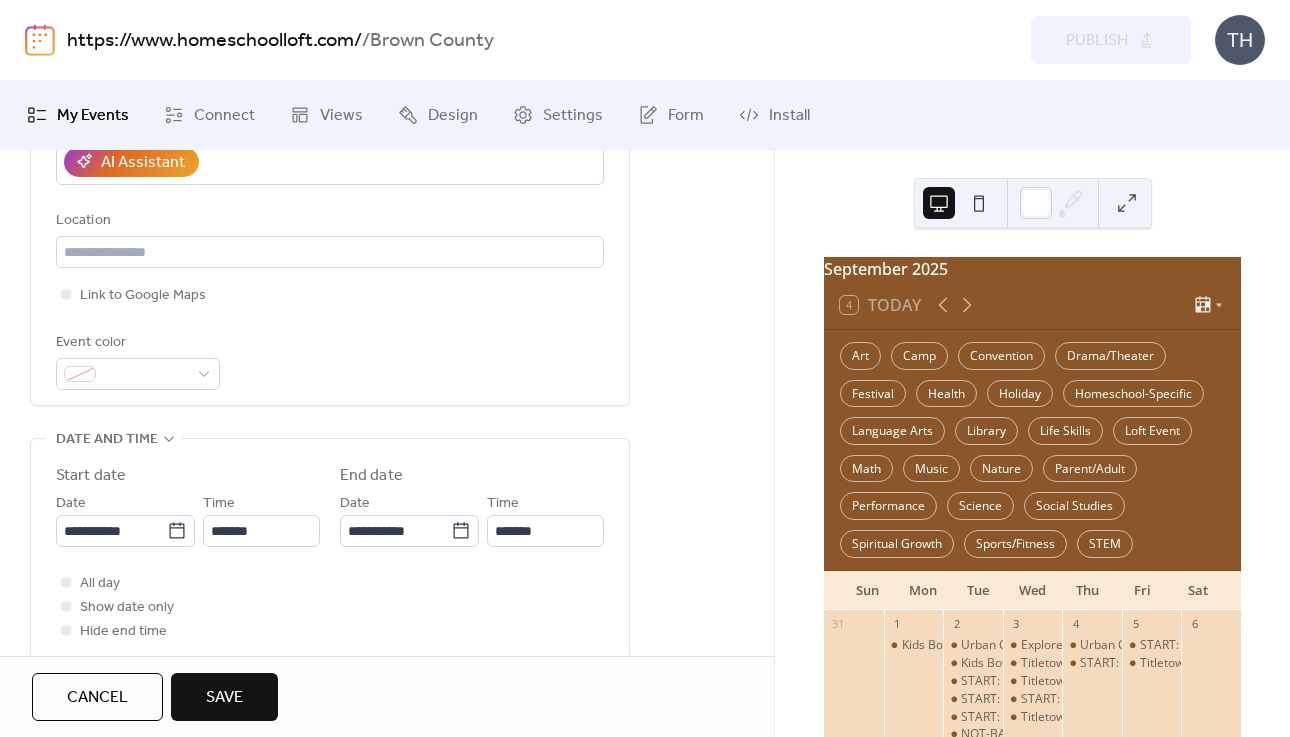 scroll, scrollTop: 398, scrollLeft: 0, axis: vertical 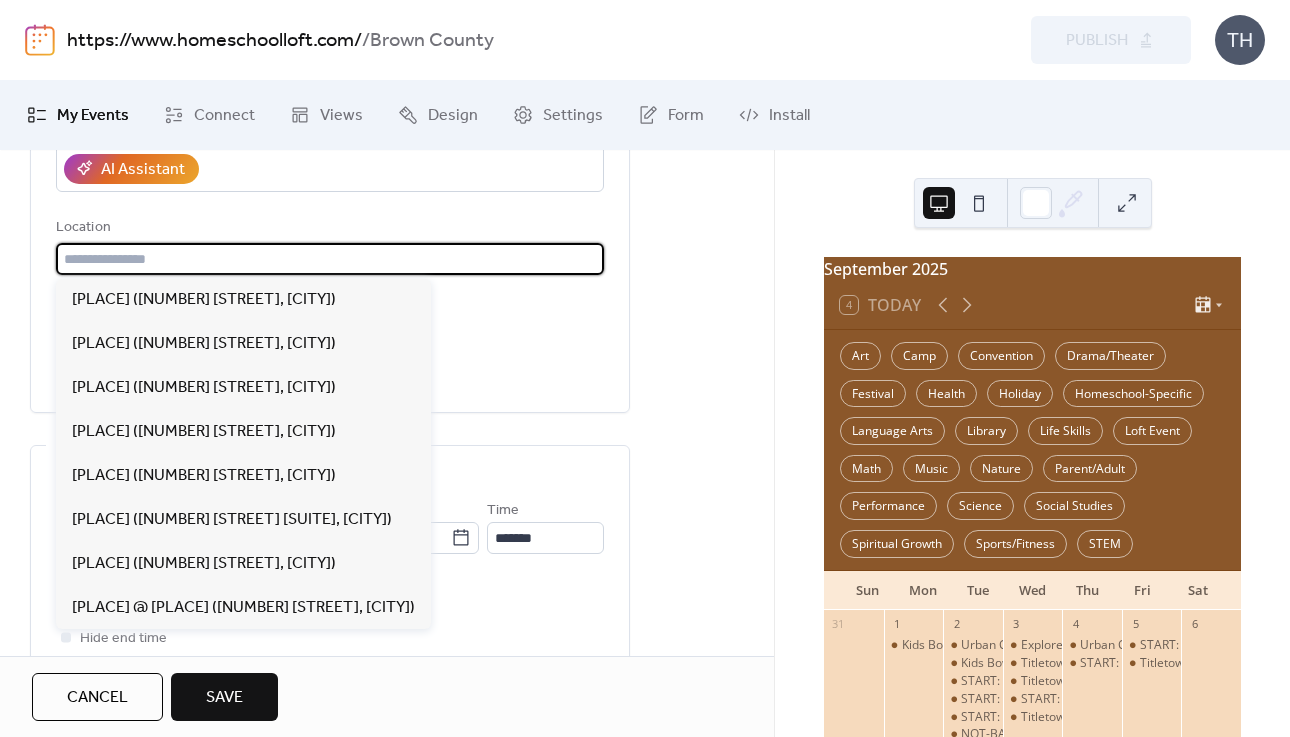 click at bounding box center (330, 259) 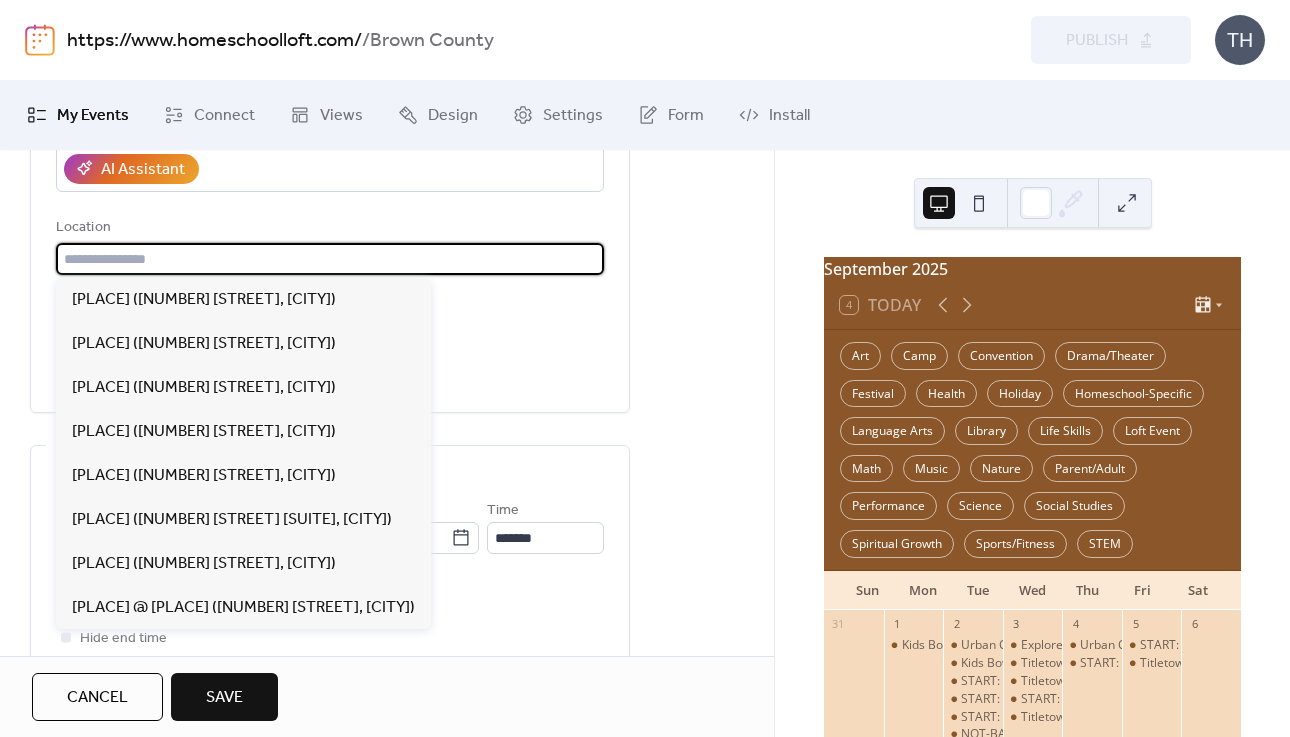 paste on "**********" 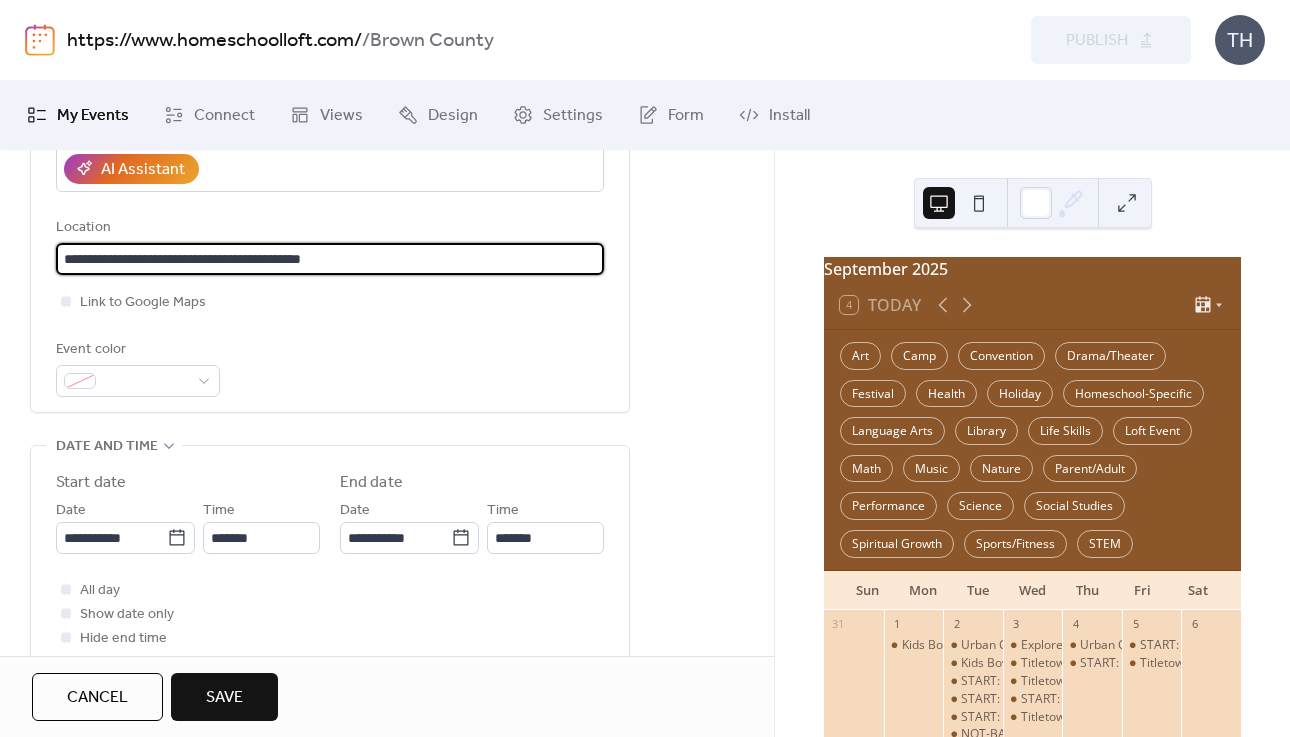 type on "**********" 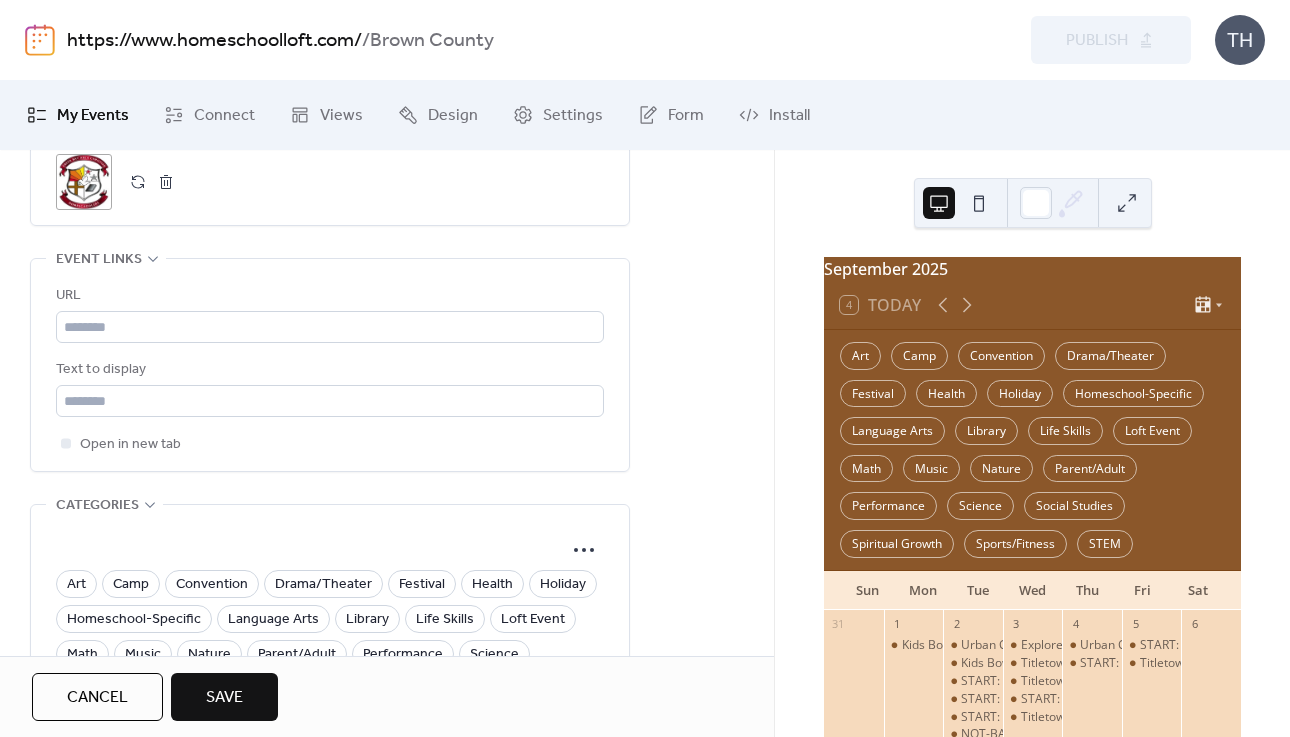 scroll, scrollTop: 1094, scrollLeft: 0, axis: vertical 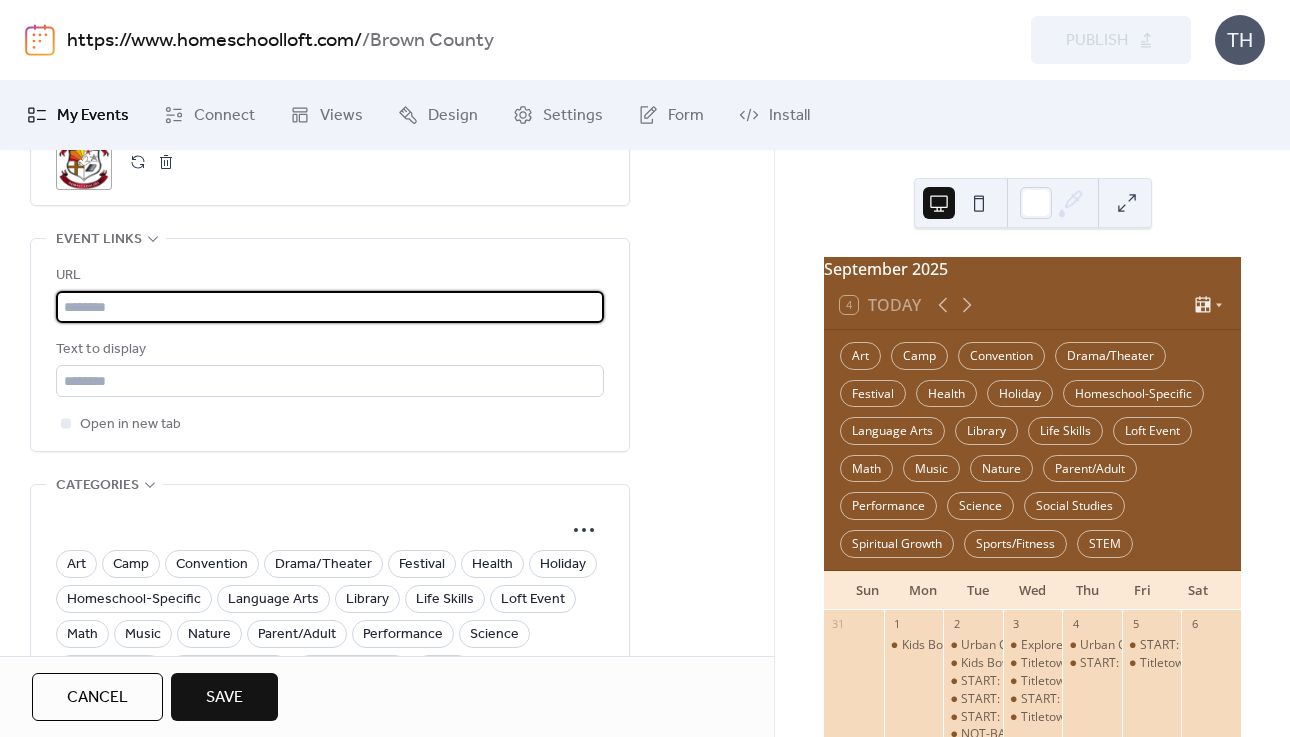 click at bounding box center [330, 307] 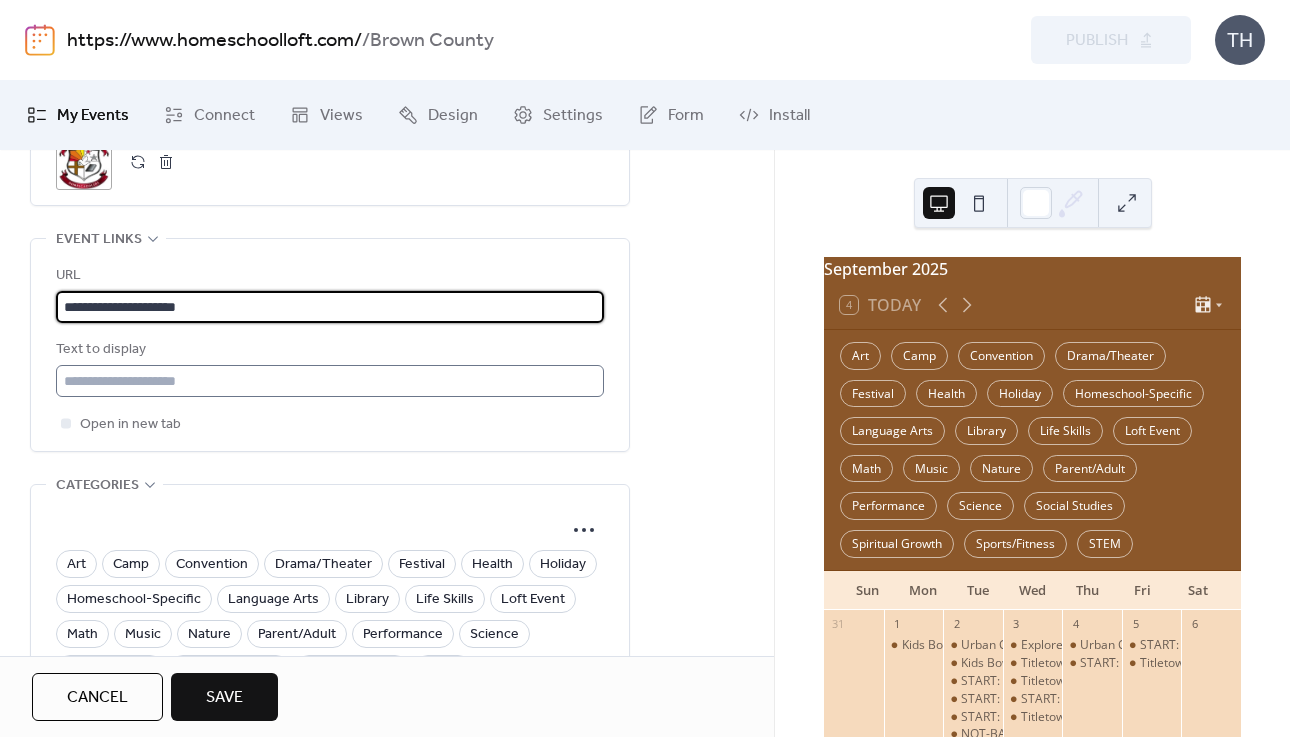 type on "**********" 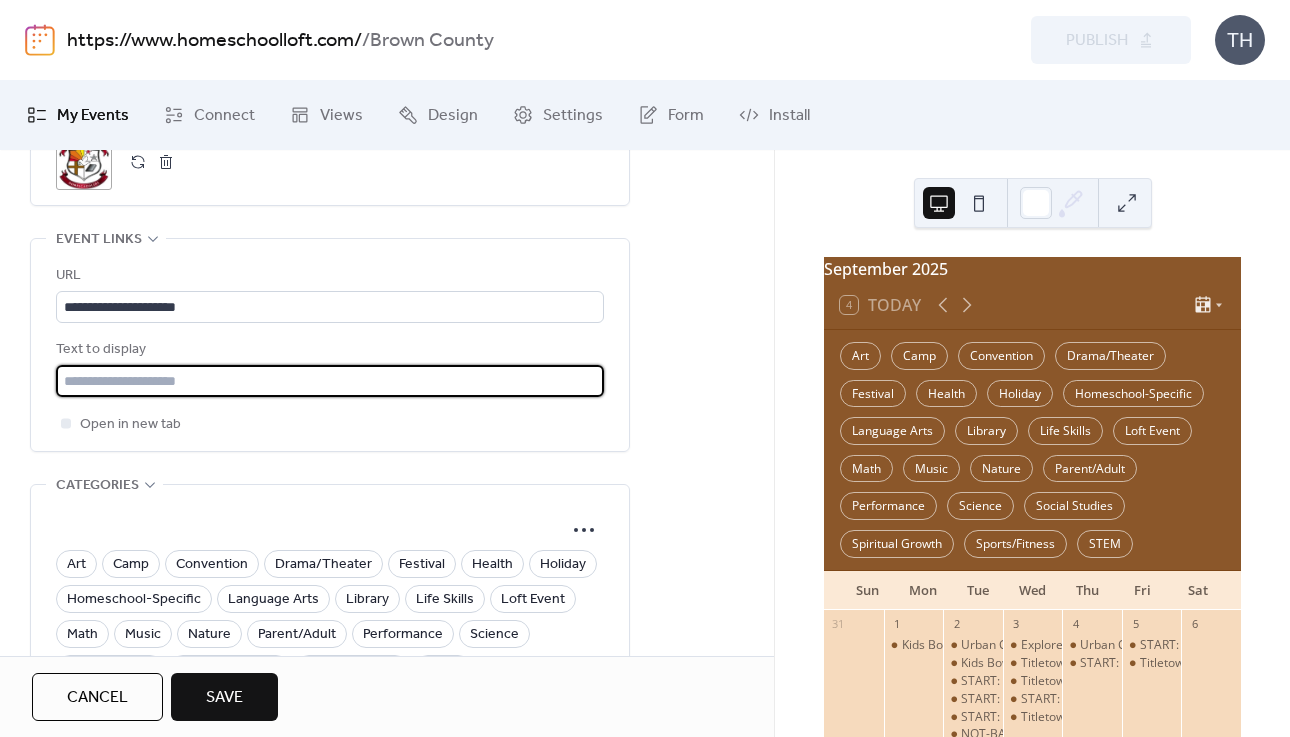 click at bounding box center (330, 381) 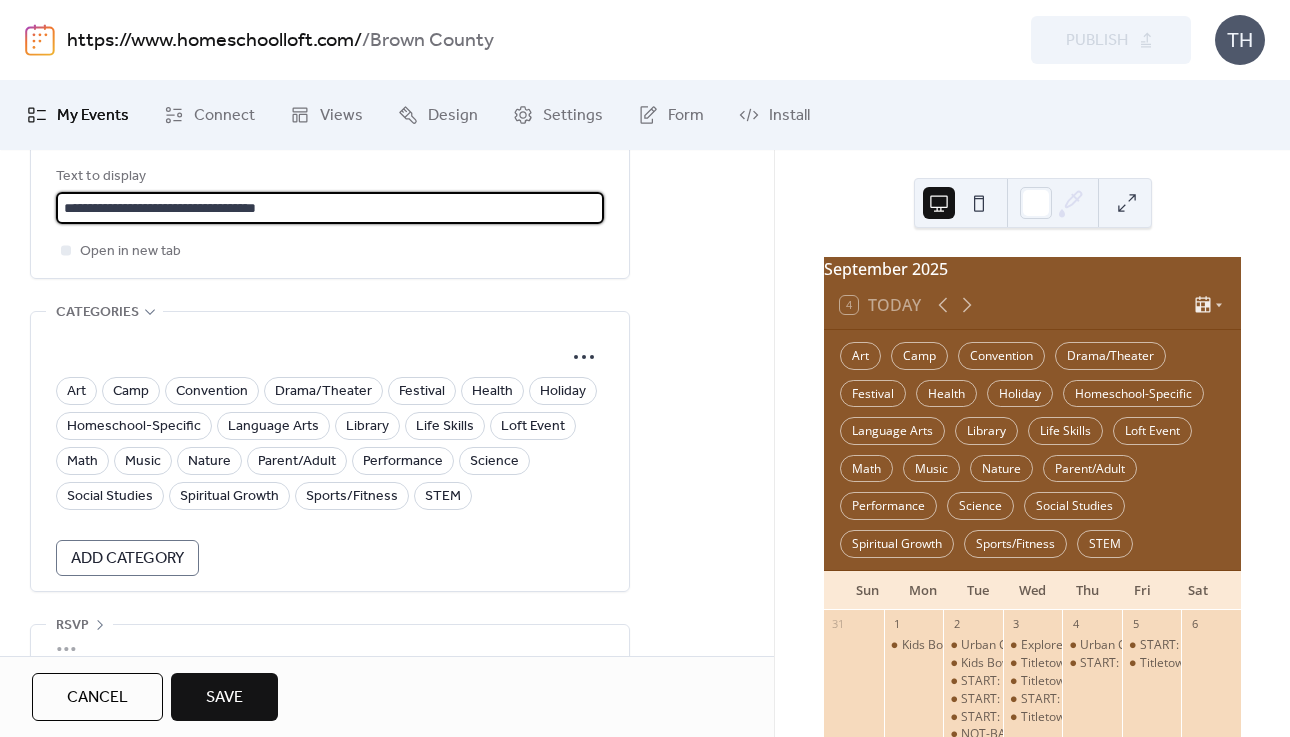 scroll, scrollTop: 1288, scrollLeft: 0, axis: vertical 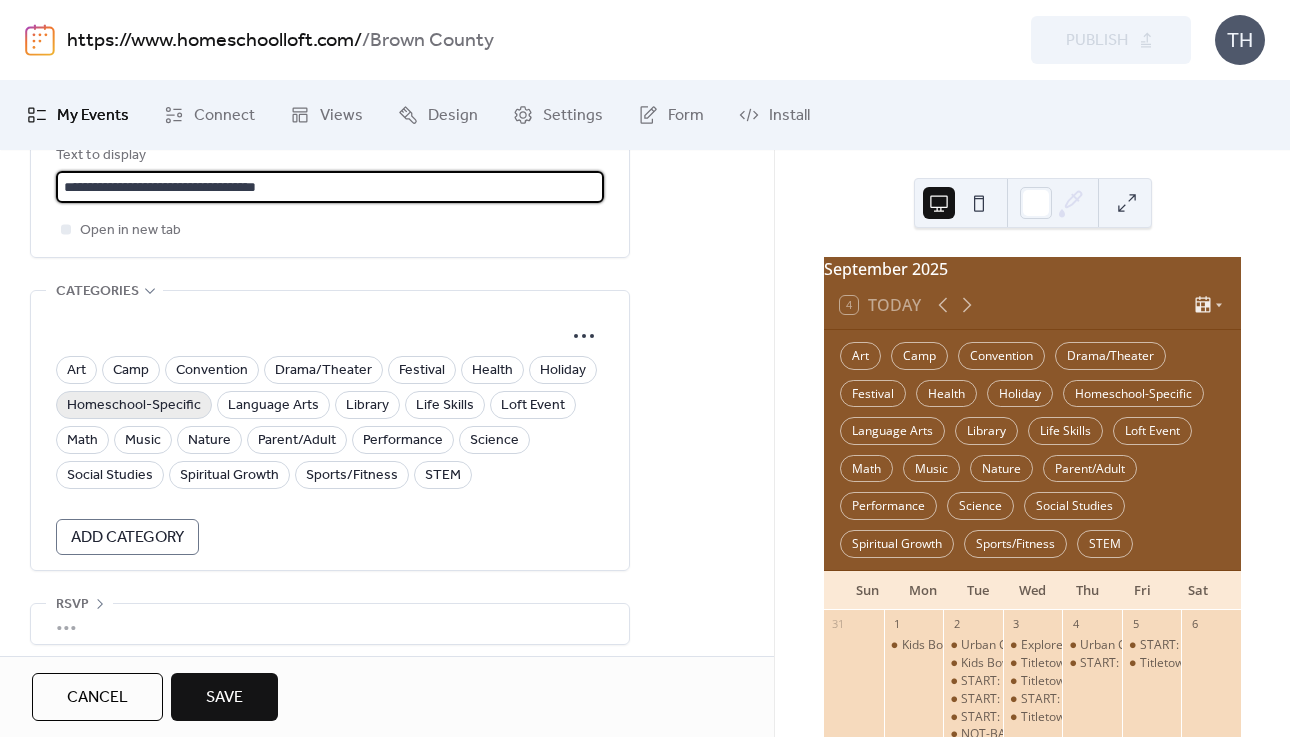 type on "**********" 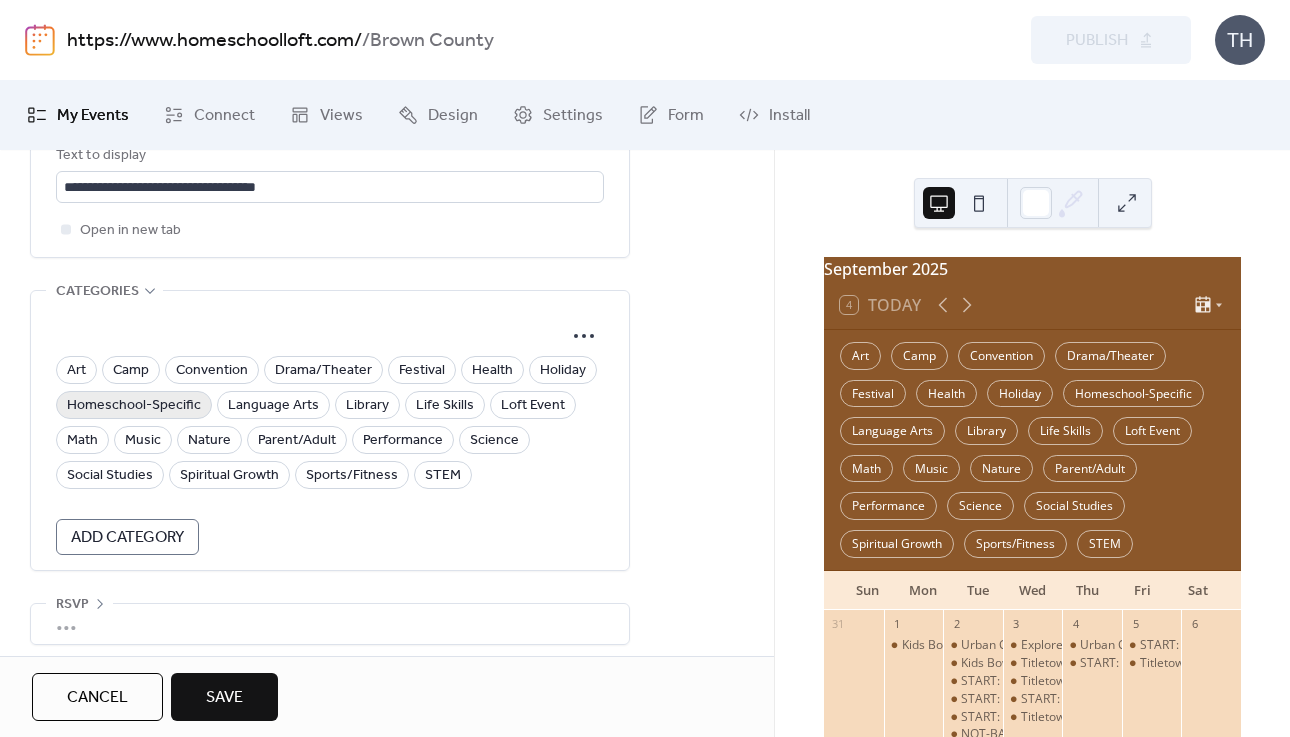 click on "Homeschool-Specific" at bounding box center (134, 406) 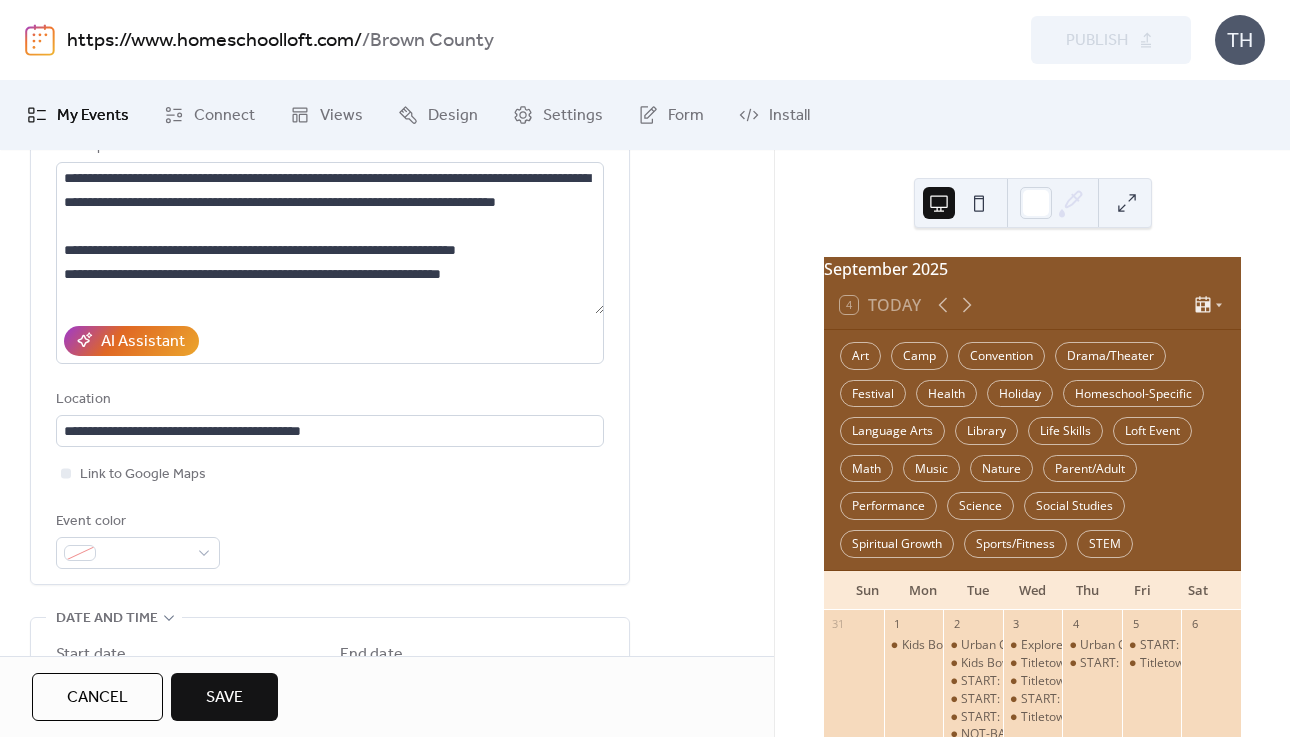 scroll, scrollTop: 209, scrollLeft: 0, axis: vertical 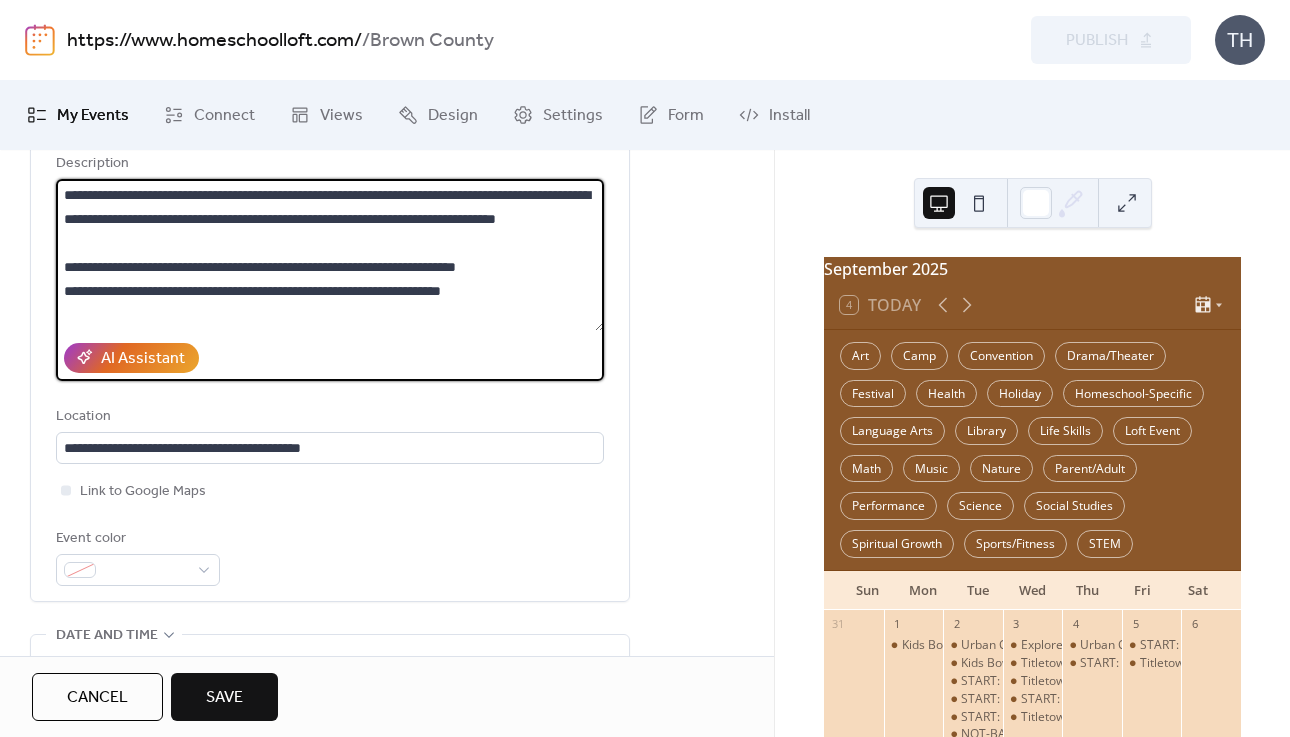 drag, startPoint x: 63, startPoint y: 199, endPoint x: 570, endPoint y: 324, distance: 522.18195 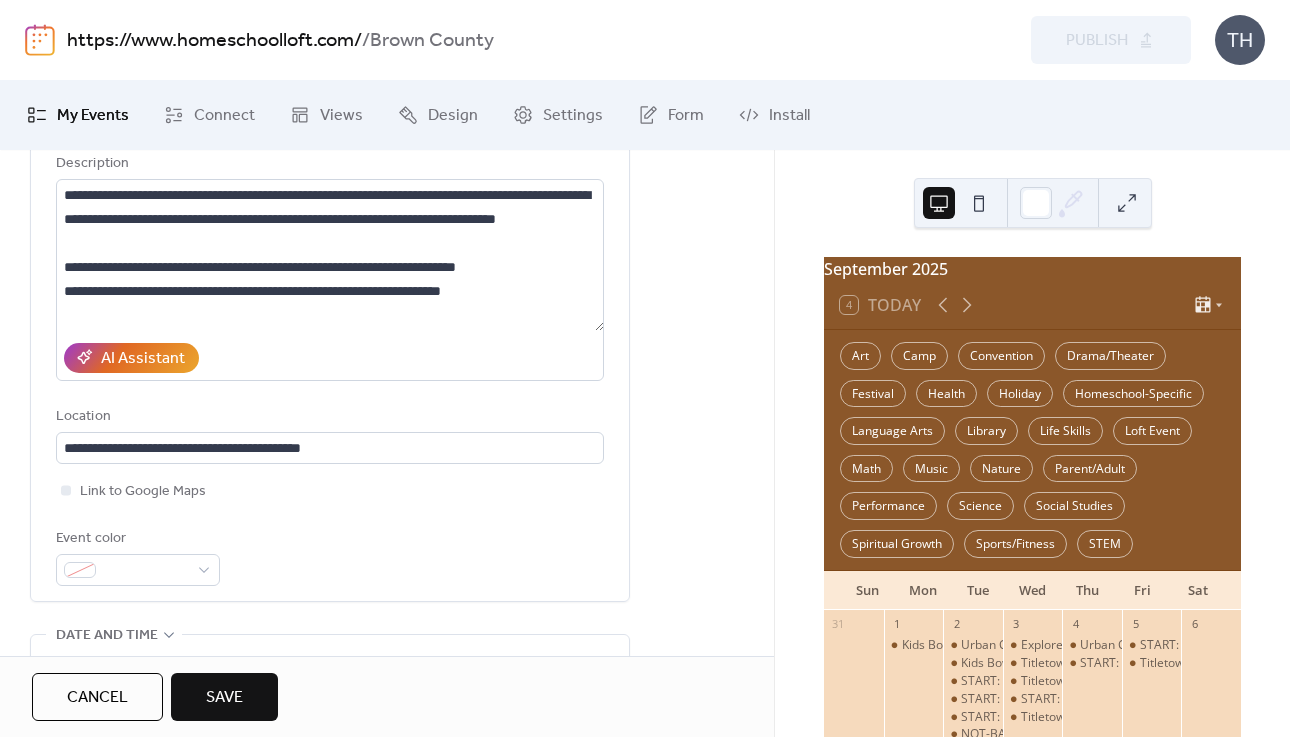 click on "**********" at bounding box center [387, 899] 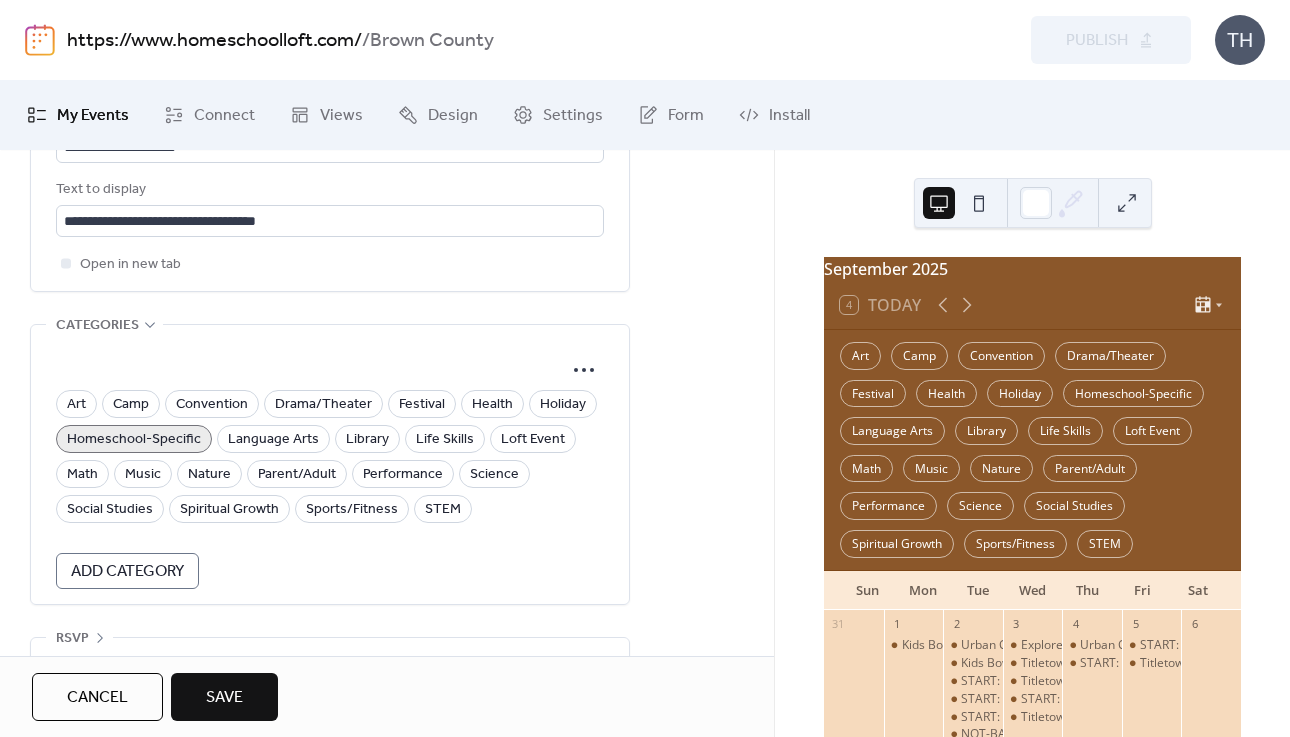 scroll, scrollTop: 1301, scrollLeft: 0, axis: vertical 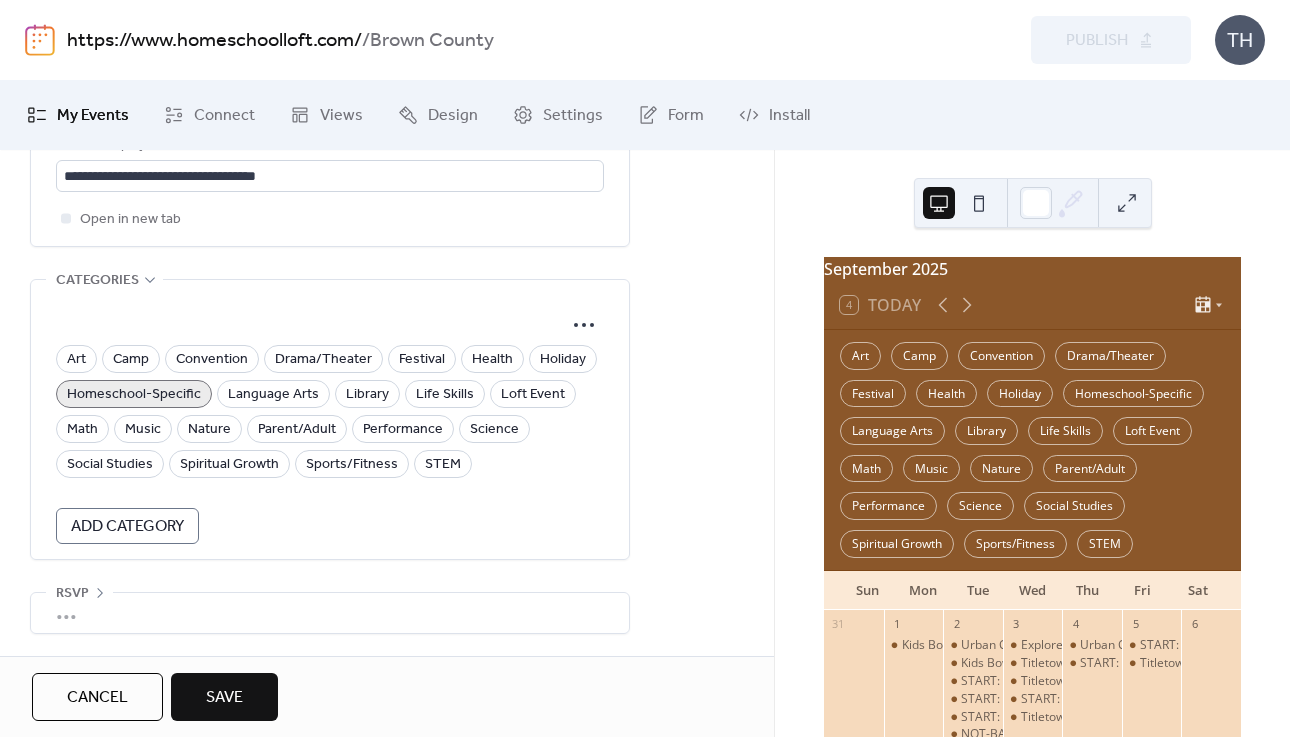 click on "Save" at bounding box center [224, 697] 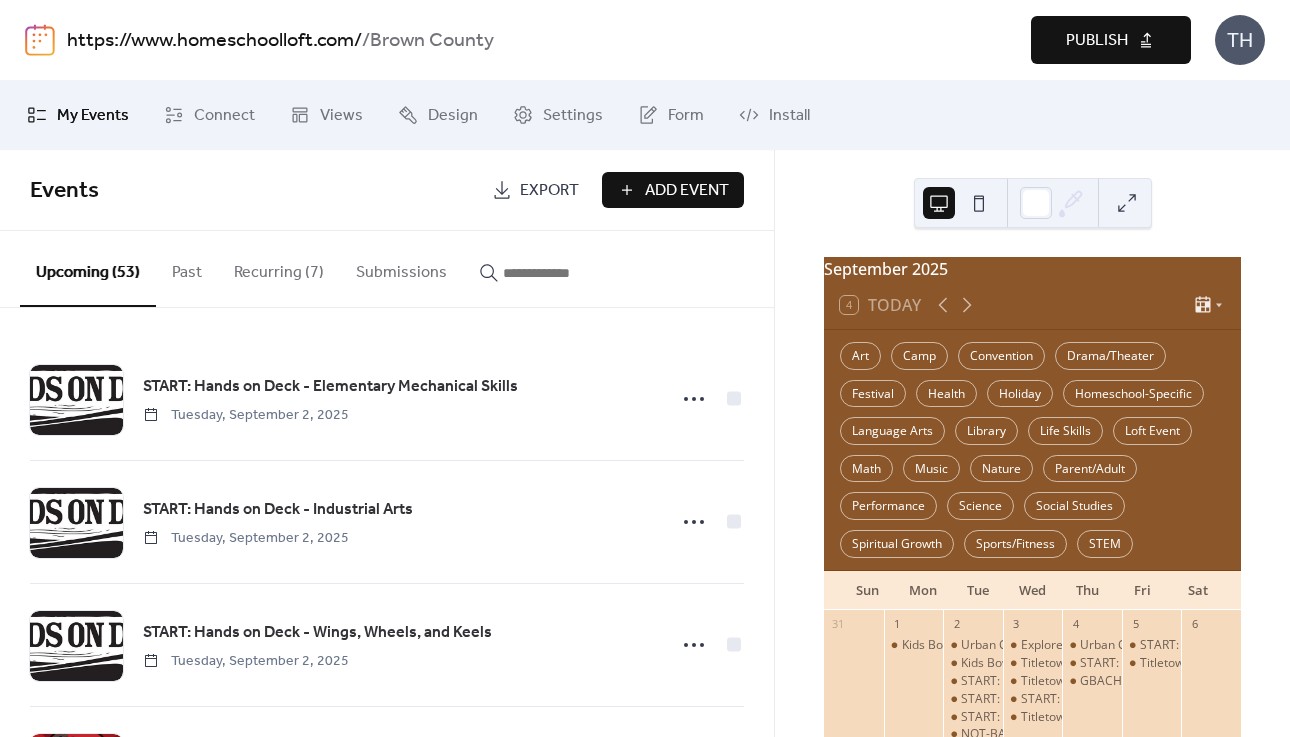 click on "Publish" at bounding box center [1097, 41] 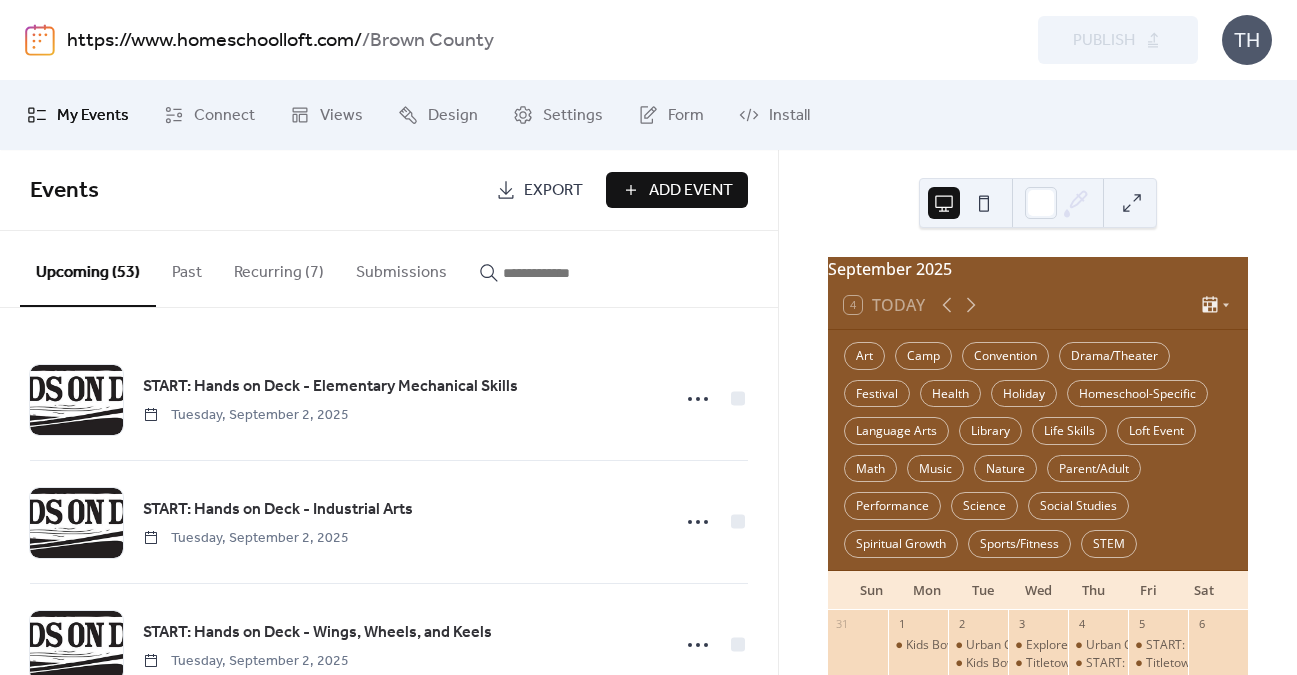click on "https://www.homeschoolloft.com/" at bounding box center (214, 41) 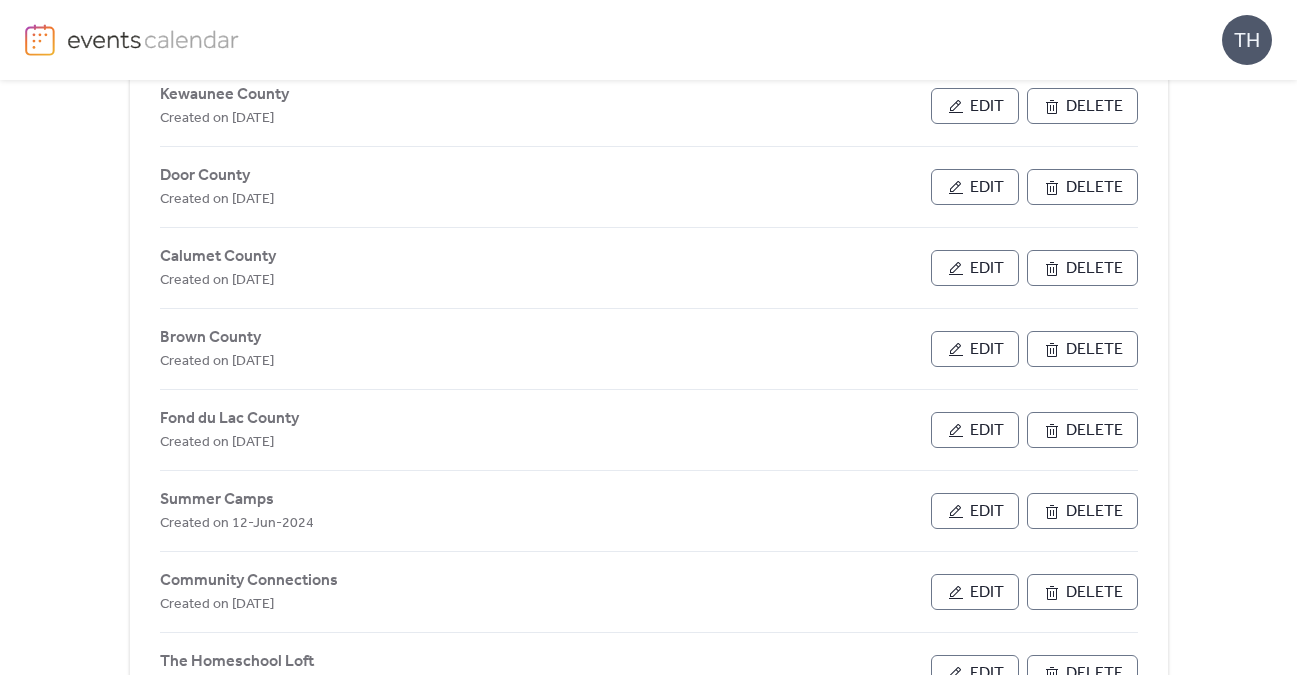 scroll, scrollTop: 1001, scrollLeft: 0, axis: vertical 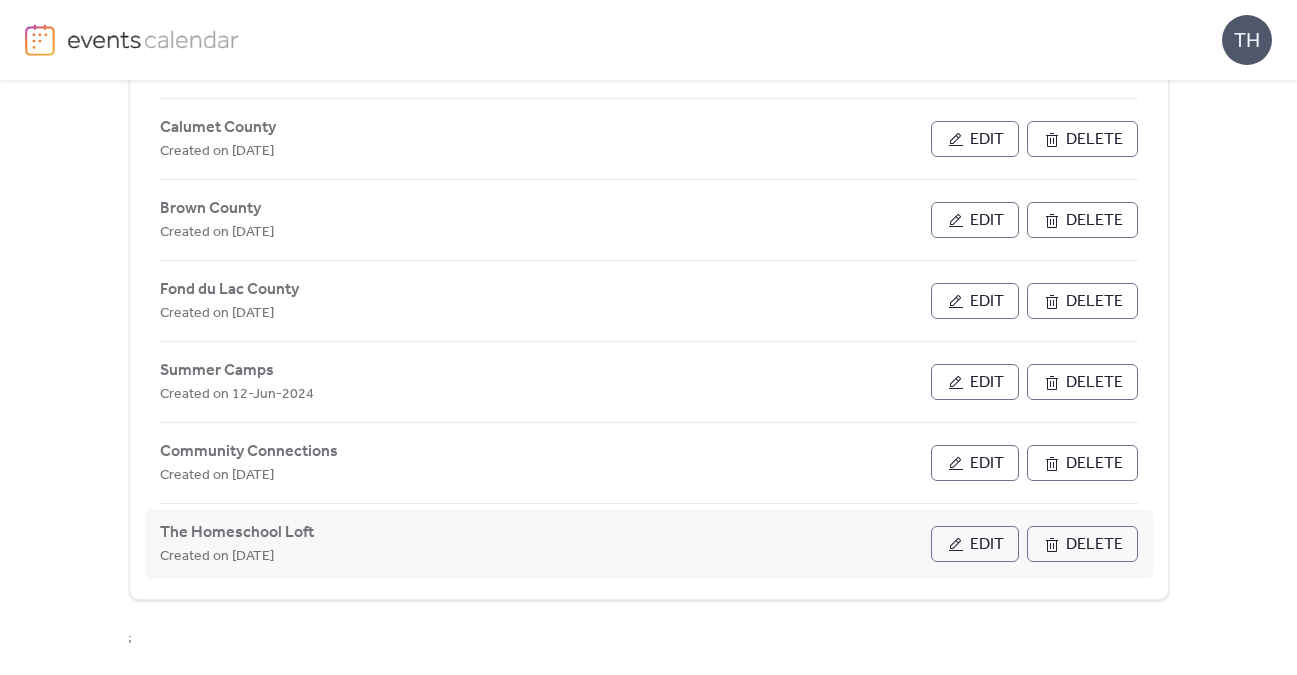 click on "Edit" at bounding box center (975, 544) 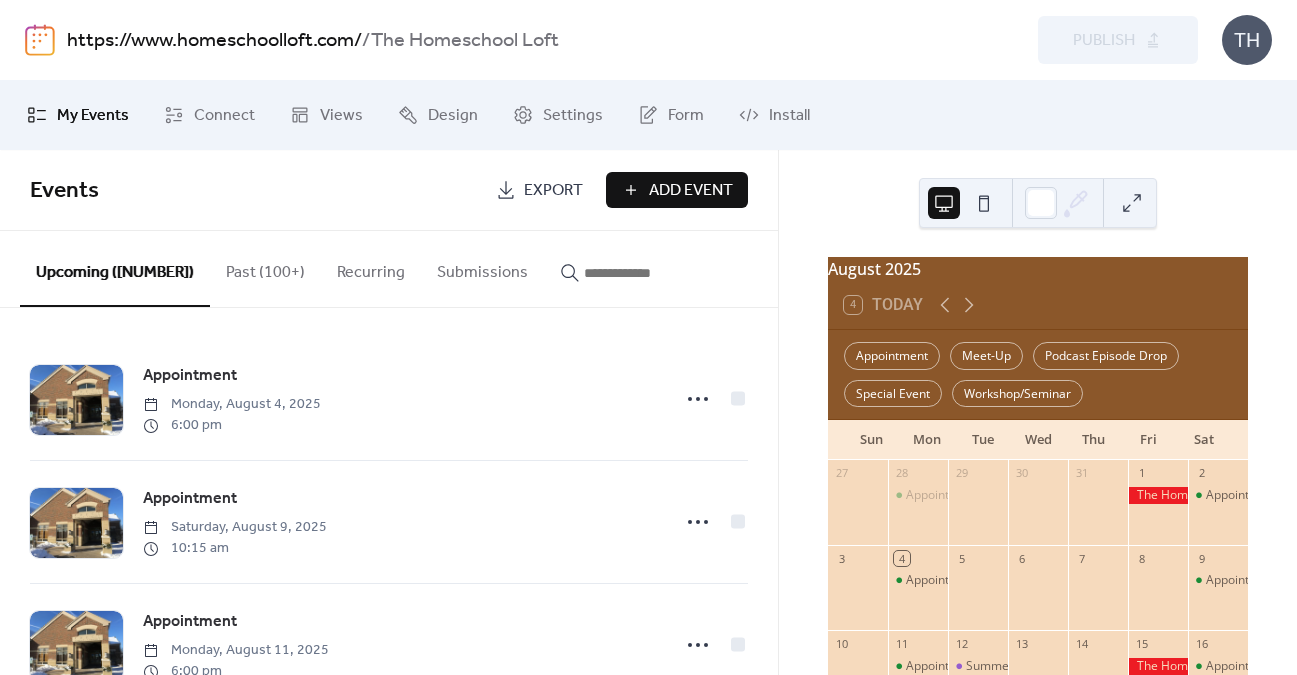 click at bounding box center [644, 273] 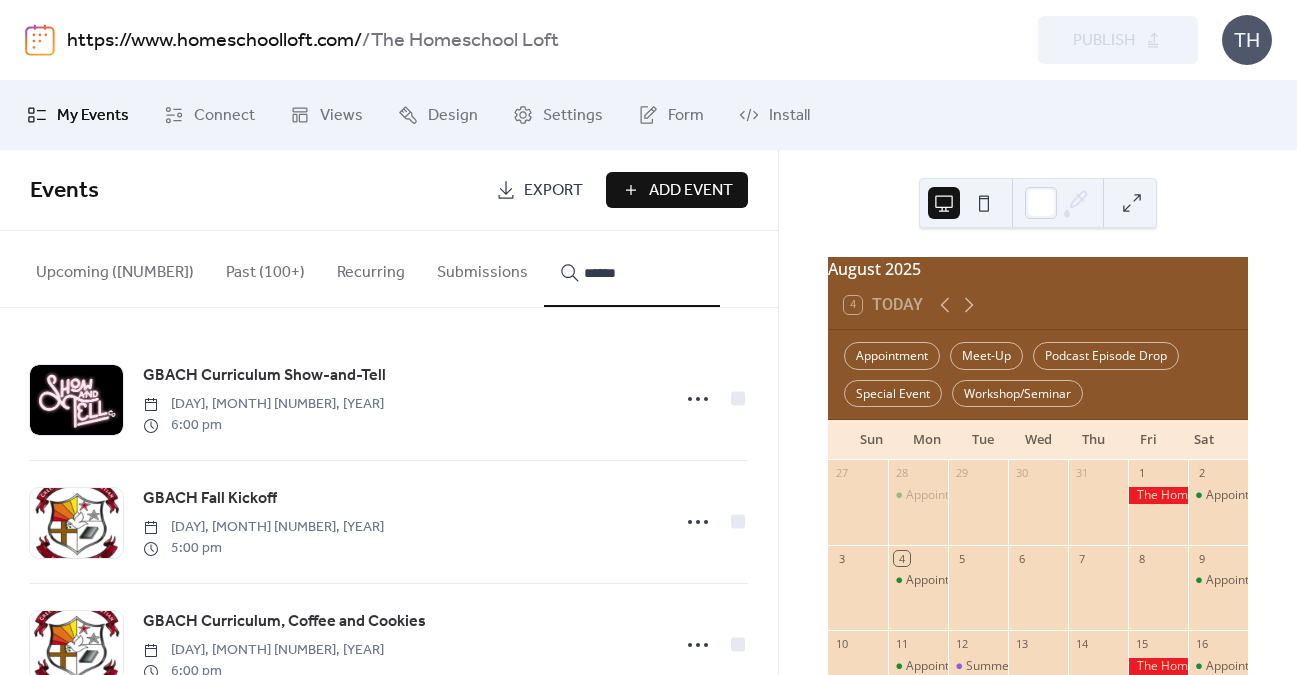 click on "*****" at bounding box center [632, 269] 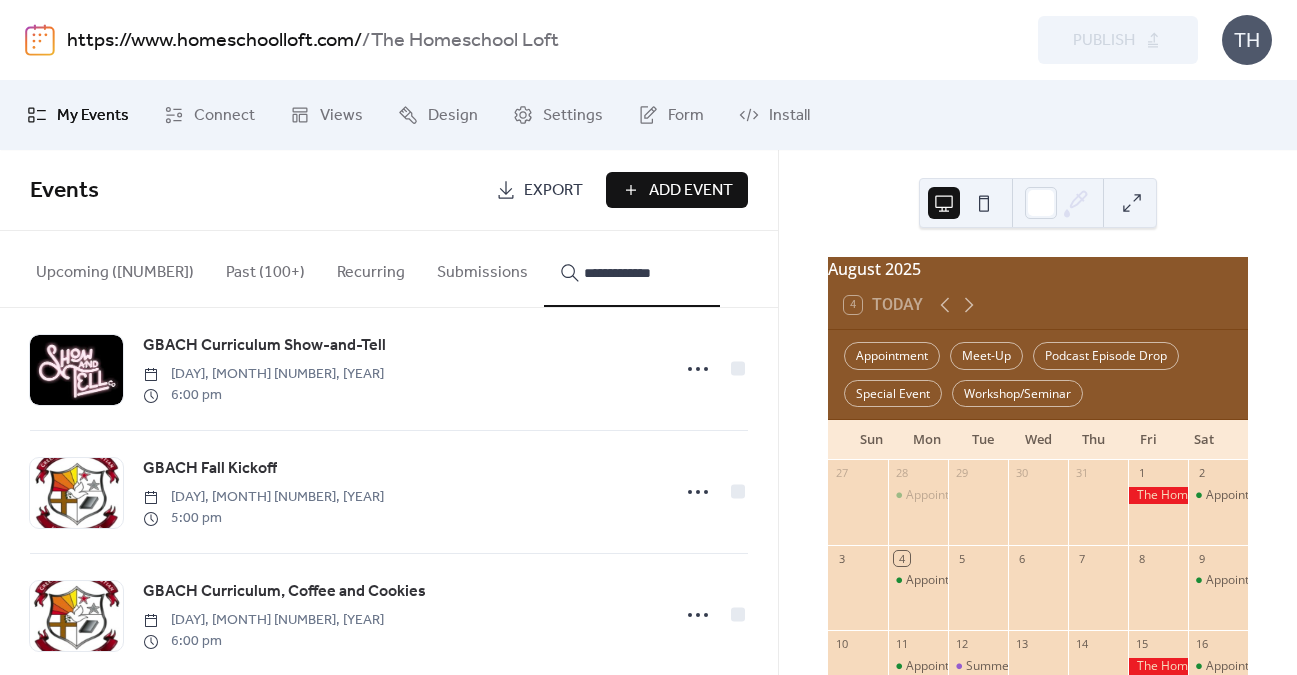 scroll, scrollTop: 63, scrollLeft: 0, axis: vertical 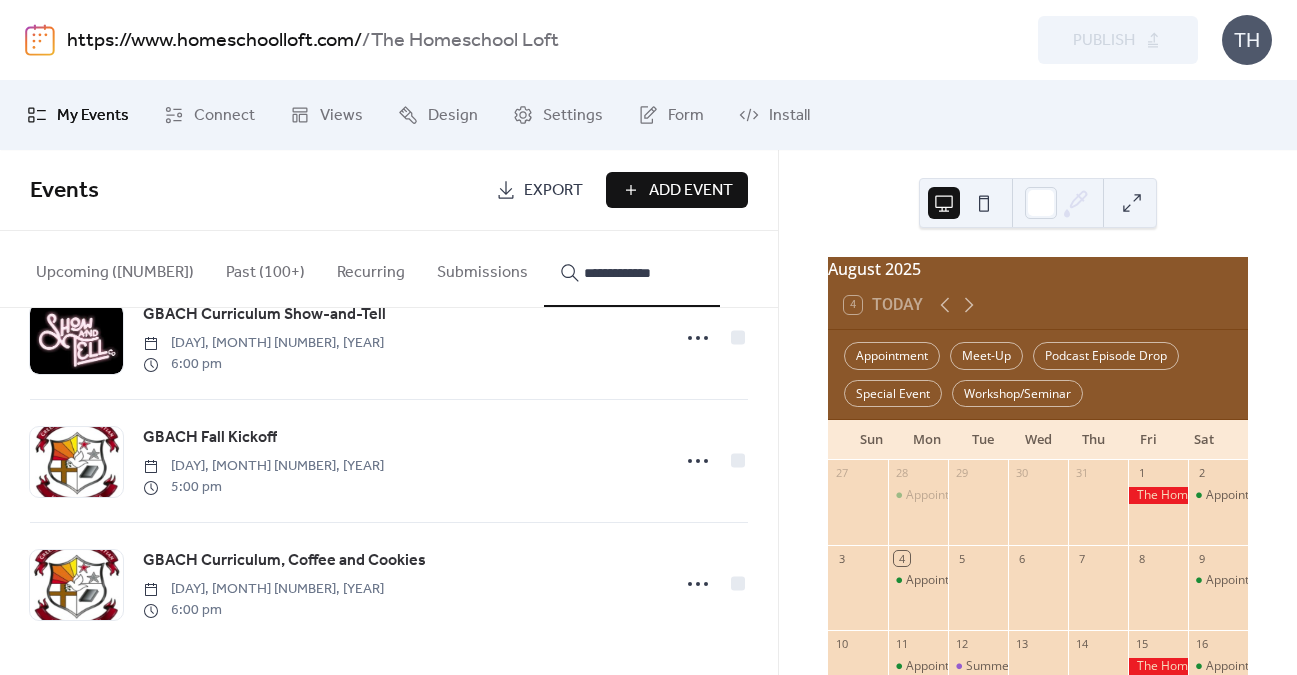 type on "**********" 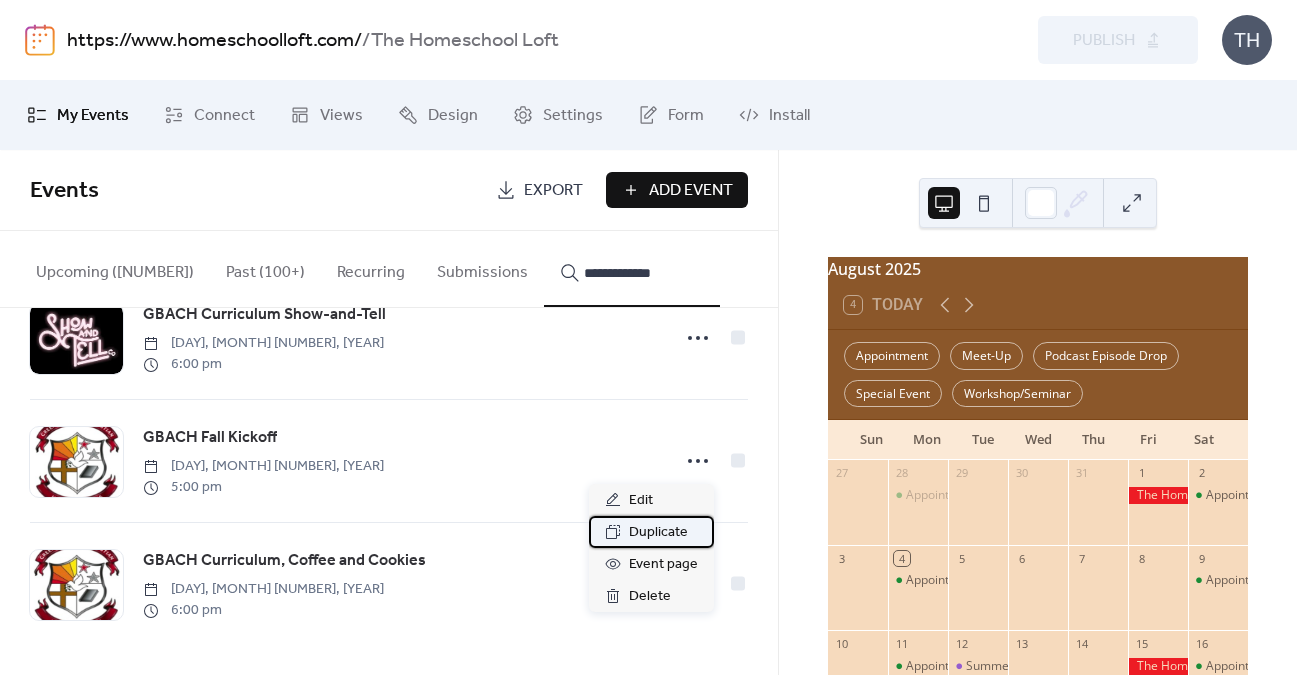 click on "Duplicate" at bounding box center [658, 533] 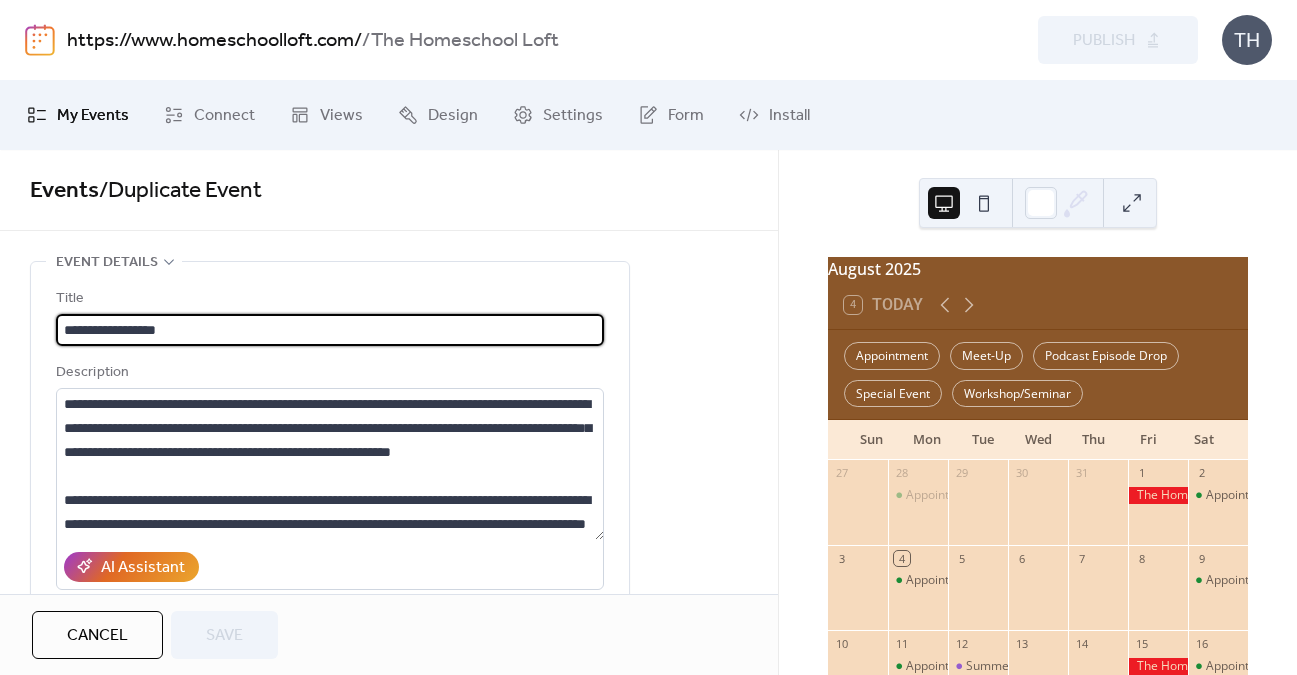scroll, scrollTop: 1, scrollLeft: 0, axis: vertical 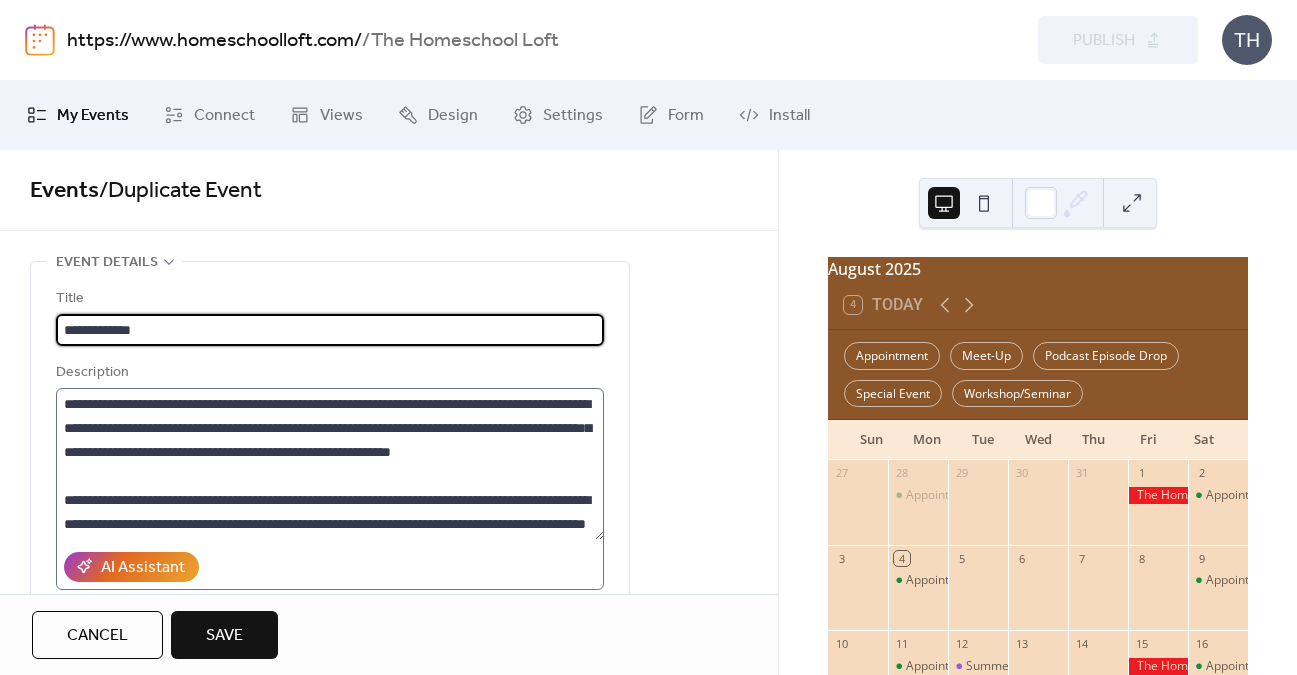 type on "**********" 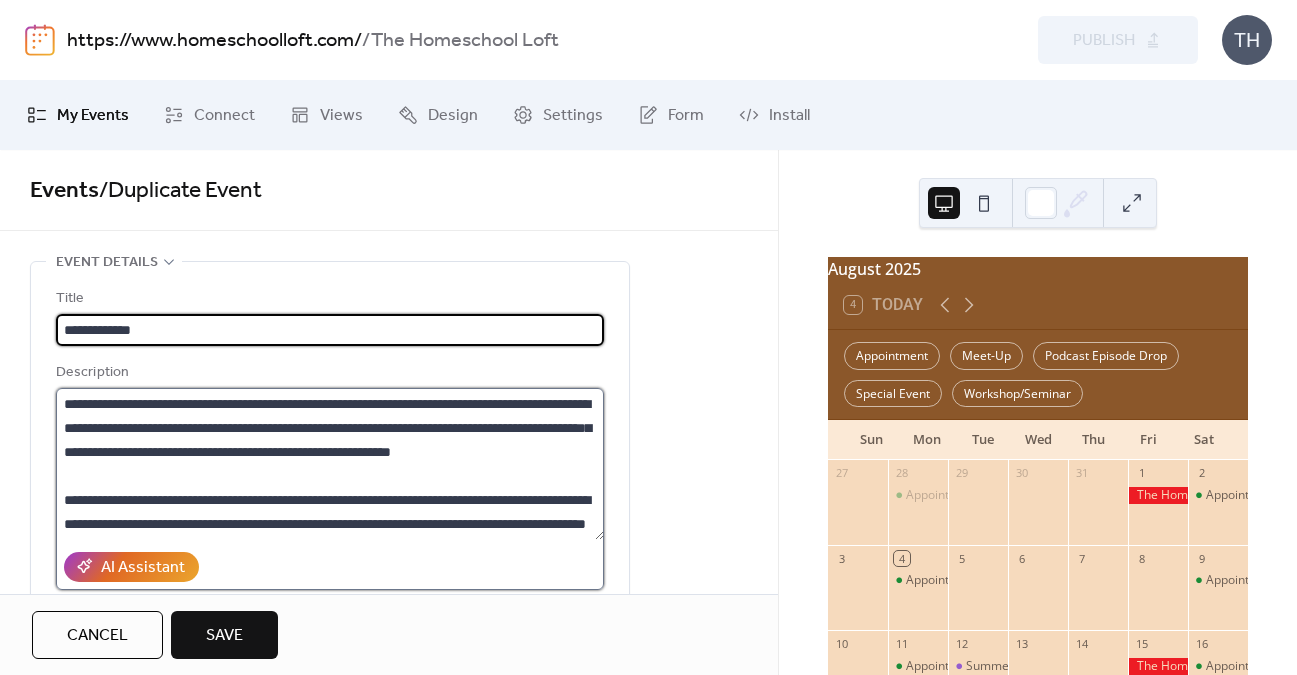 click on "**********" at bounding box center (330, 464) 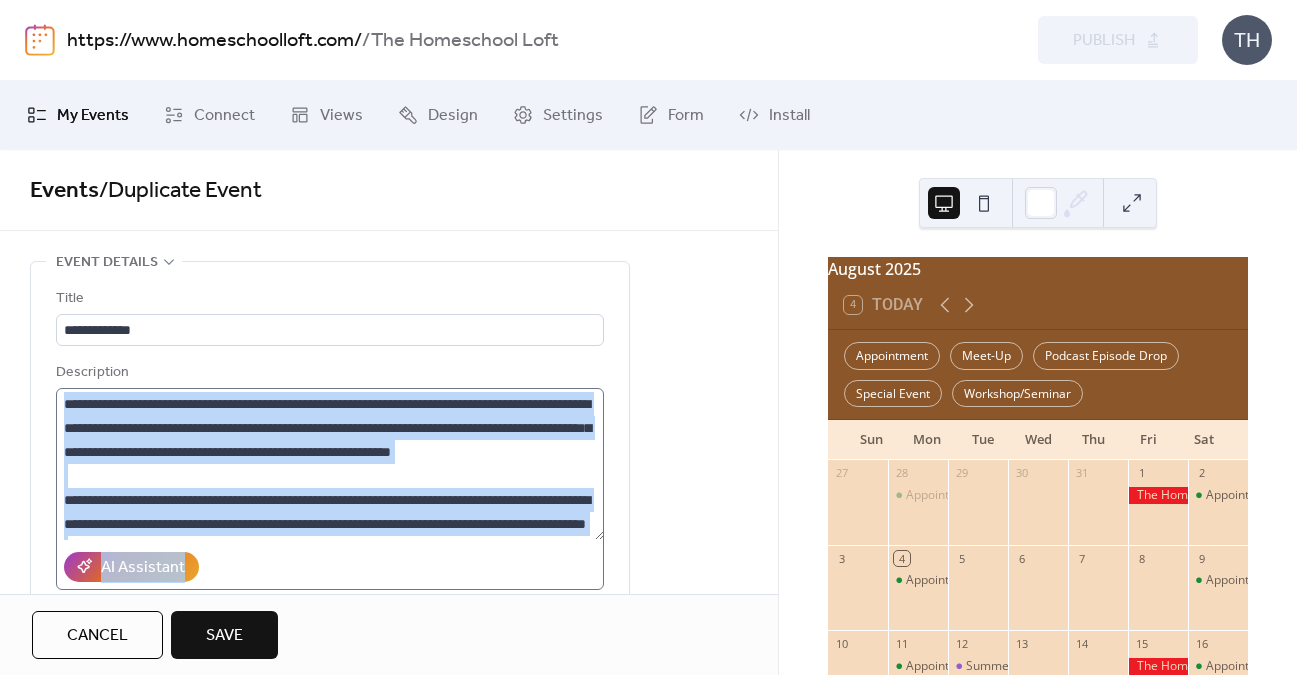 drag, startPoint x: 604, startPoint y: 453, endPoint x: 600, endPoint y: 467, distance: 14.56022 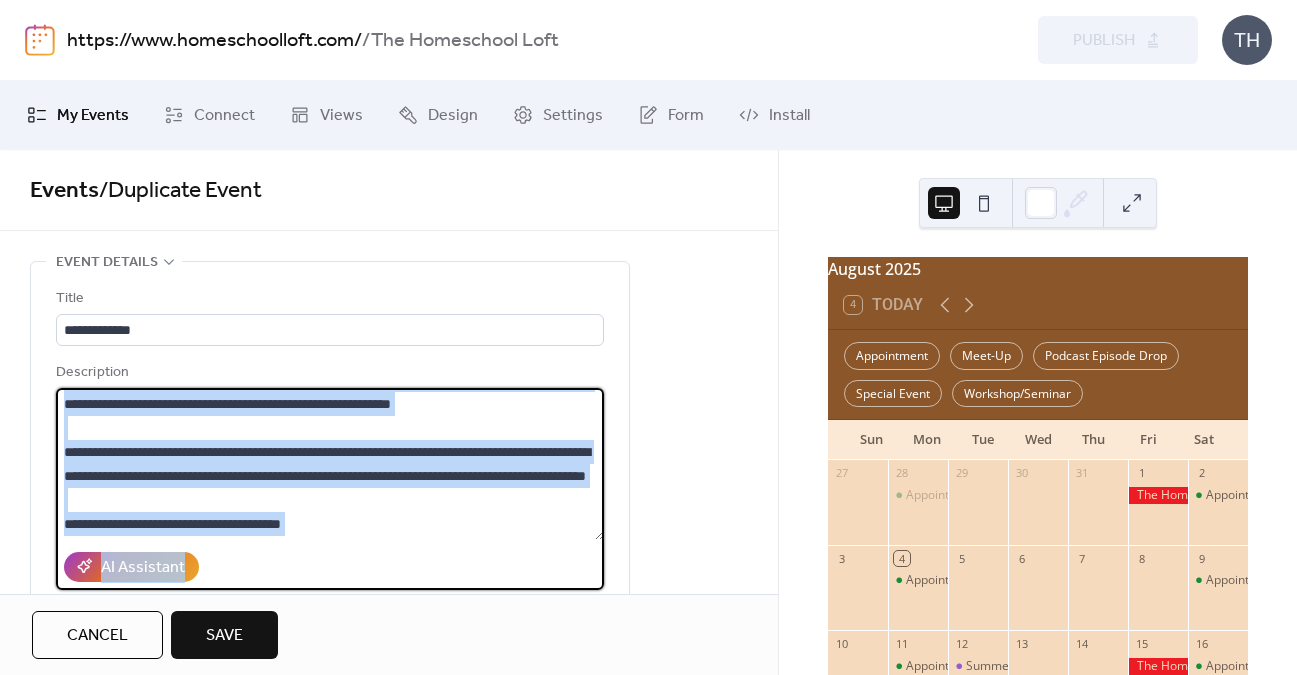 scroll, scrollTop: 96, scrollLeft: 0, axis: vertical 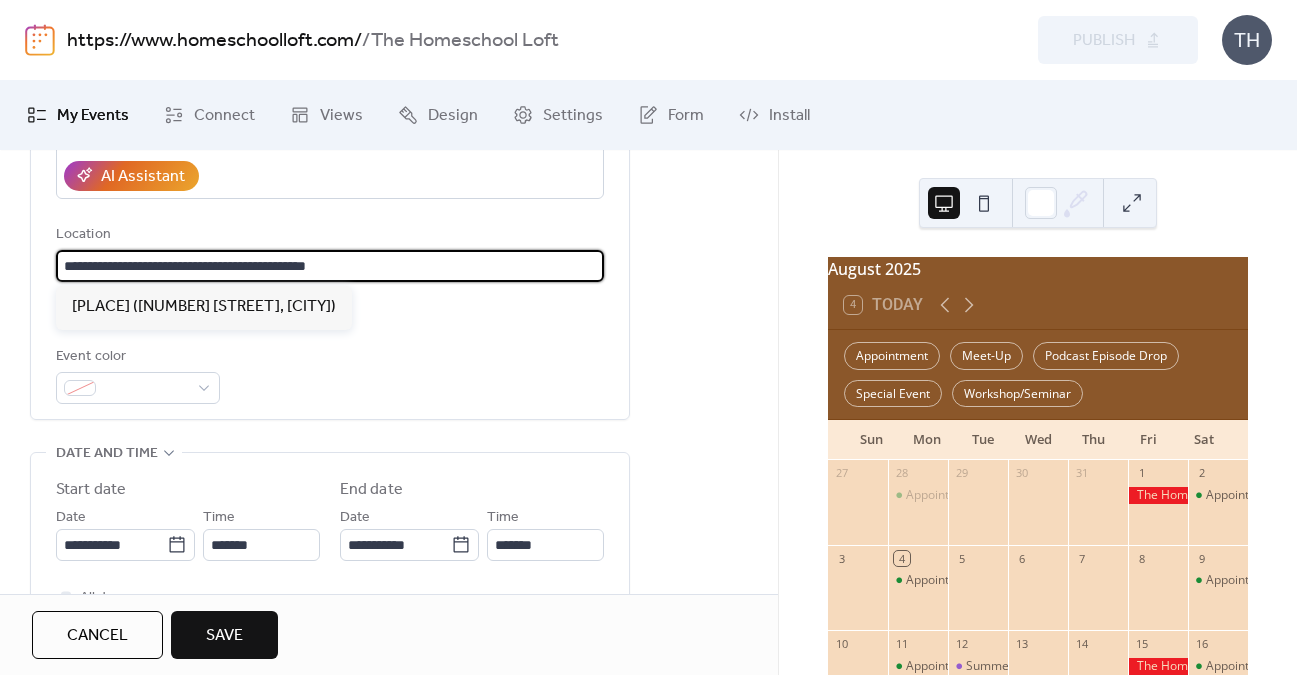 drag, startPoint x: 66, startPoint y: 262, endPoint x: 433, endPoint y: 254, distance: 367.0872 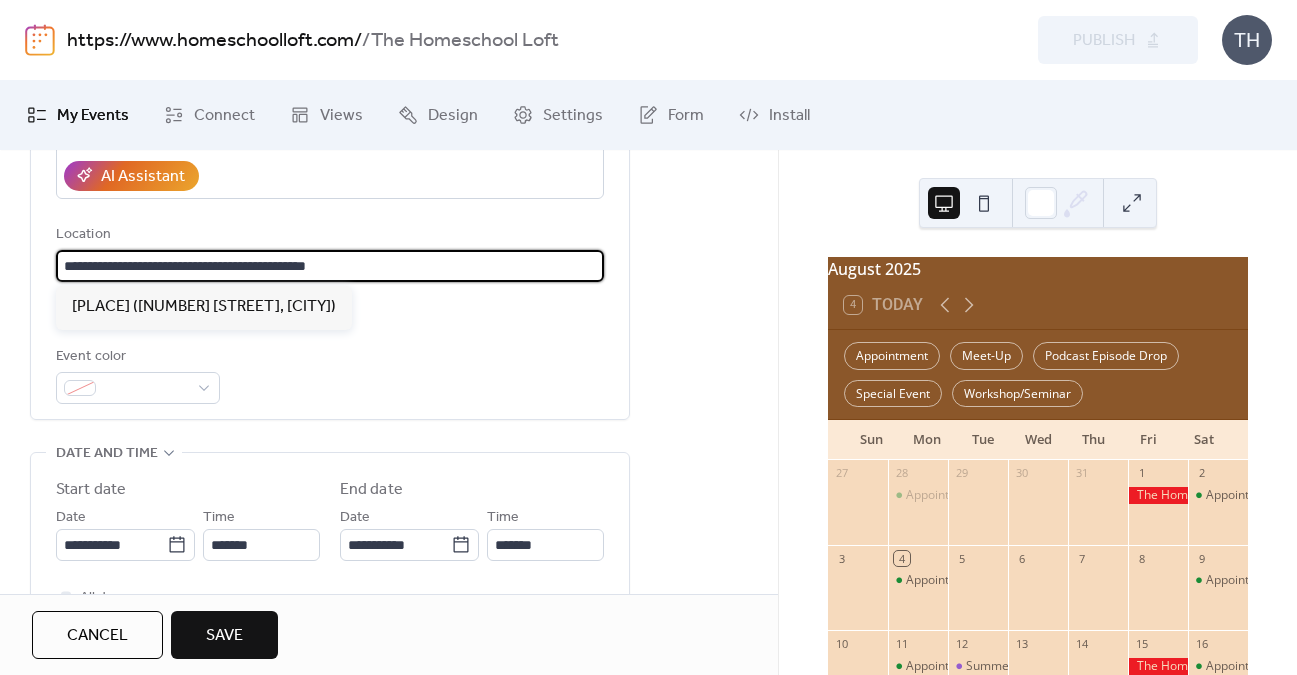 click on "**********" at bounding box center (330, 266) 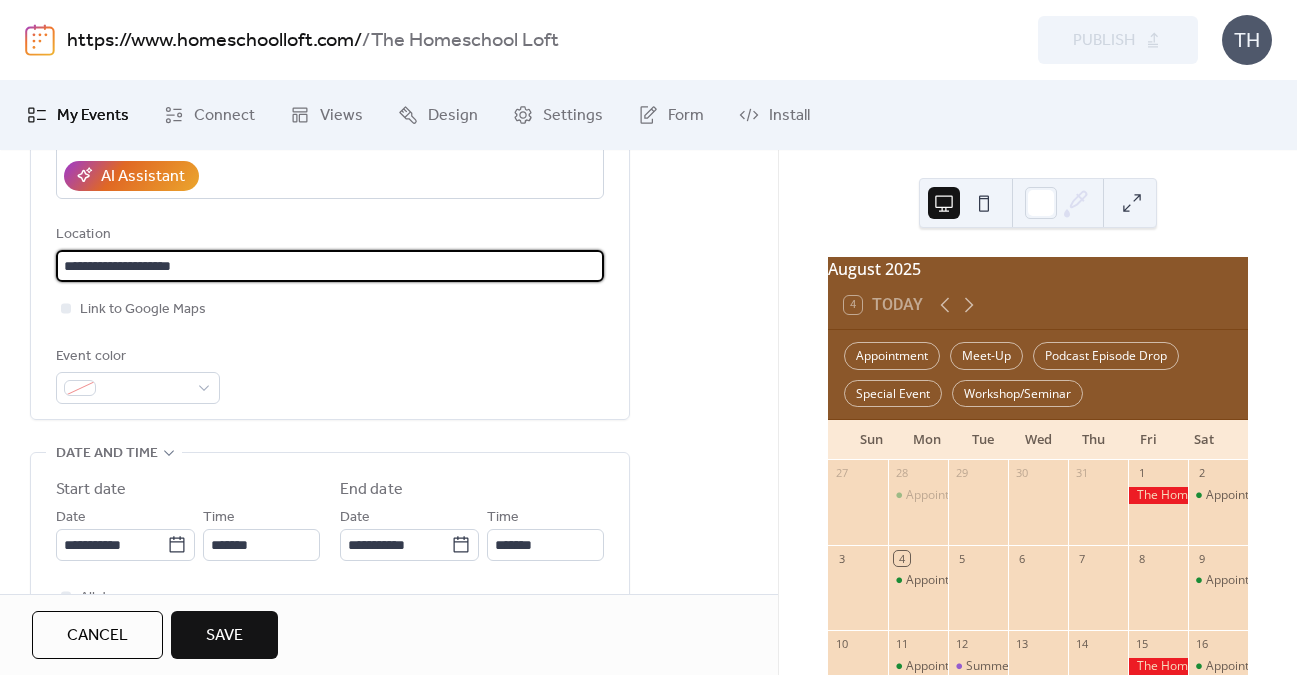paste on "**********" 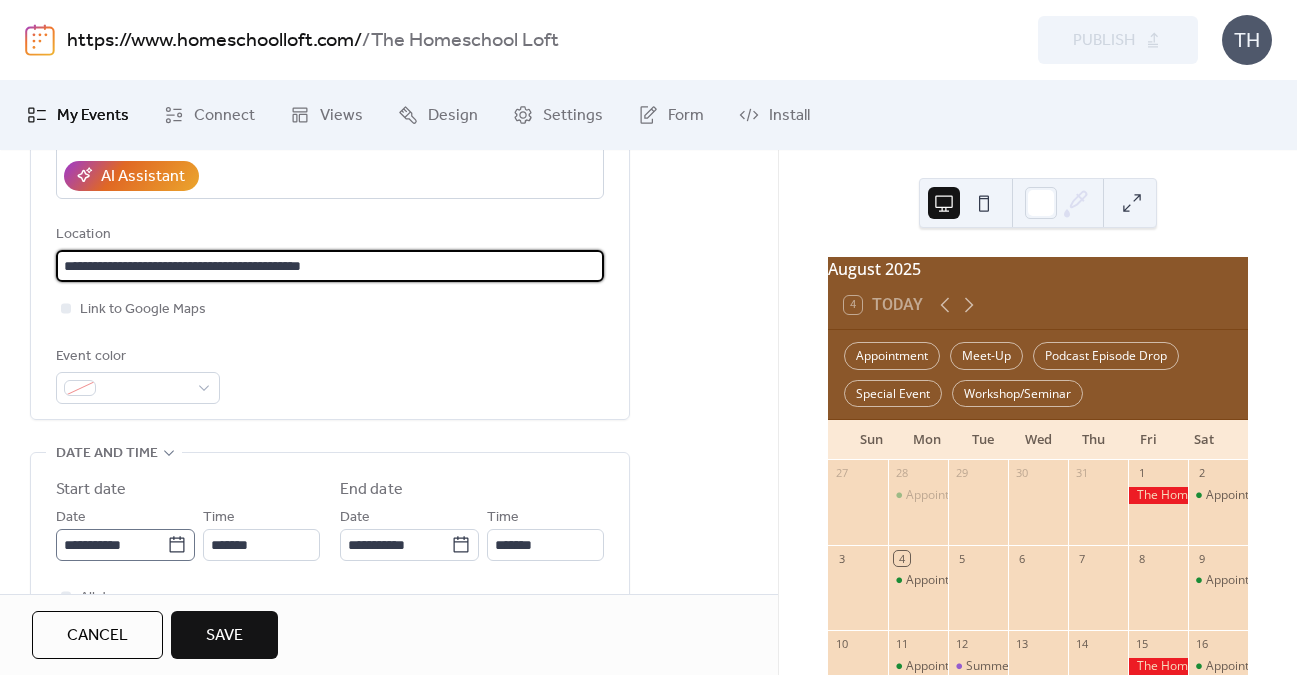 type on "**********" 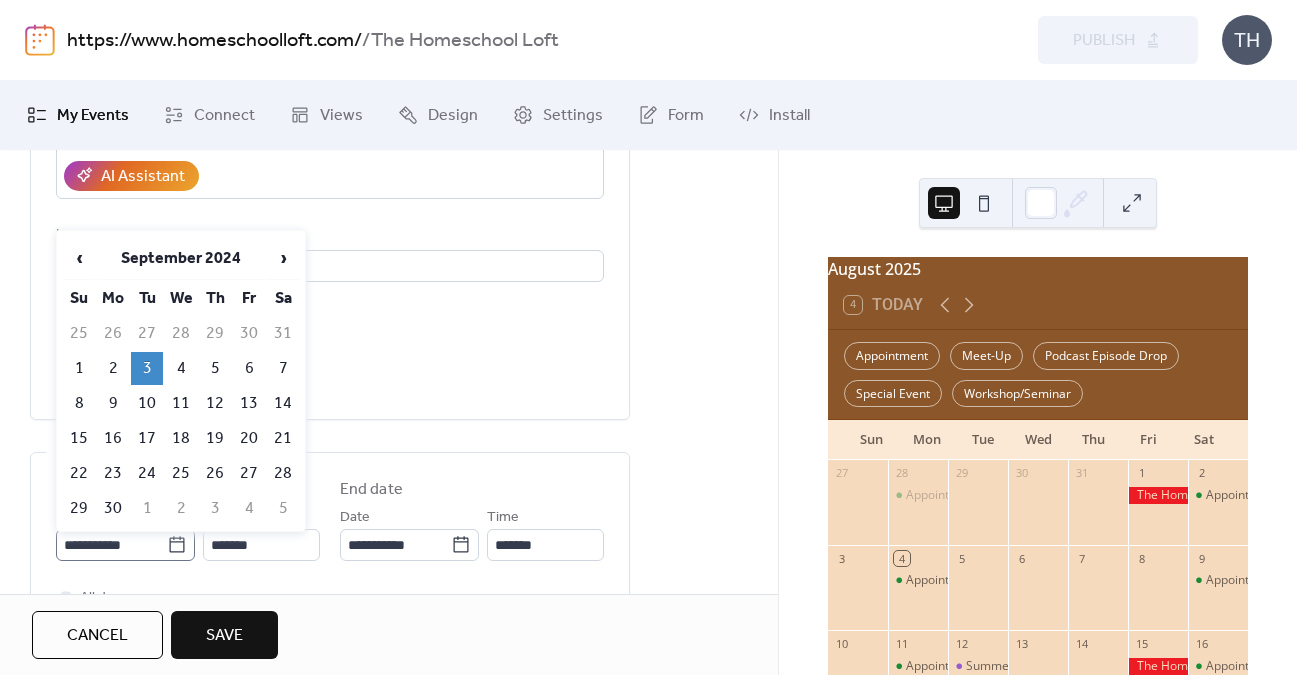 click on "**********" at bounding box center [125, 545] 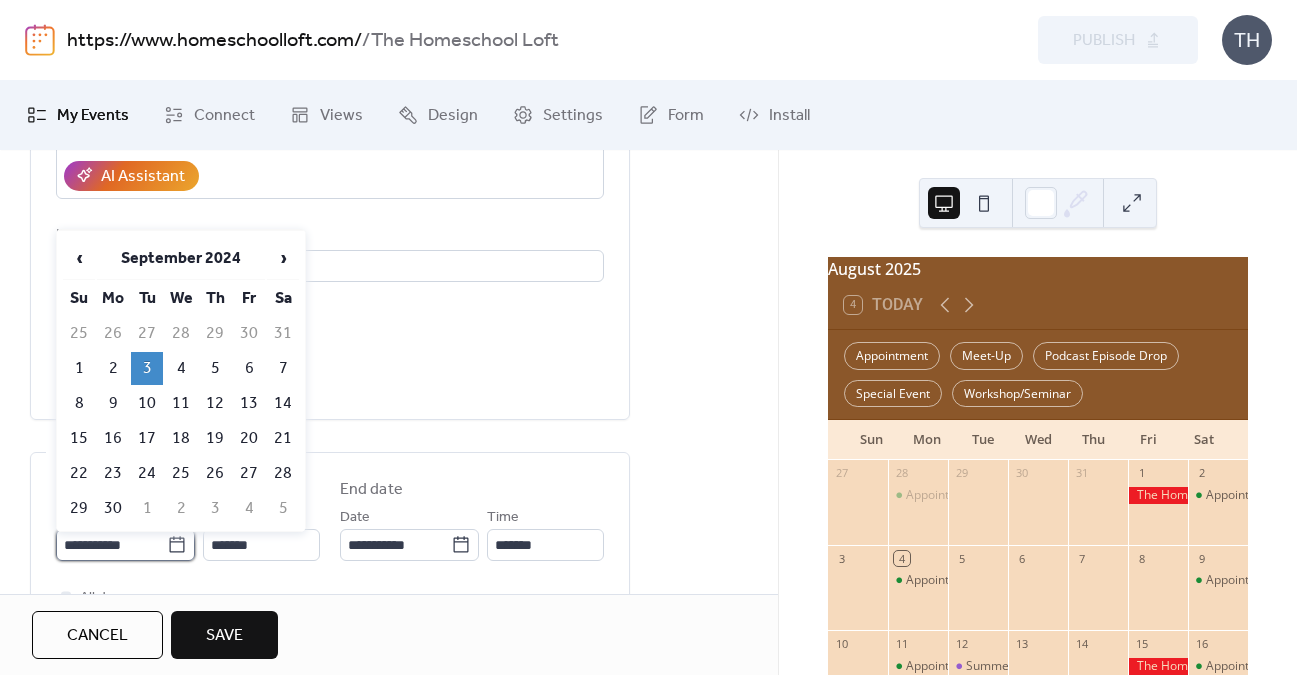 click on "**********" at bounding box center [111, 545] 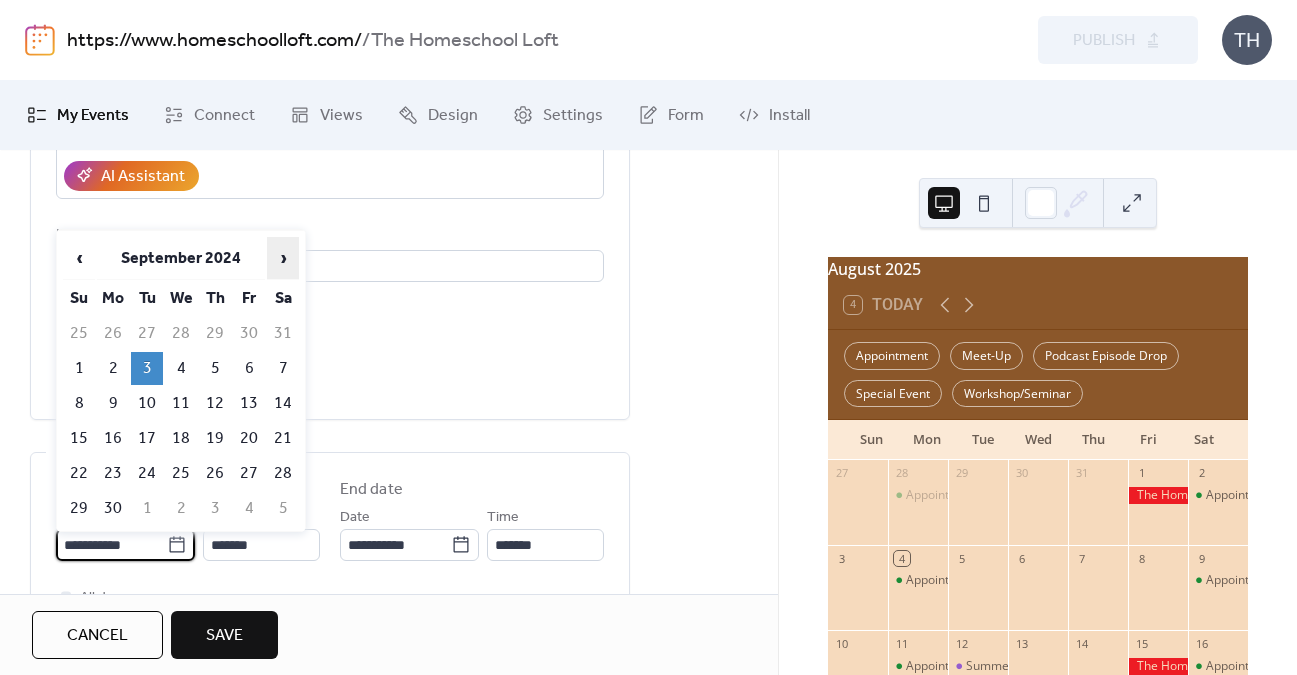 click on "›" at bounding box center [283, 258] 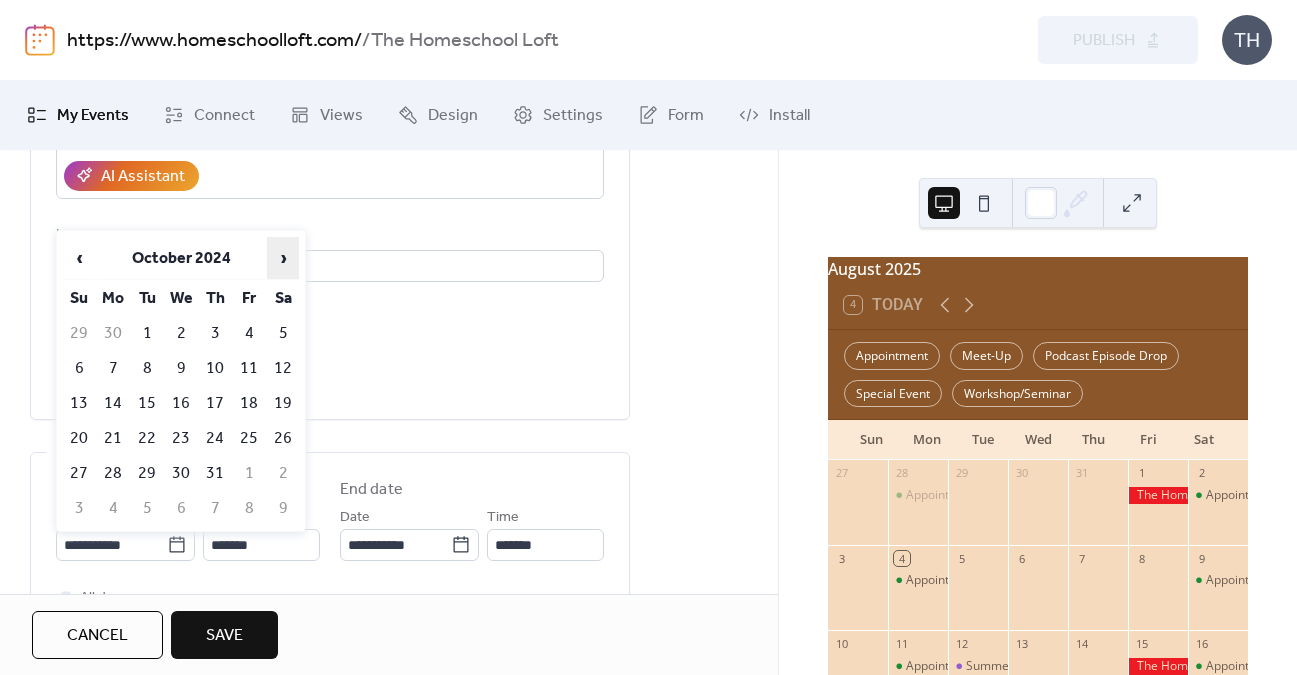 click on "›" at bounding box center [283, 258] 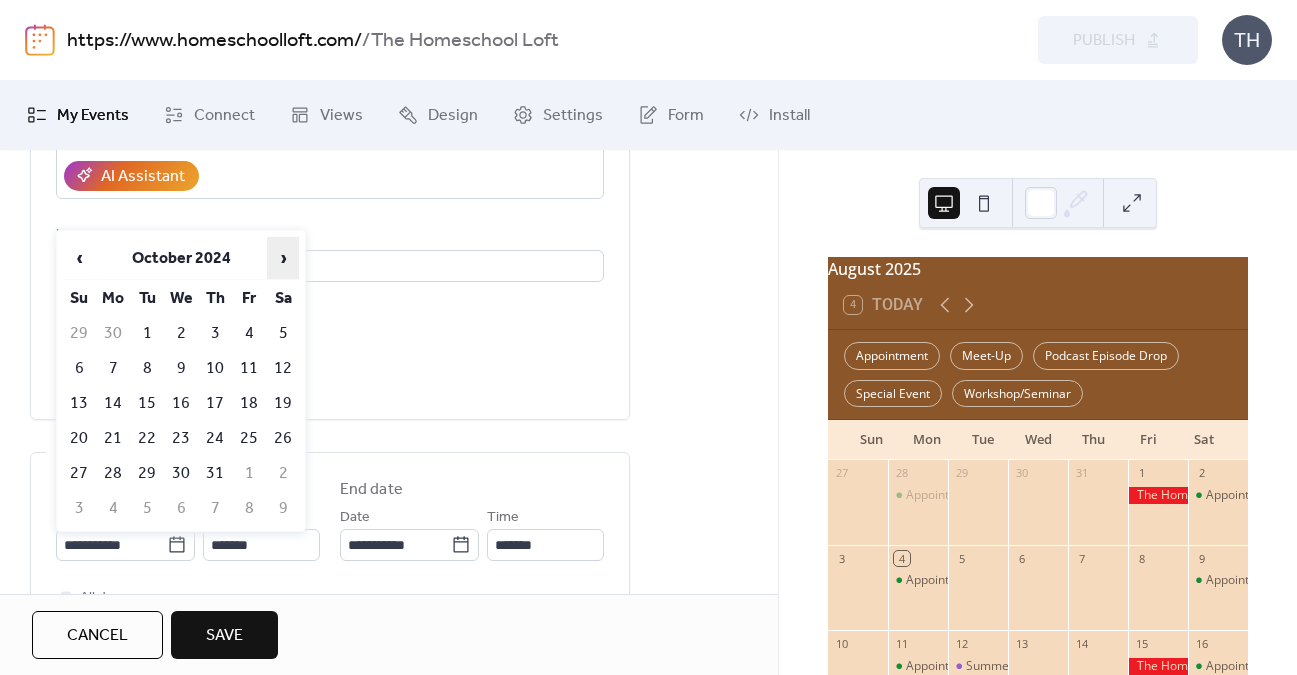 click on "›" at bounding box center (283, 258) 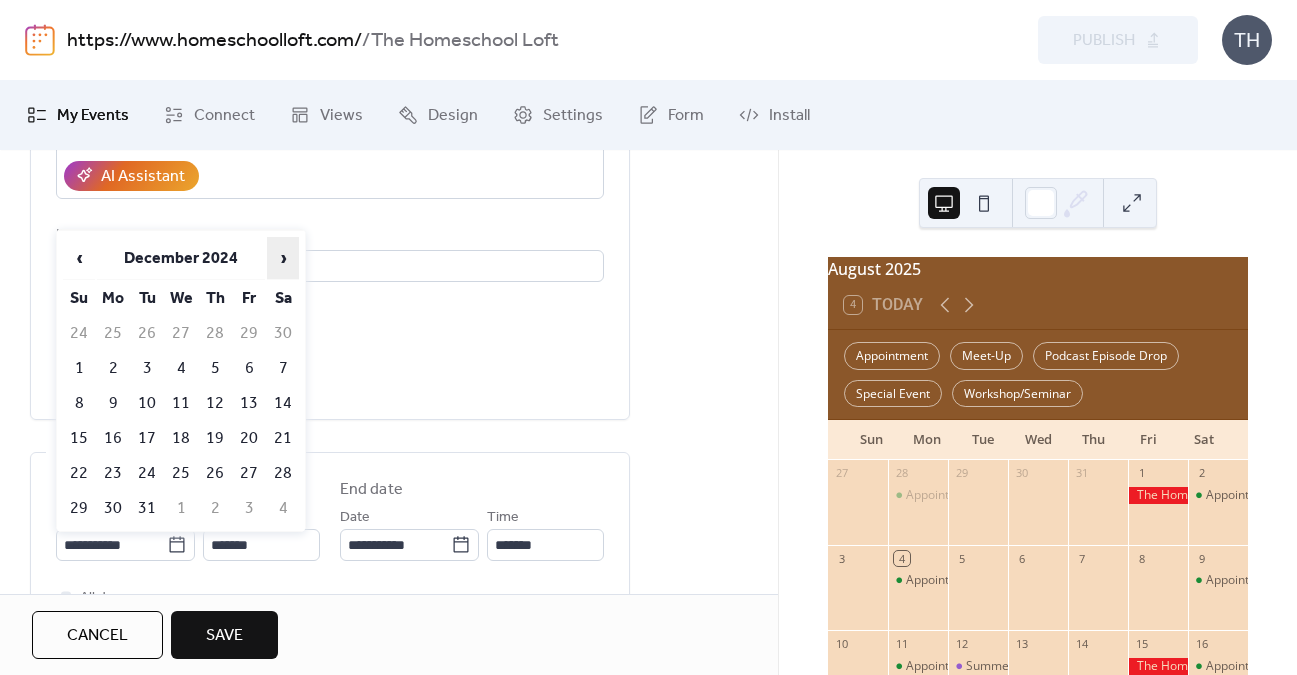 click on "›" at bounding box center [283, 258] 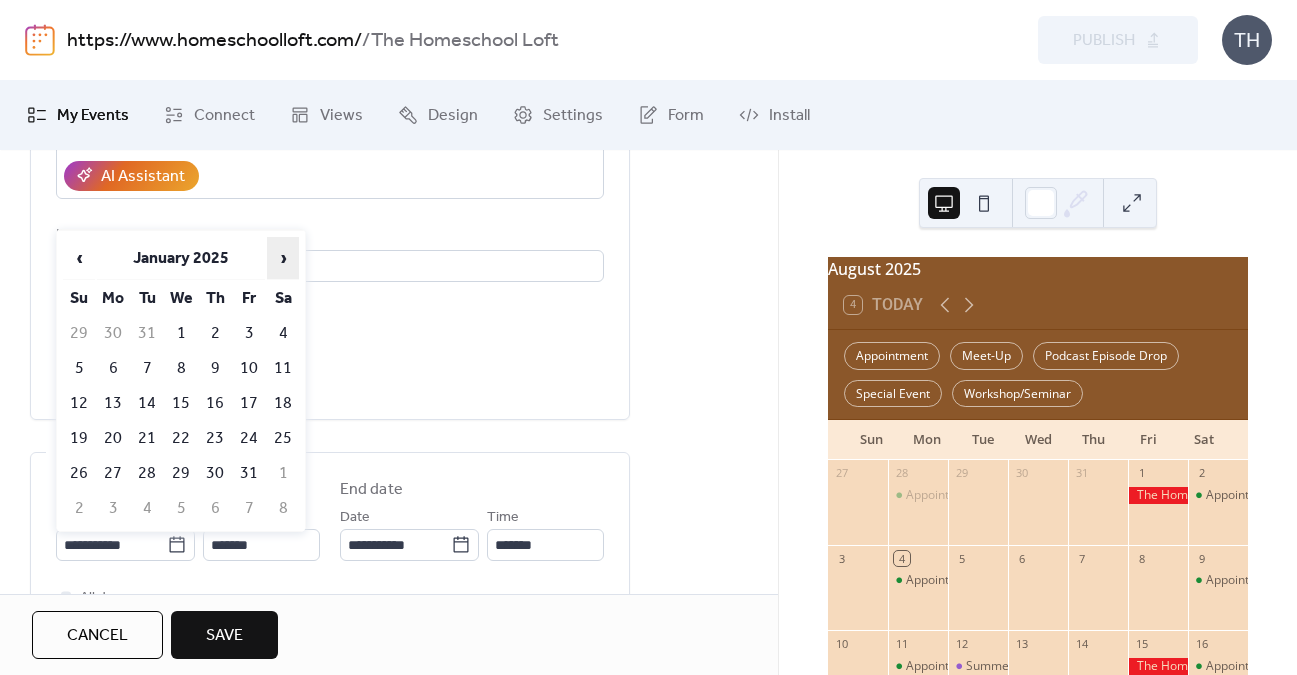 click on "›" at bounding box center (283, 258) 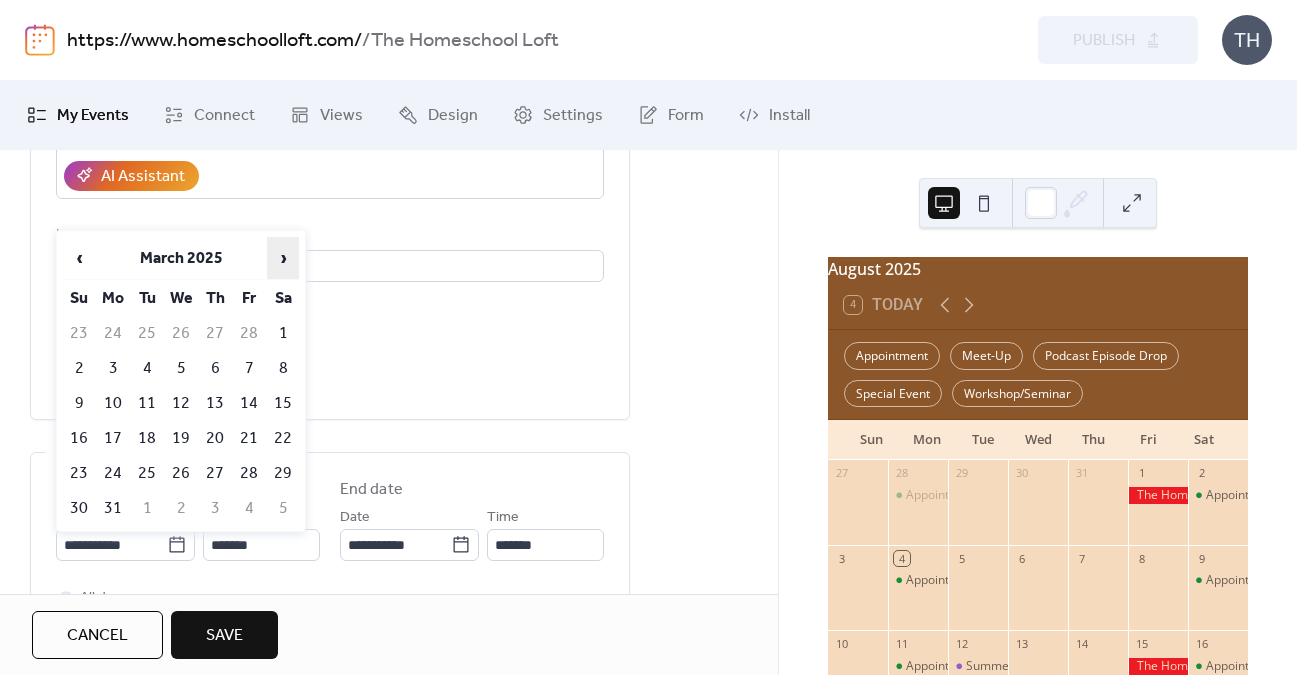 click on "›" at bounding box center [283, 258] 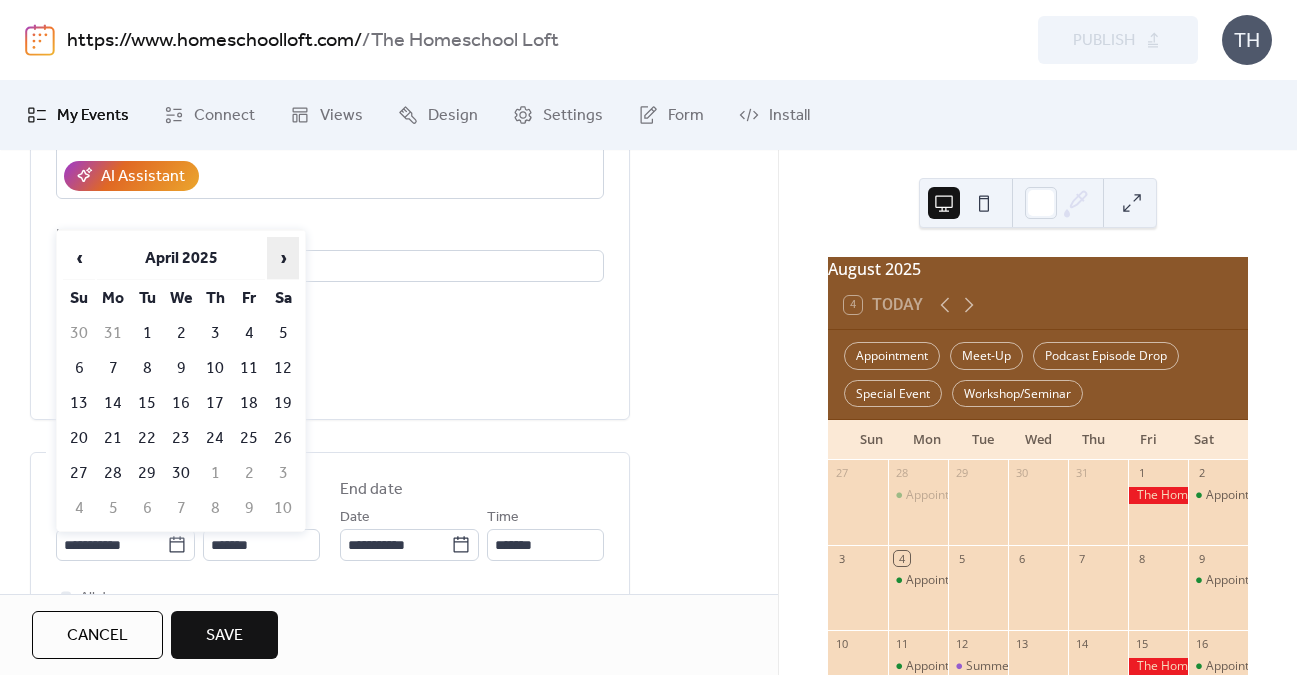 click on "›" at bounding box center [283, 258] 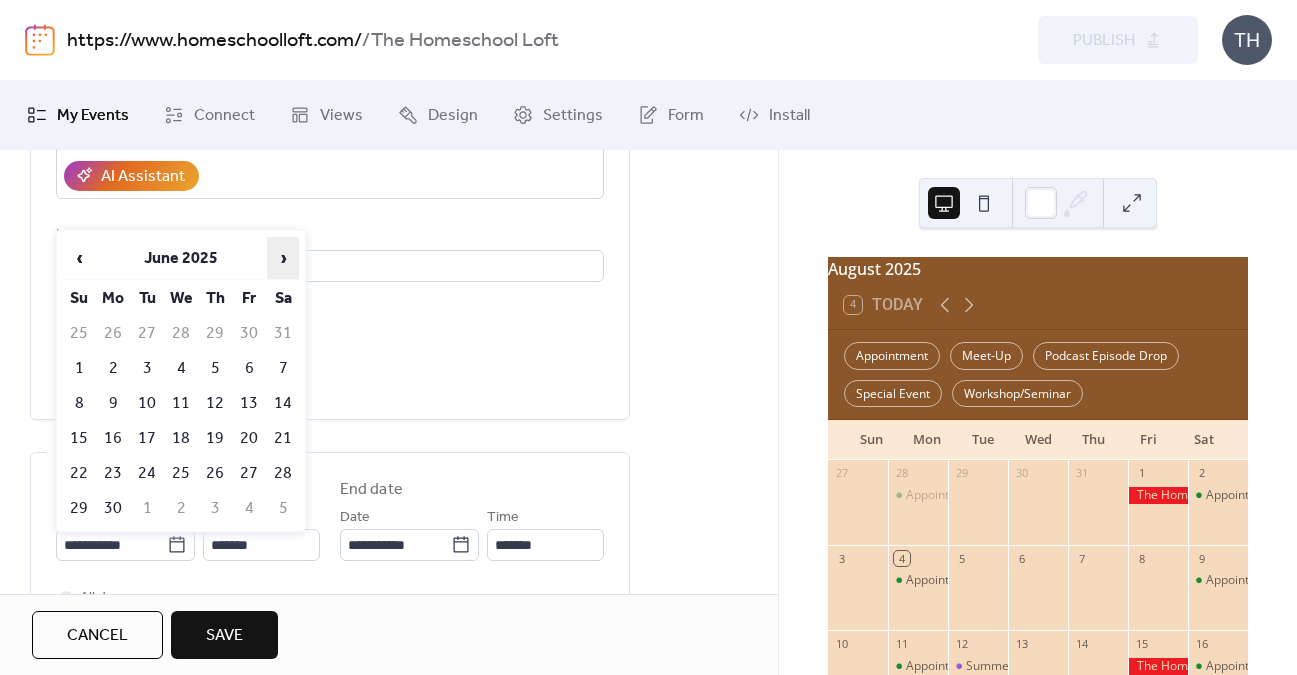 click on "›" at bounding box center (283, 258) 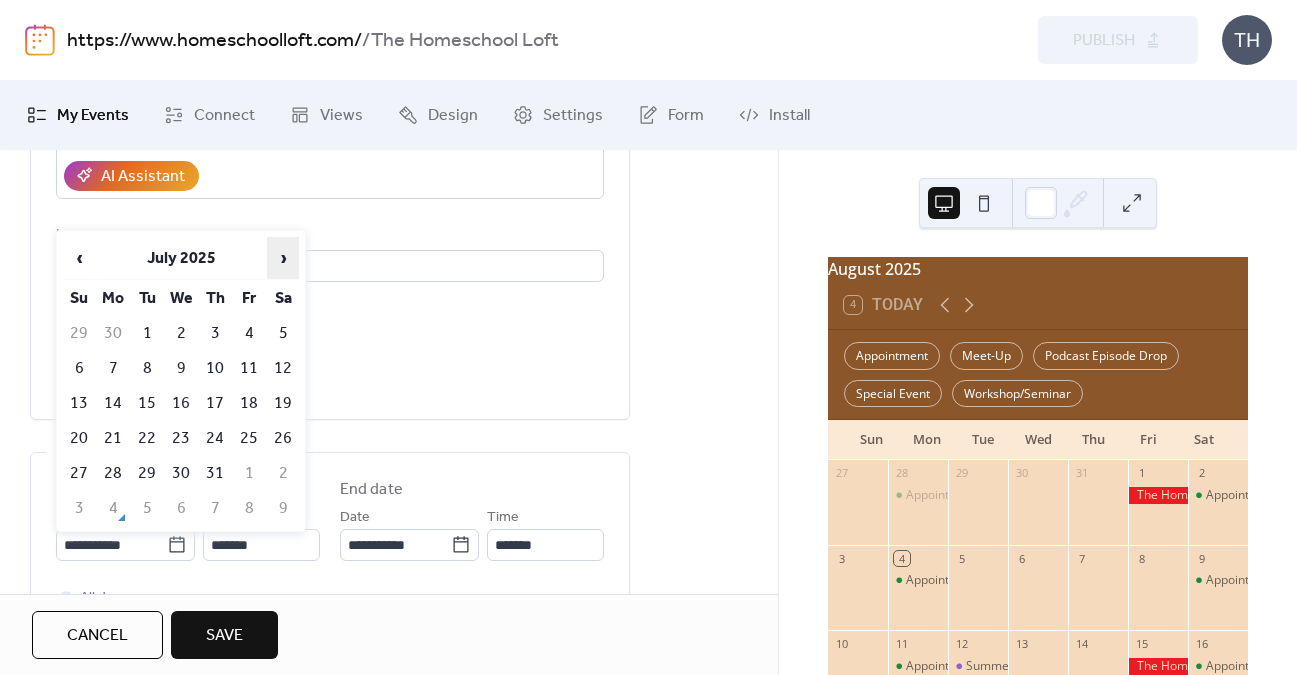 click on "›" at bounding box center (283, 258) 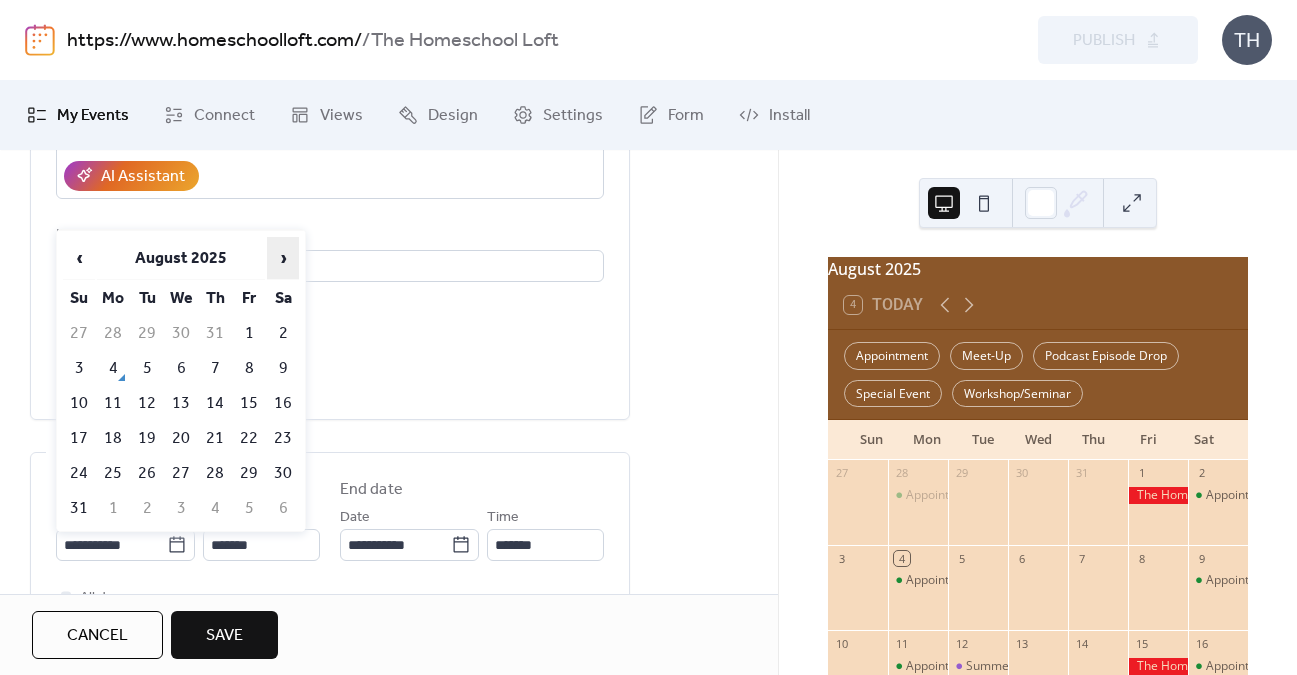 click on "›" at bounding box center (283, 258) 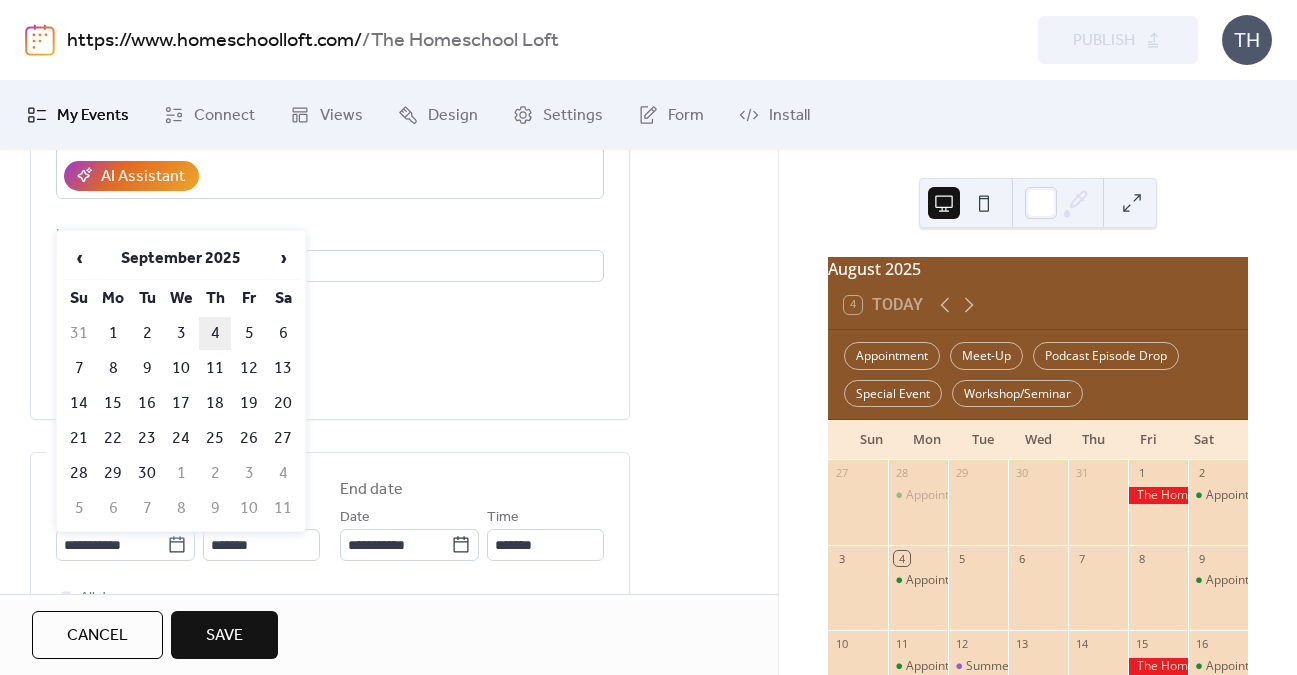 click on "4" at bounding box center (215, 333) 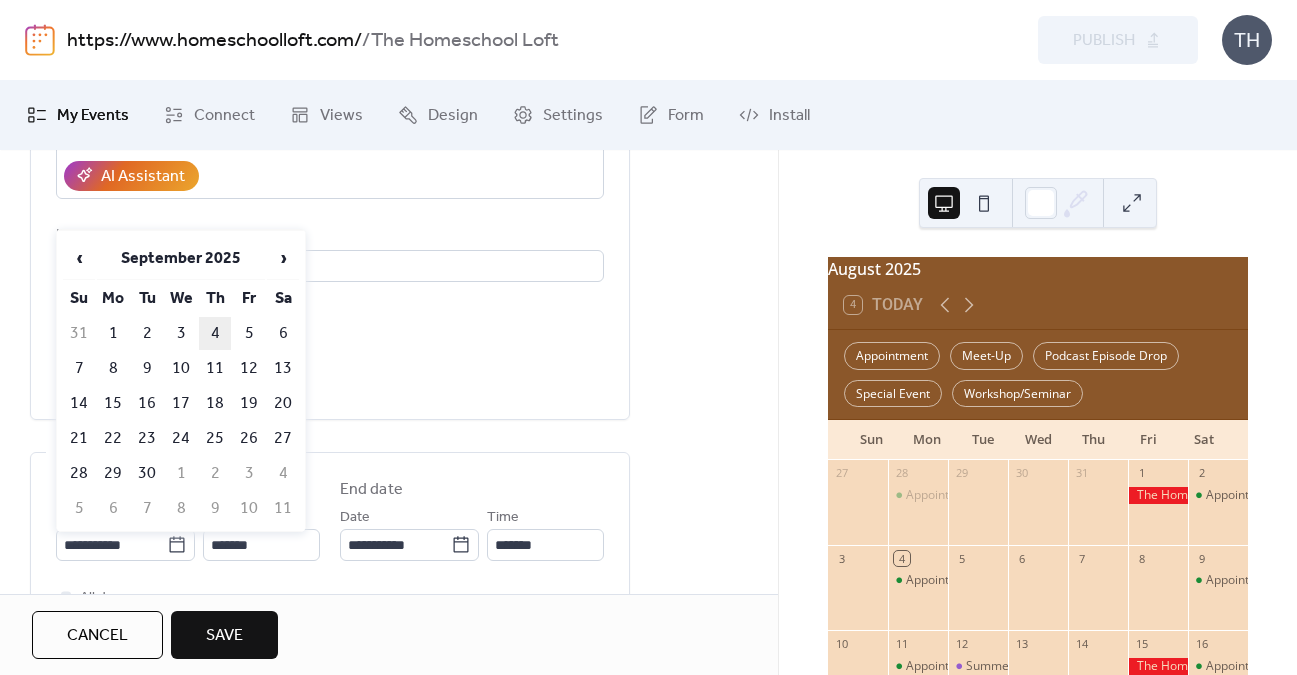 type on "**********" 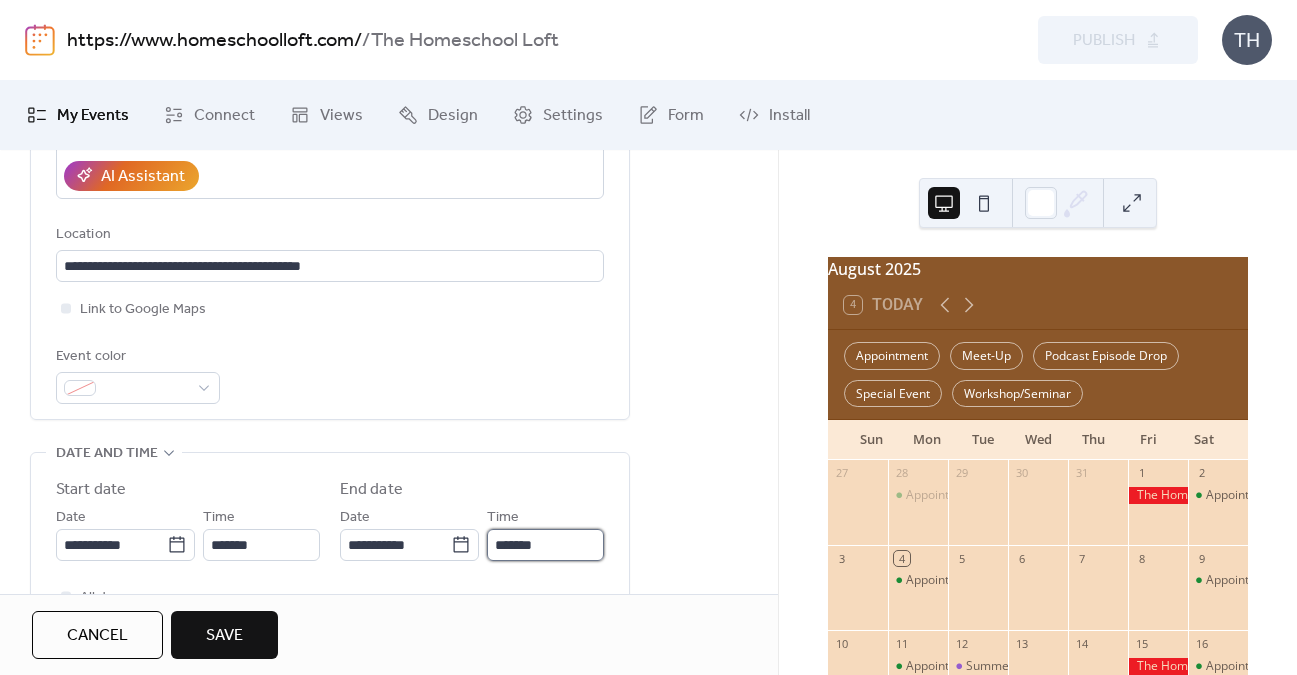 click on "*******" at bounding box center (545, 545) 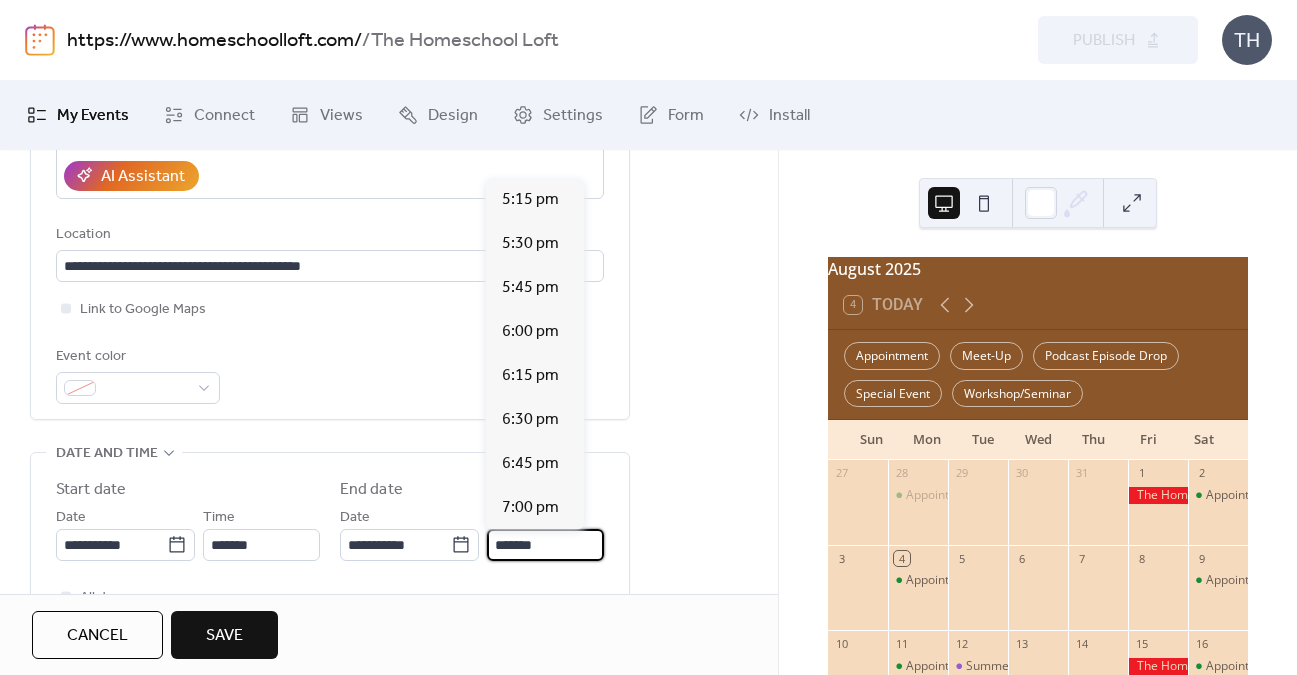 scroll, scrollTop: 409, scrollLeft: 0, axis: vertical 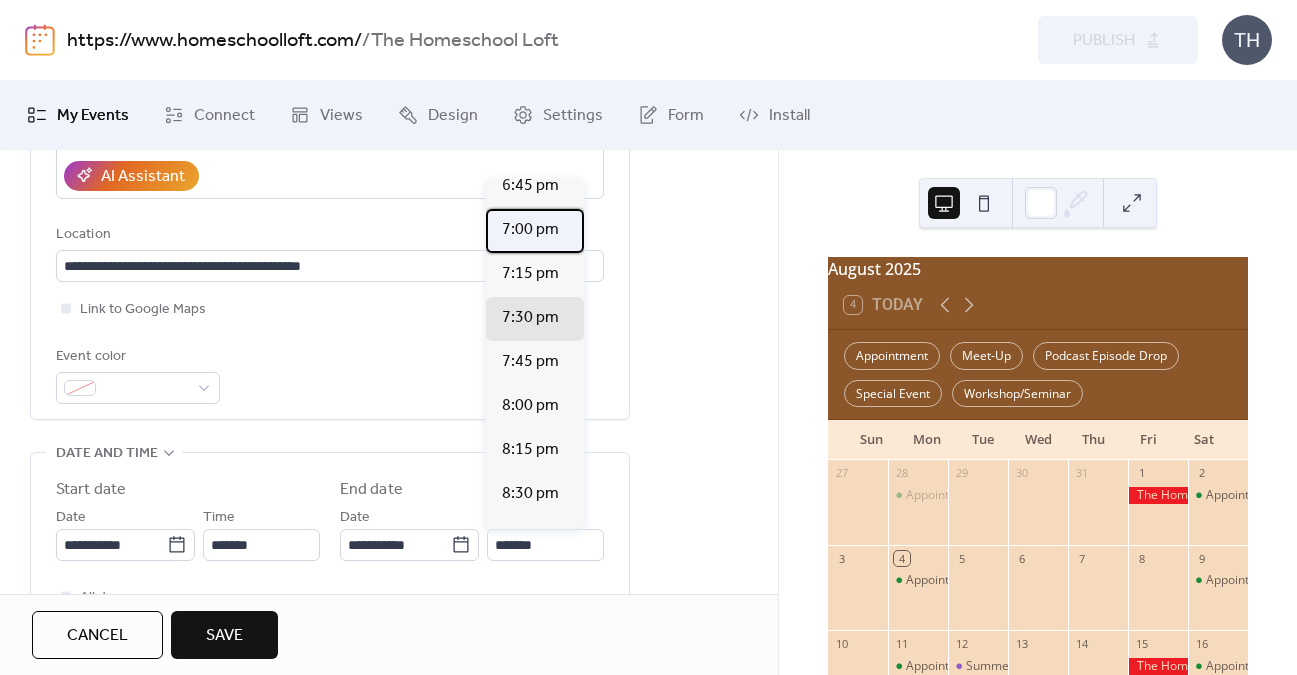 click on "7:00 pm" at bounding box center (535, 231) 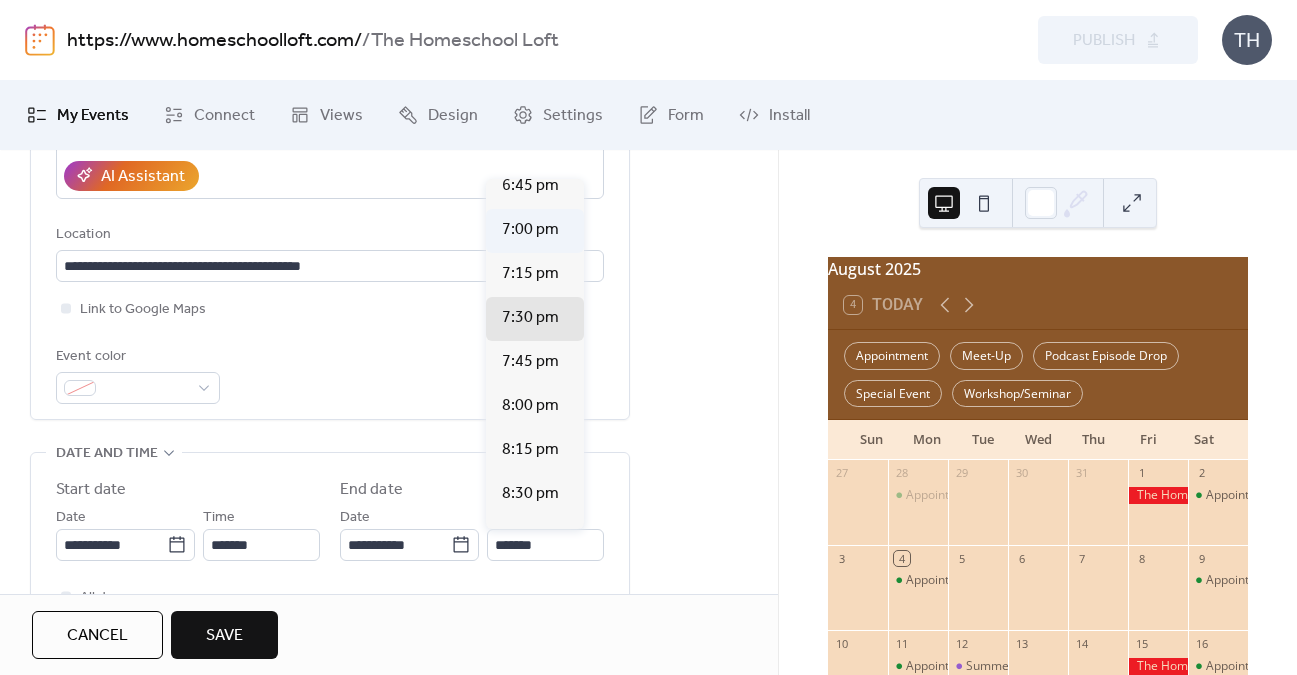 type on "*******" 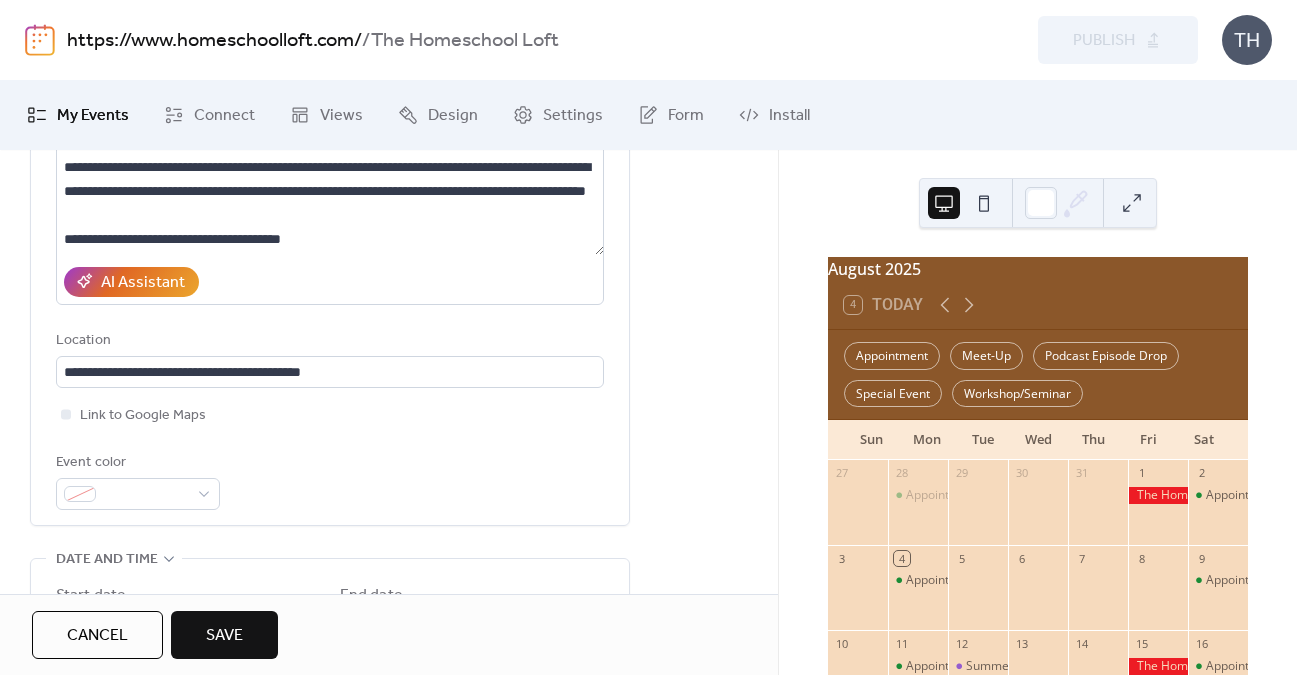 scroll, scrollTop: 203, scrollLeft: 0, axis: vertical 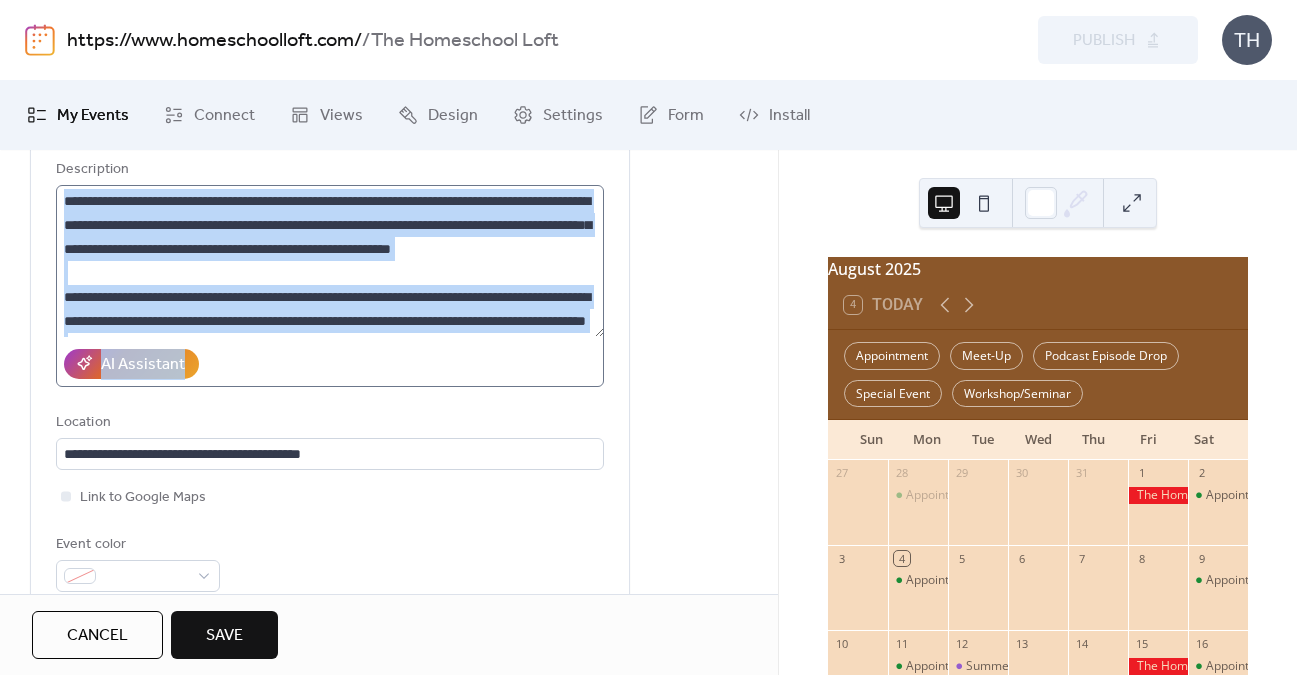 drag, startPoint x: 604, startPoint y: 266, endPoint x: 591, endPoint y: 200, distance: 67.26812 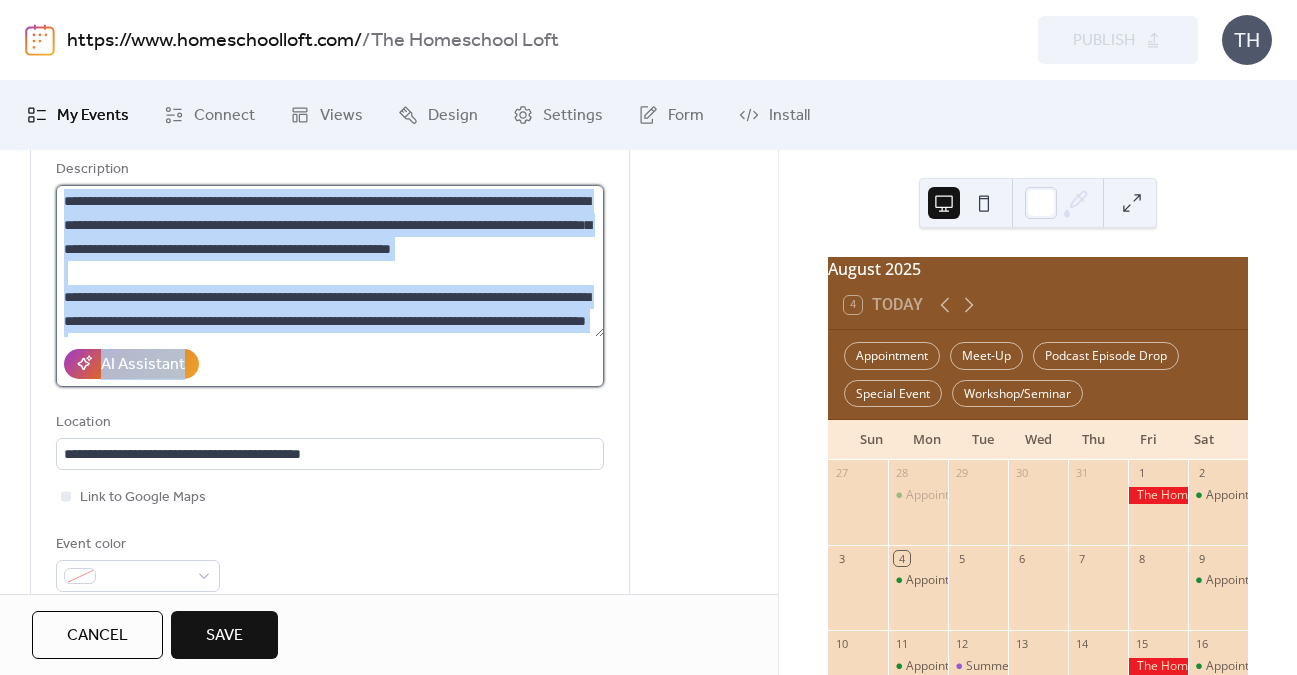 click on "**********" at bounding box center (330, 261) 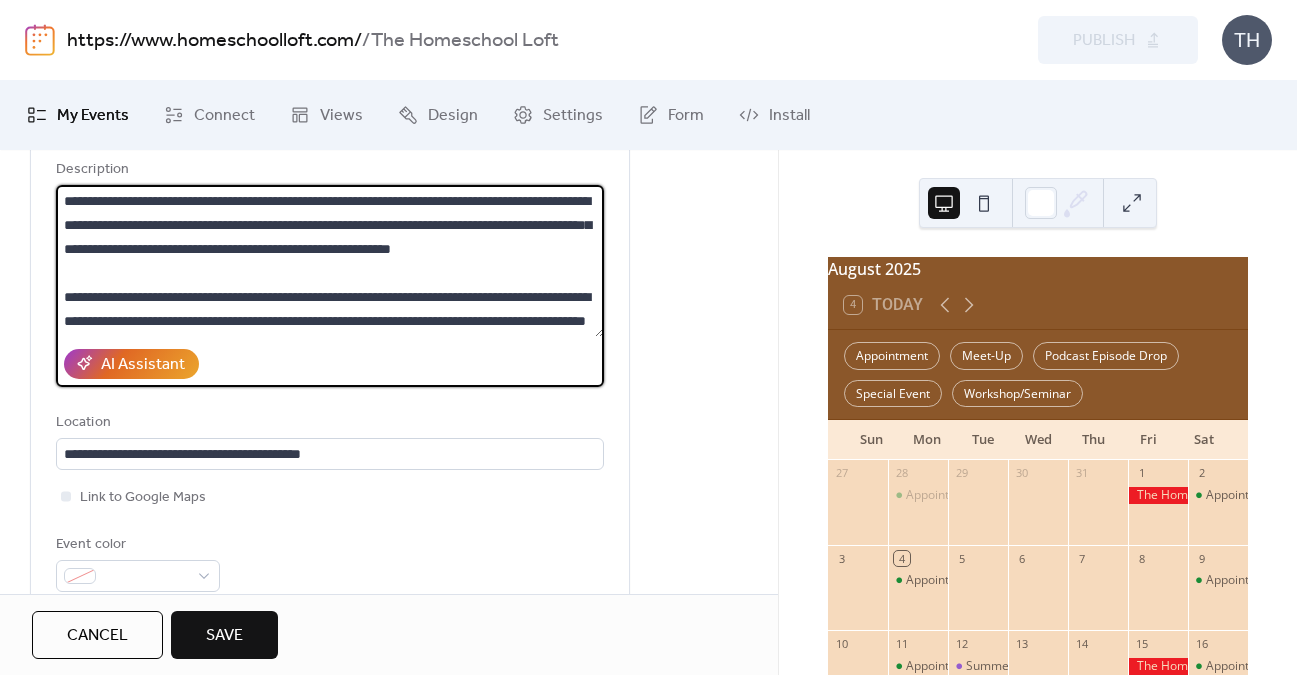 click on "**********" at bounding box center (330, 261) 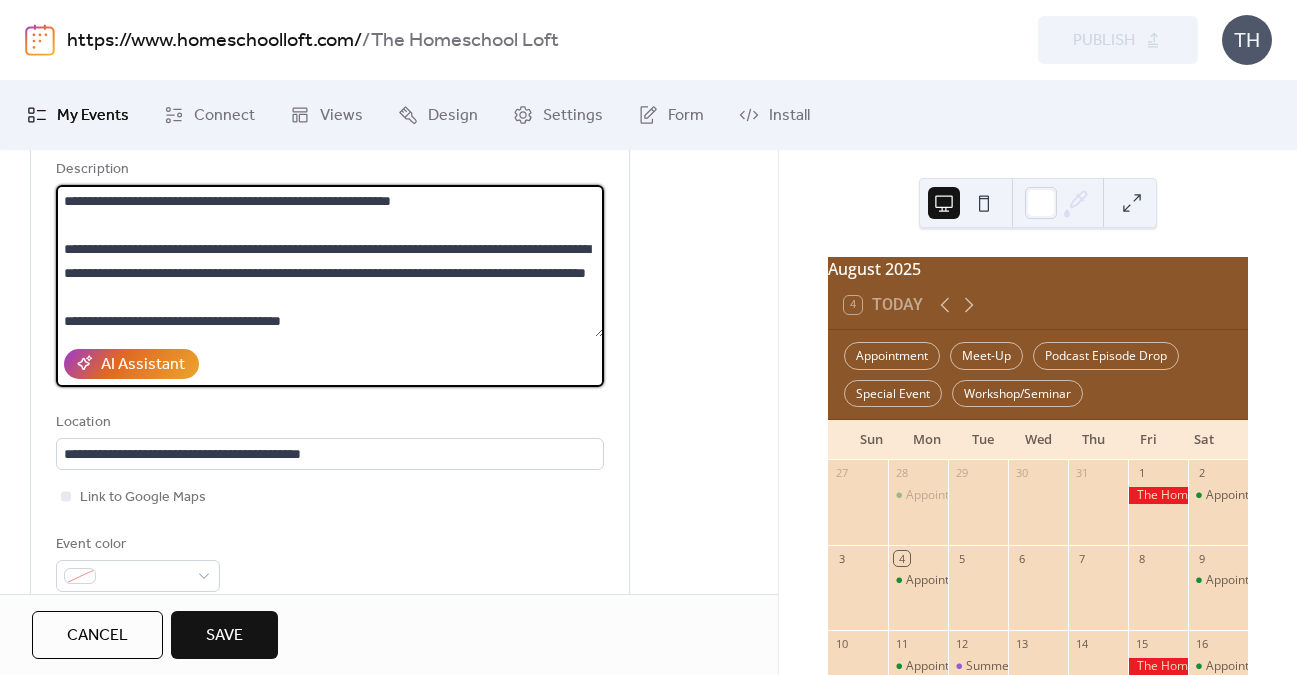 scroll, scrollTop: 96, scrollLeft: 0, axis: vertical 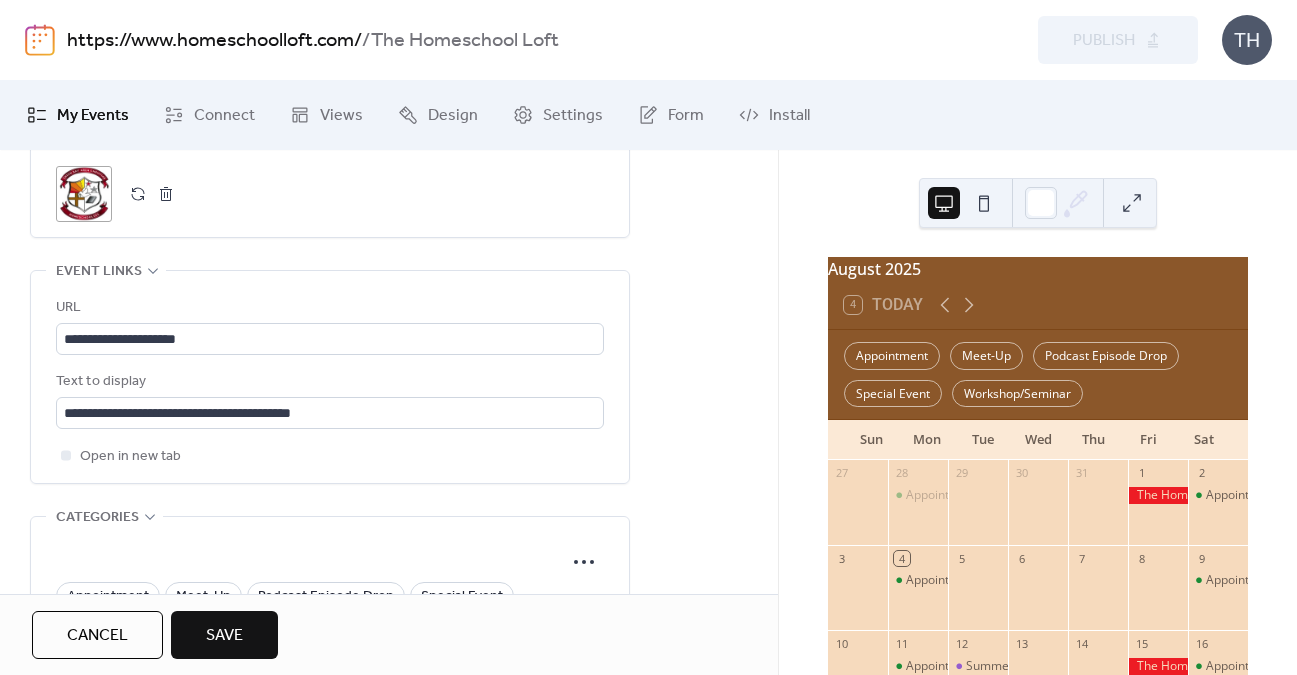 type on "**********" 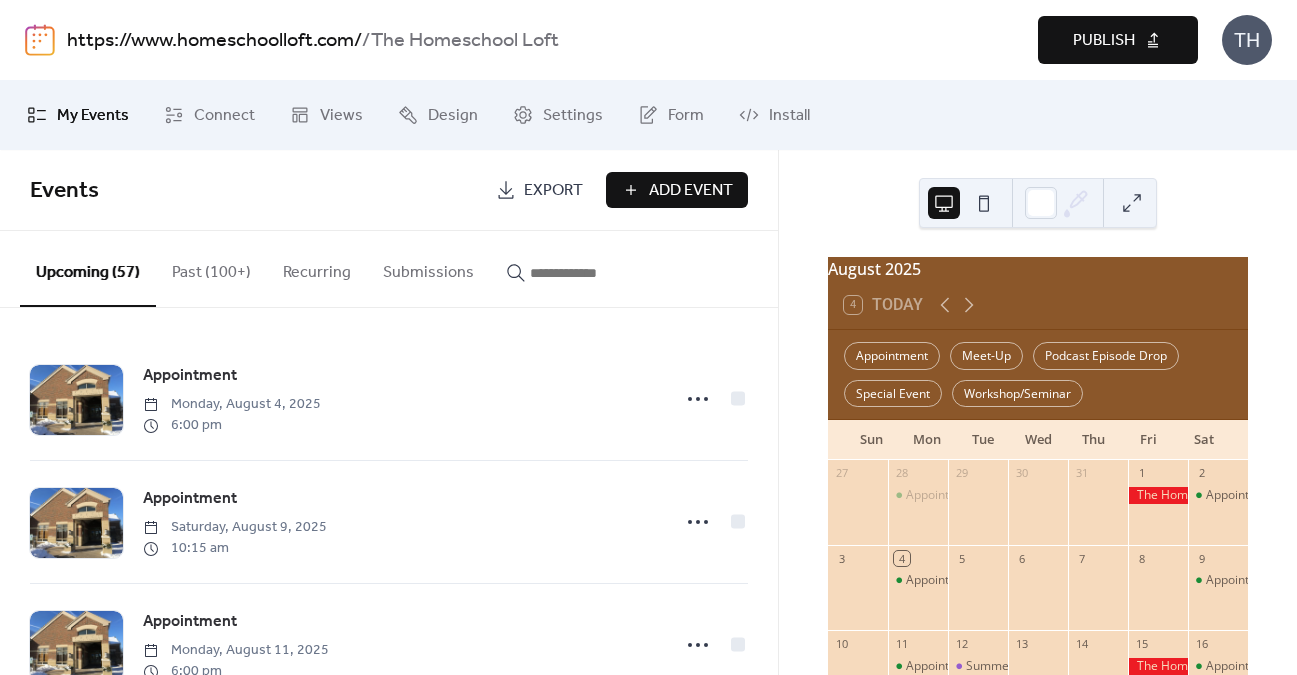 click on "Publish" at bounding box center (1118, 40) 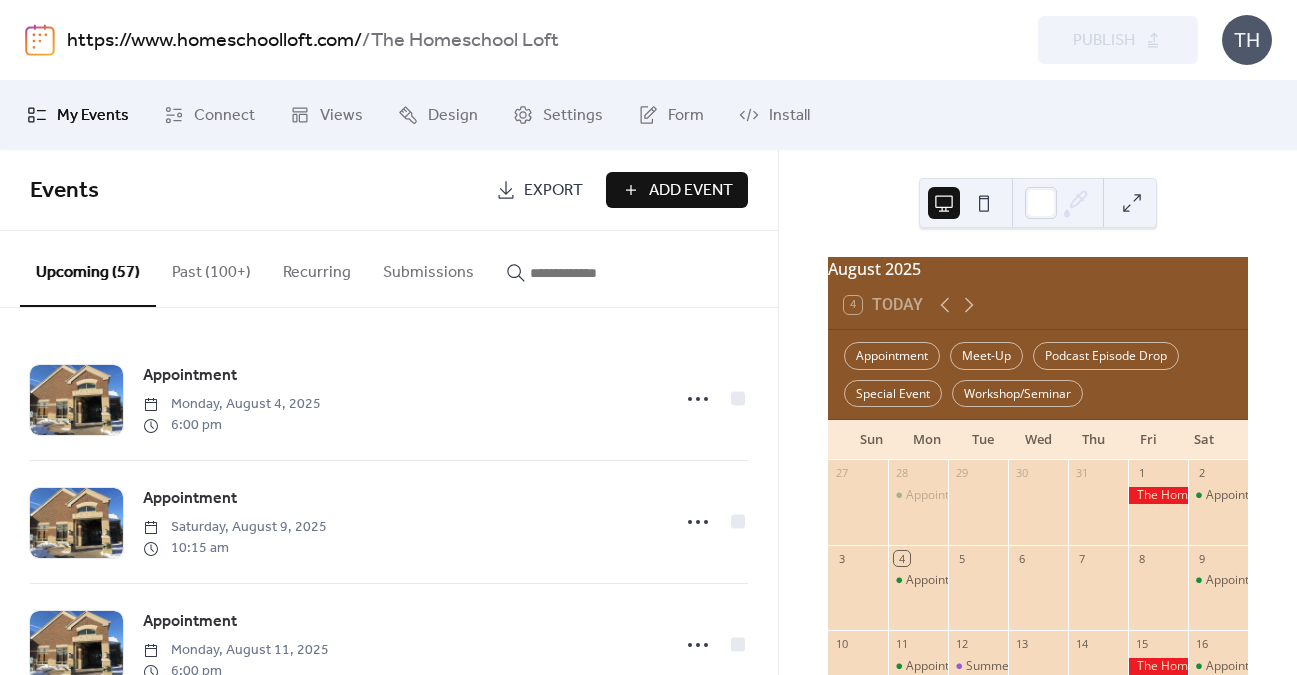click at bounding box center (590, 273) 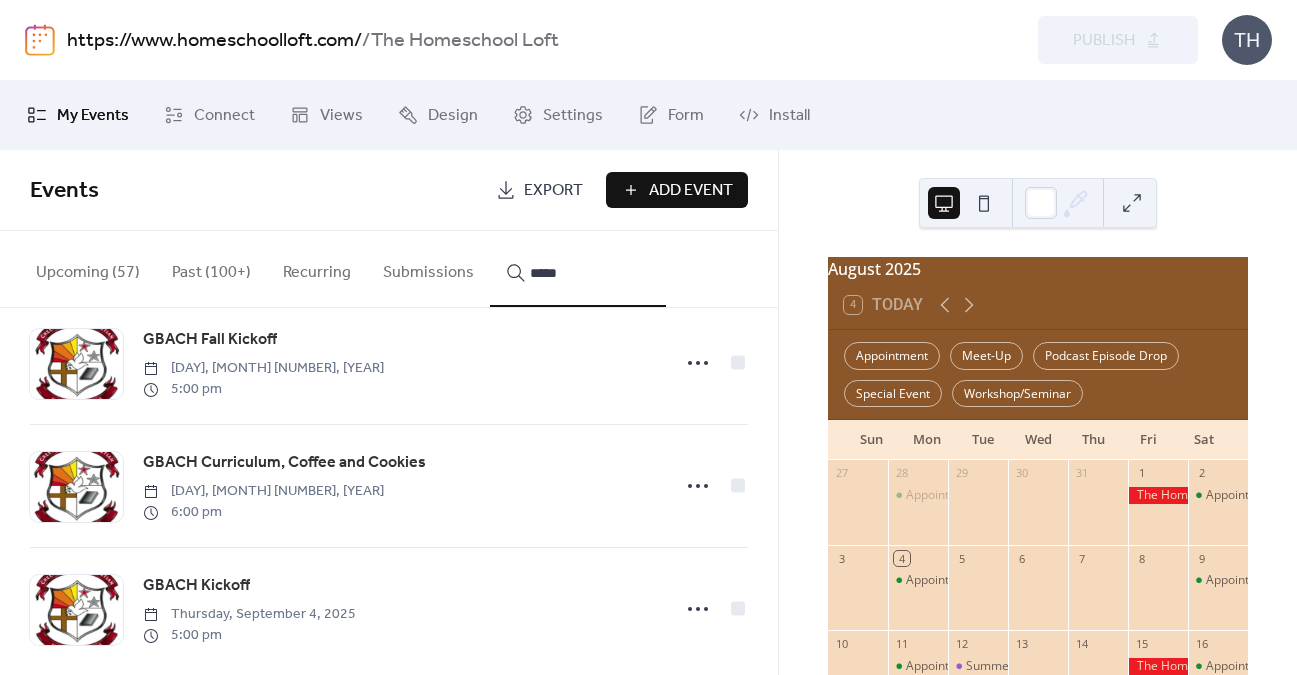 scroll, scrollTop: 186, scrollLeft: 0, axis: vertical 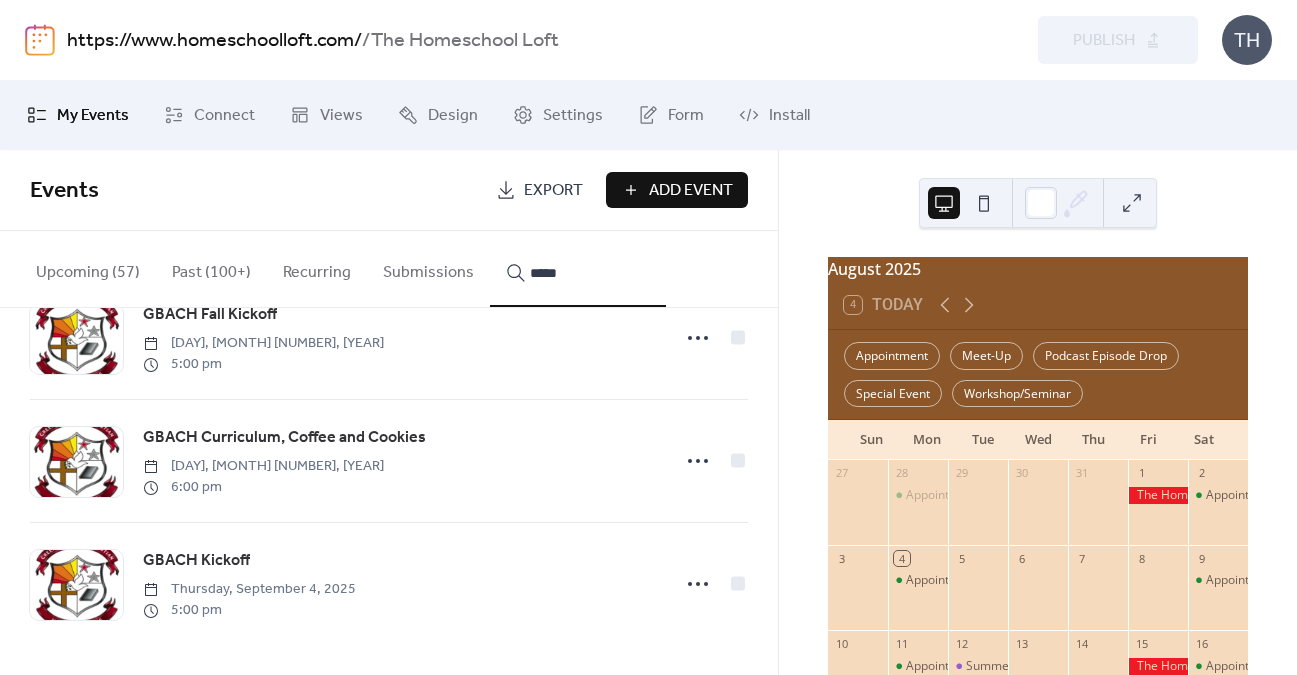 type on "*****" 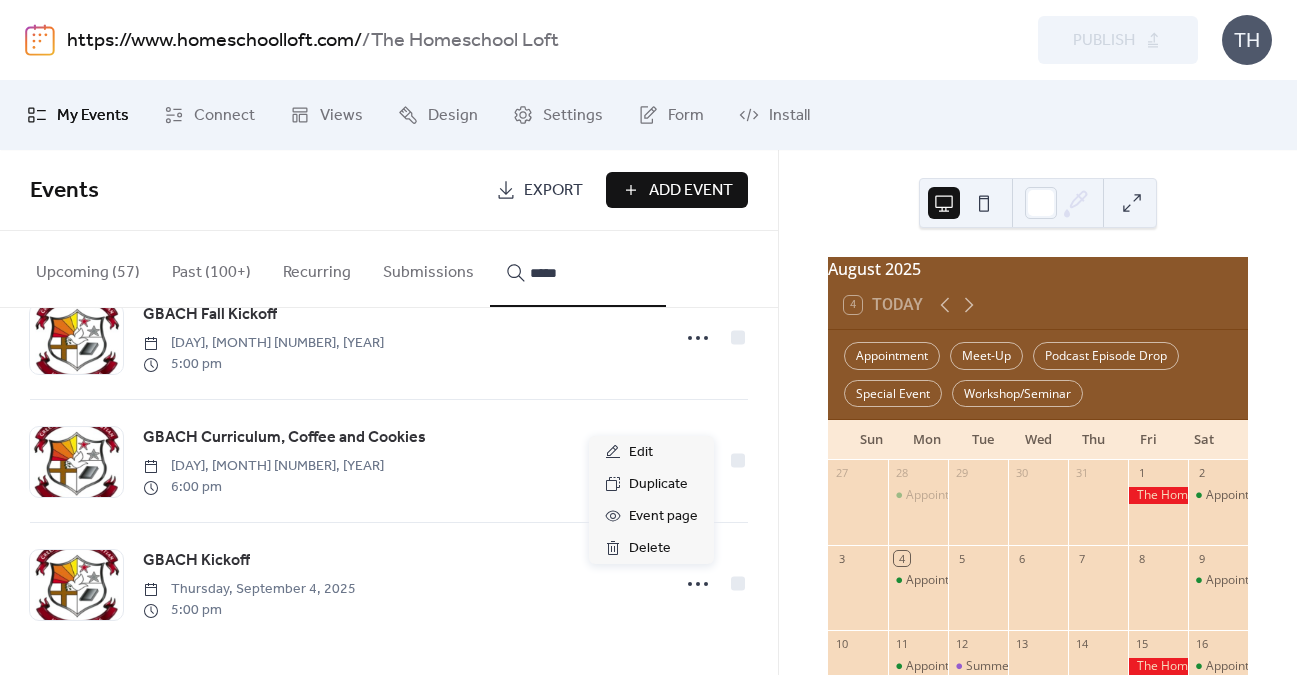 click 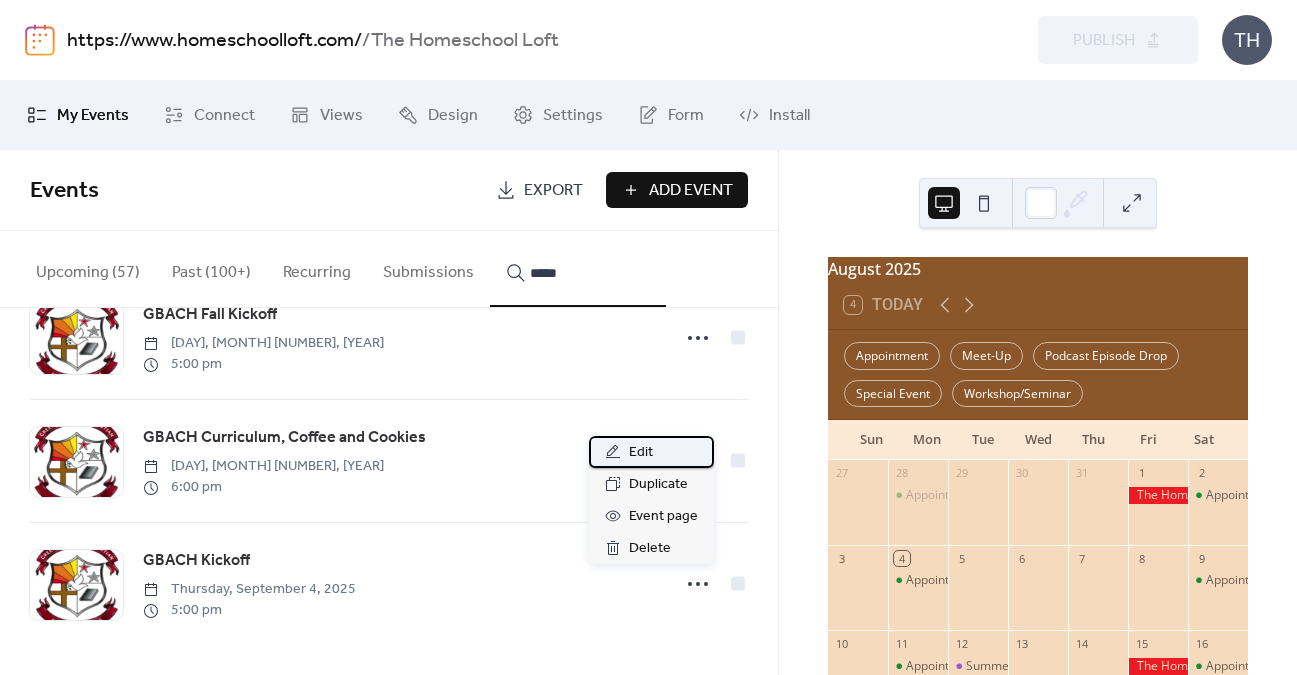 click on "Edit" at bounding box center [651, 452] 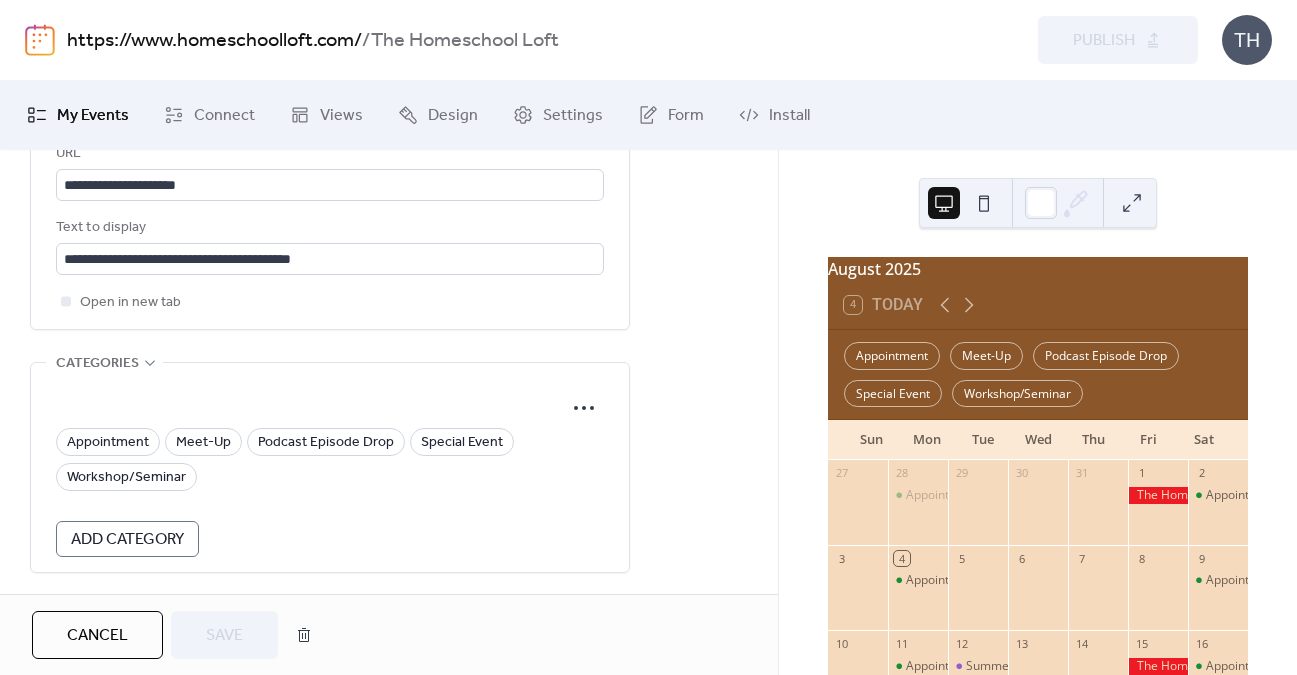 scroll, scrollTop: 1293, scrollLeft: 0, axis: vertical 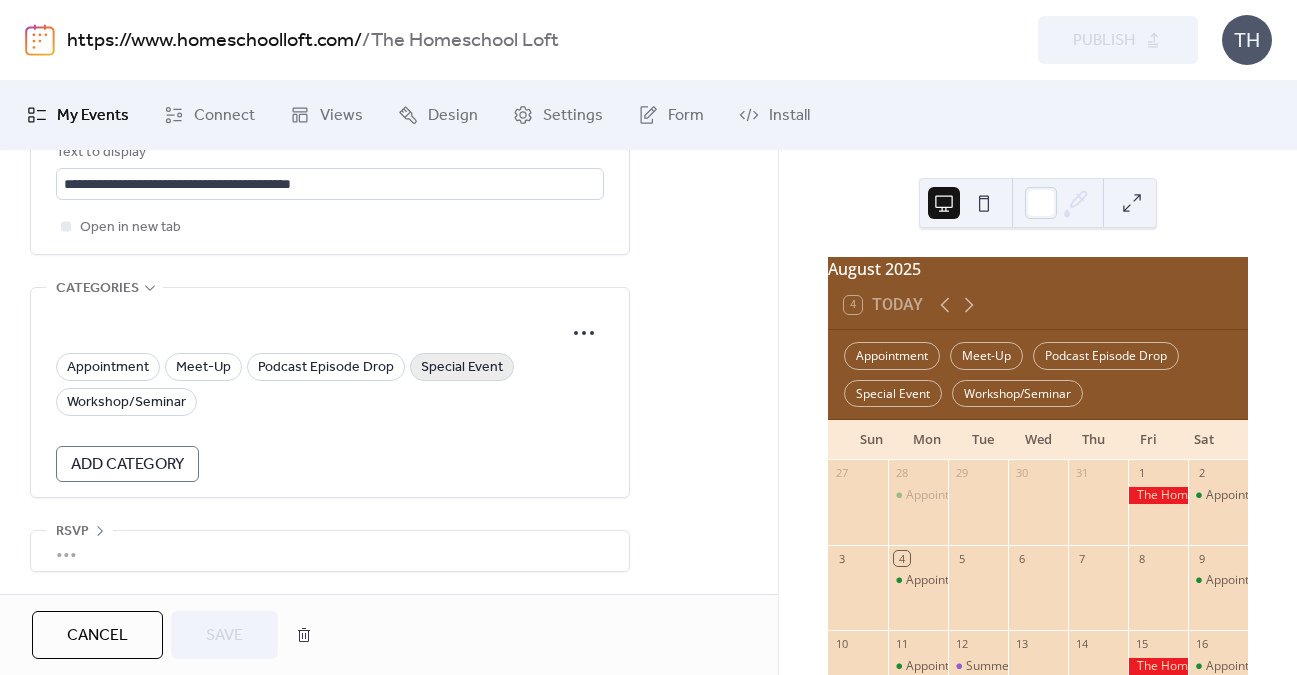 click on "Special Event" at bounding box center (462, 368) 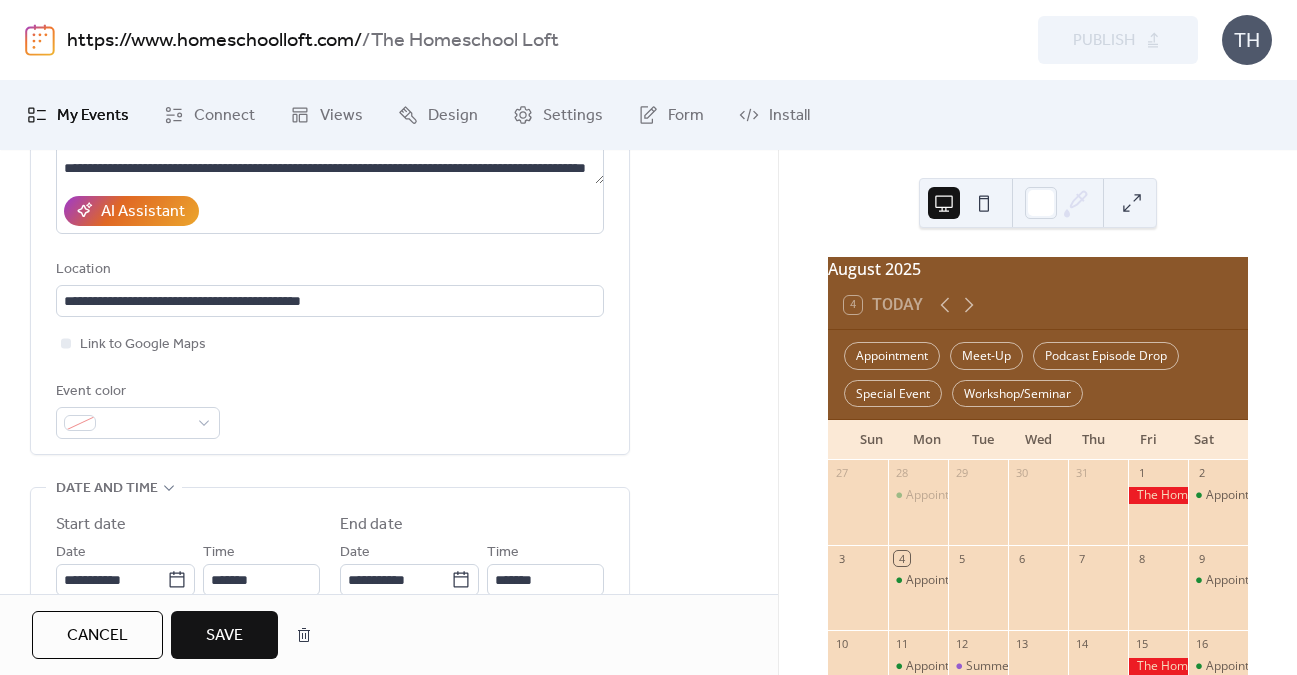 scroll, scrollTop: 367, scrollLeft: 0, axis: vertical 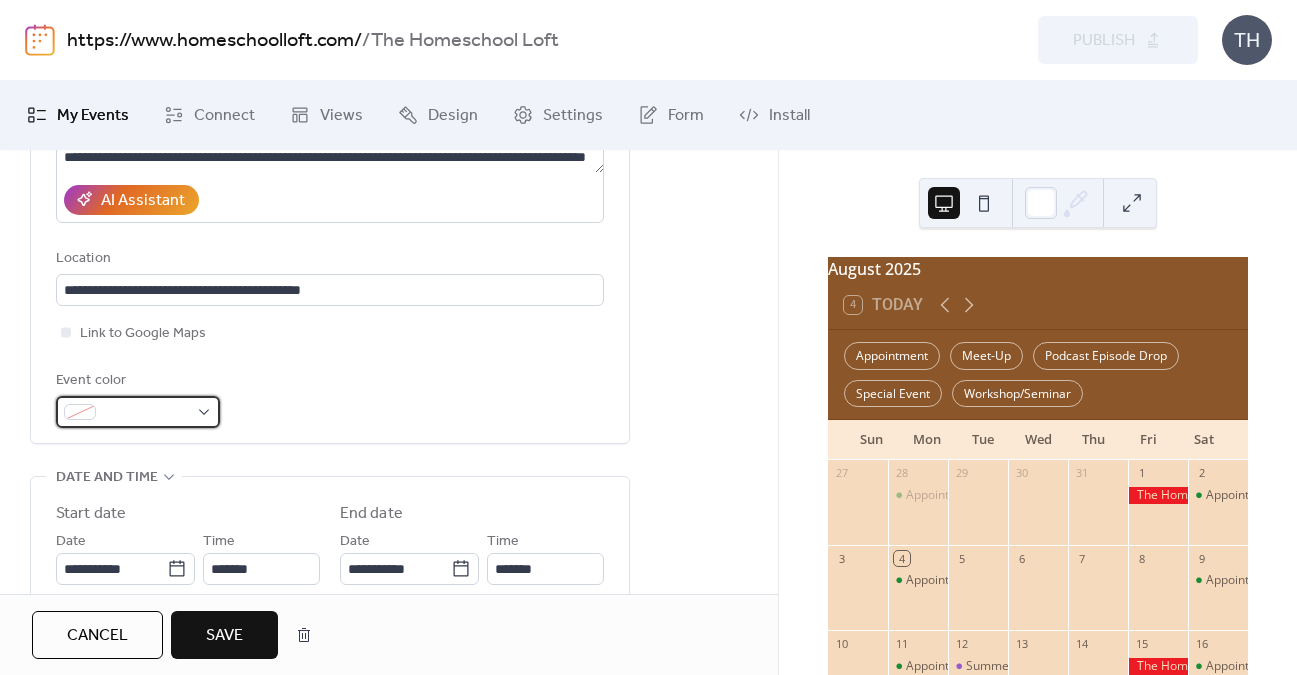 click at bounding box center [138, 412] 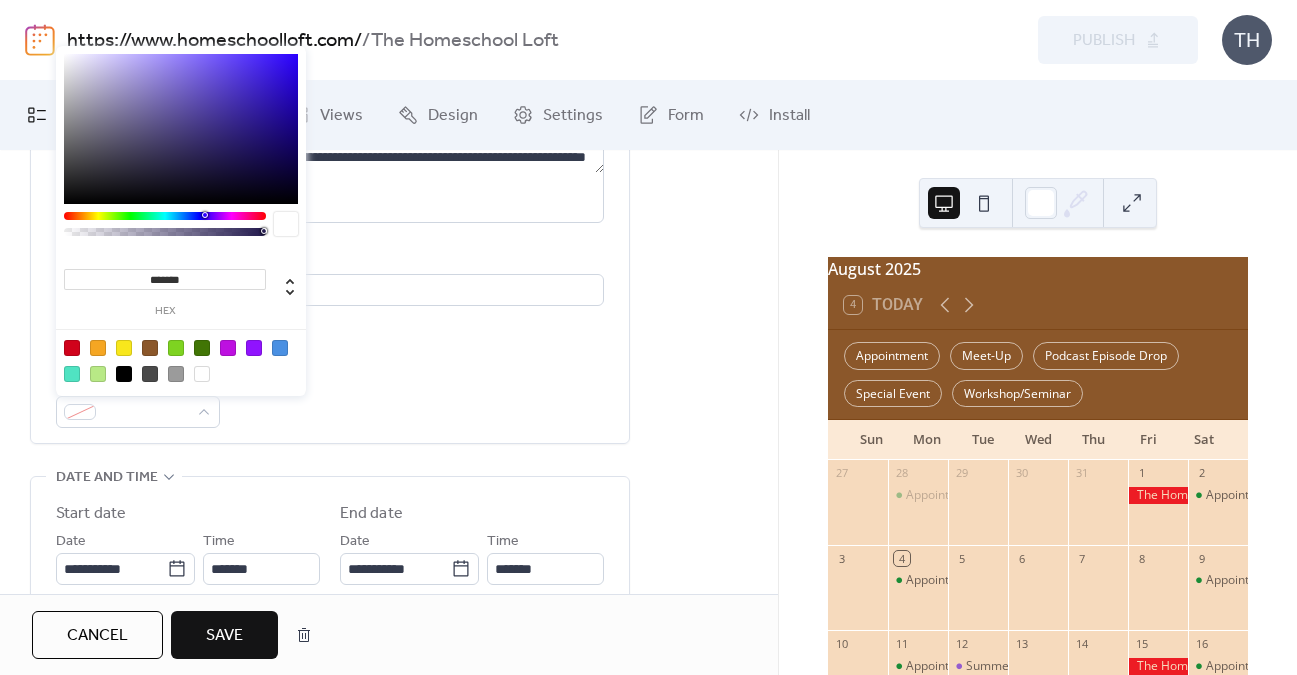 click on "Event color" at bounding box center [330, 398] 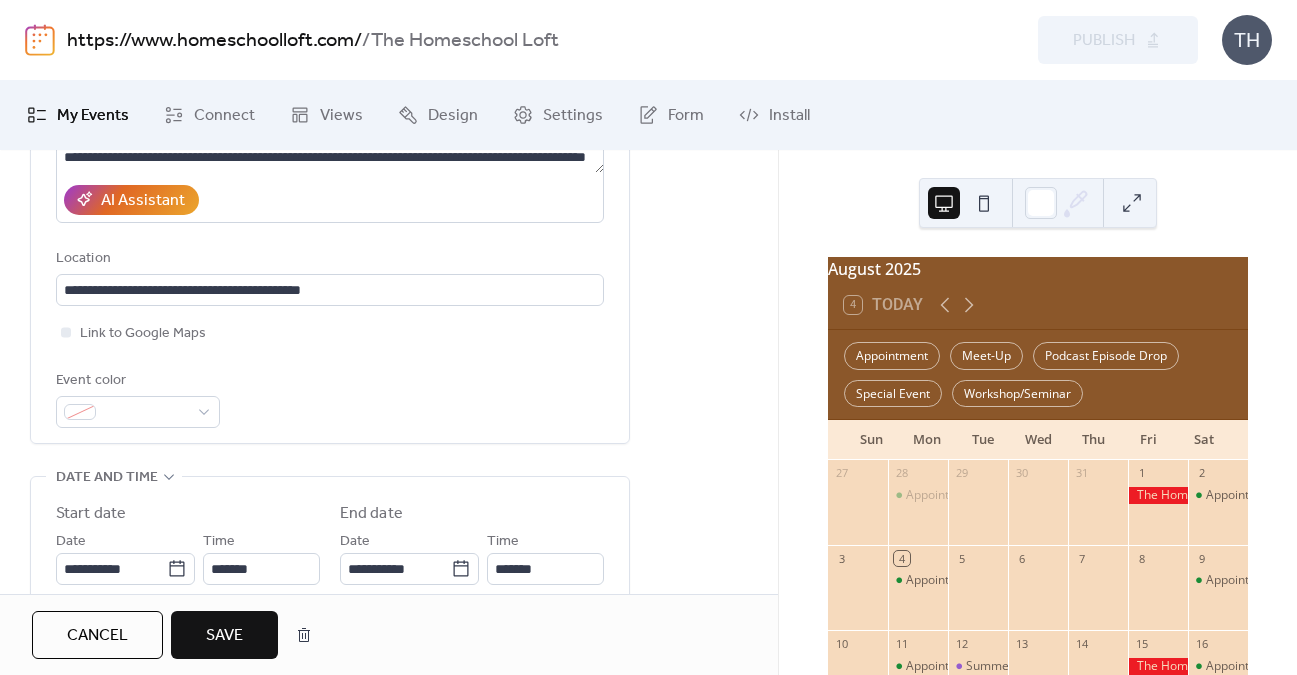 click on "Save" at bounding box center [224, 635] 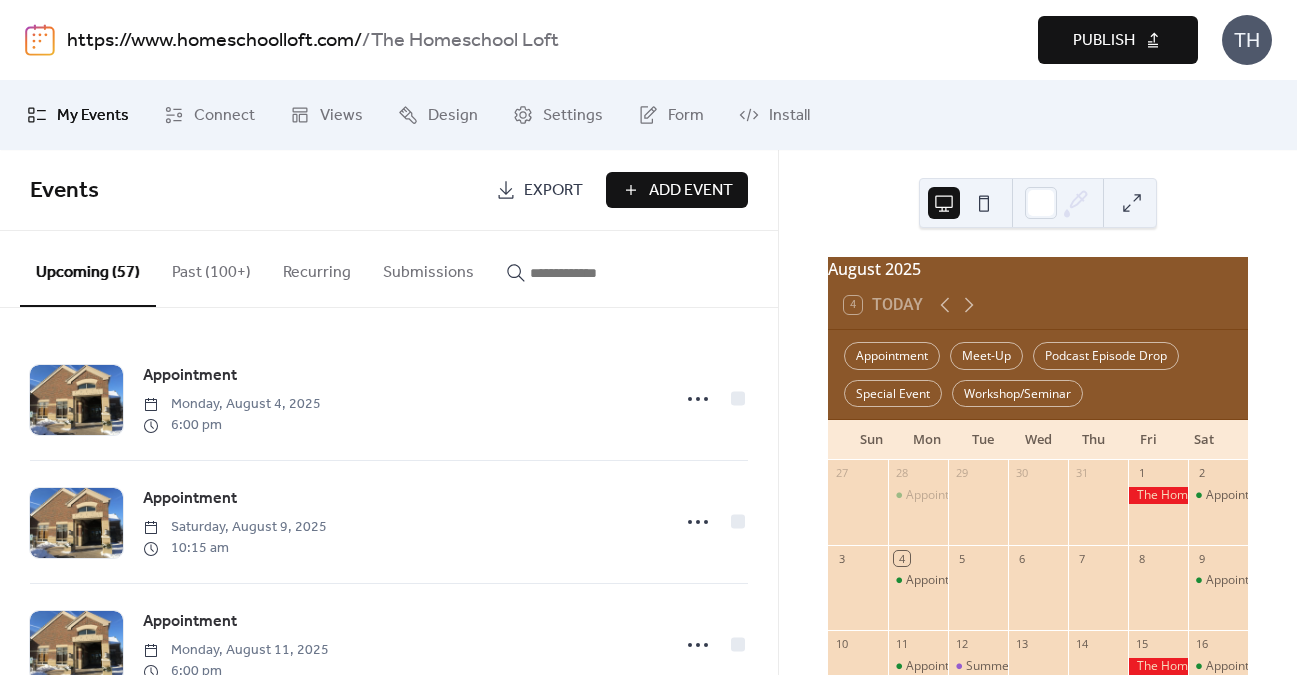 click on "Publish" at bounding box center [1104, 41] 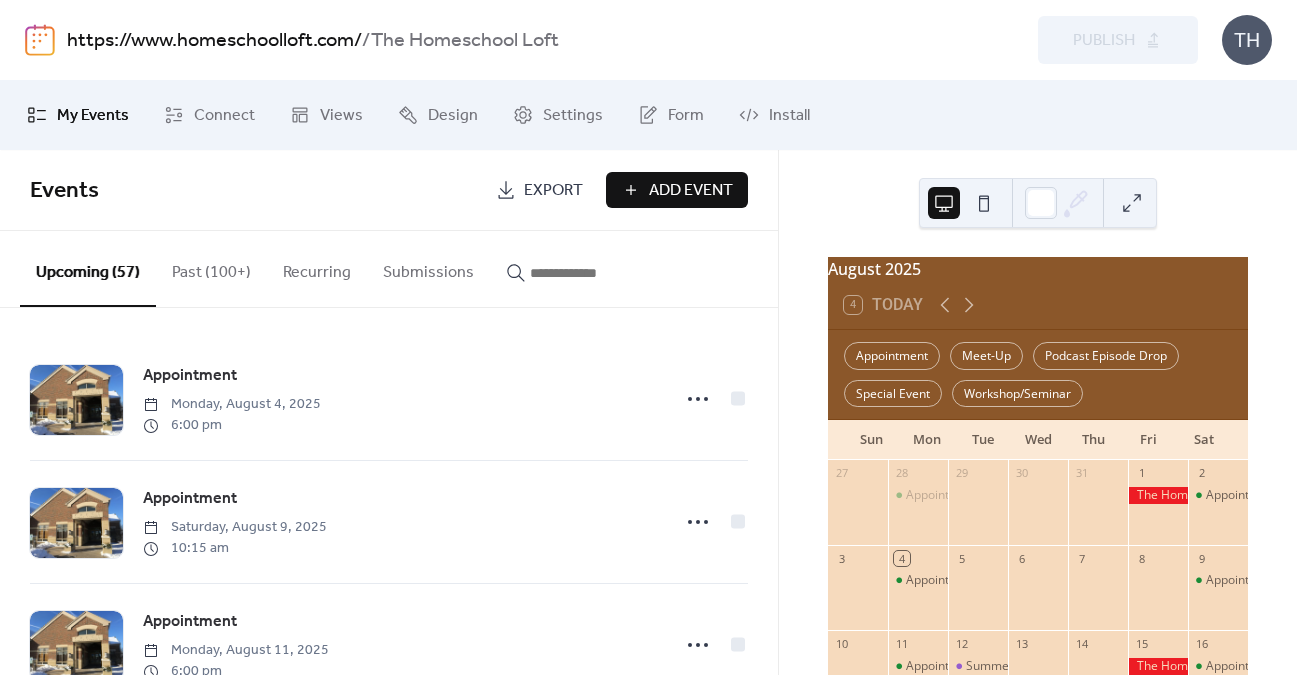 click at bounding box center (590, 273) 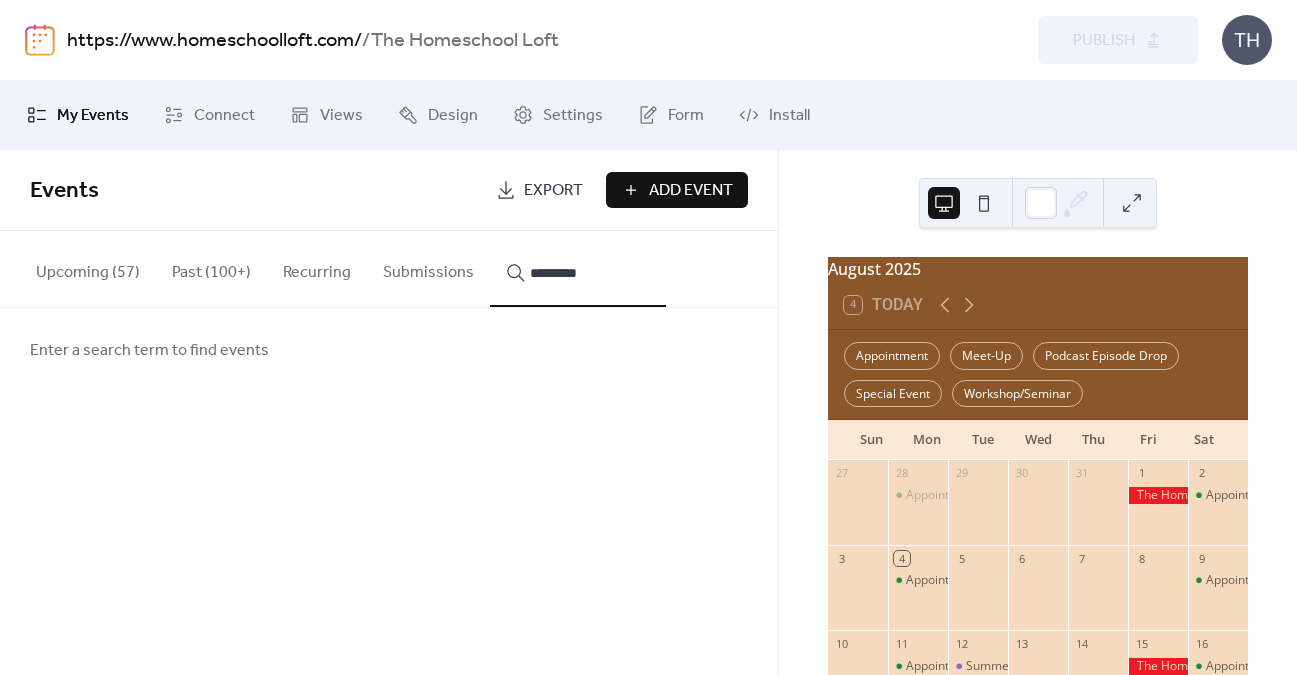 click on "**********" at bounding box center [578, 269] 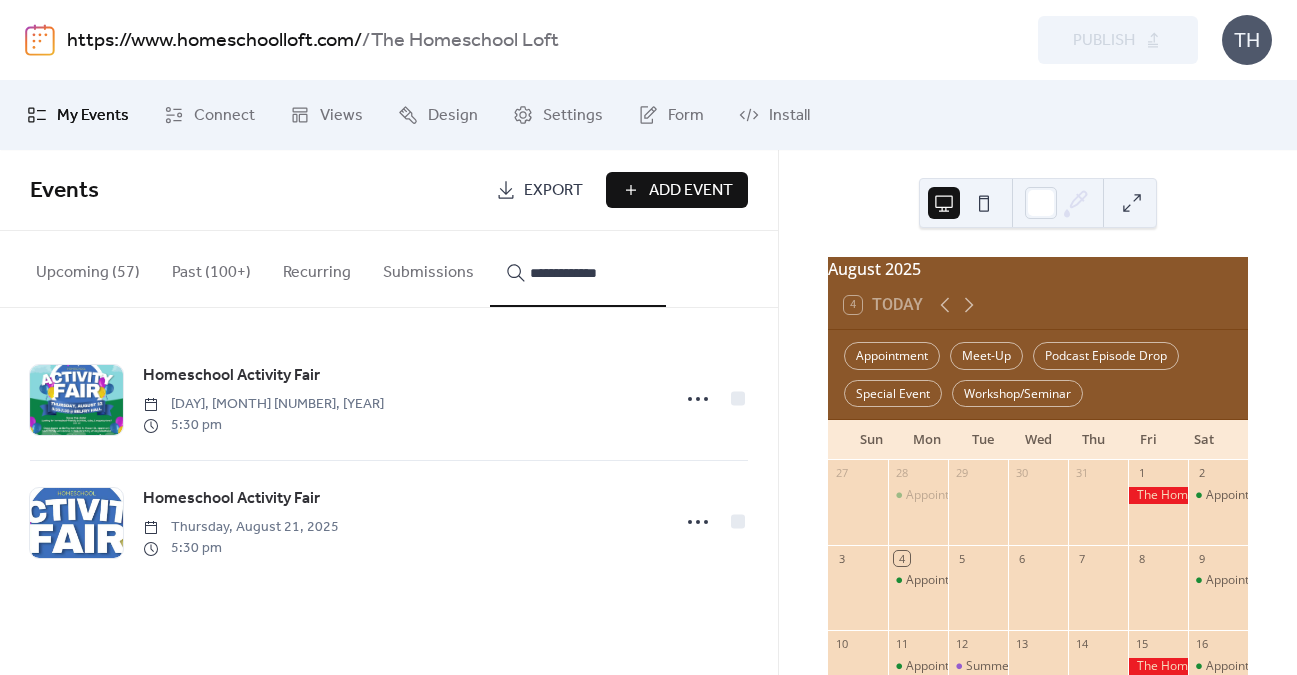 type on "**********" 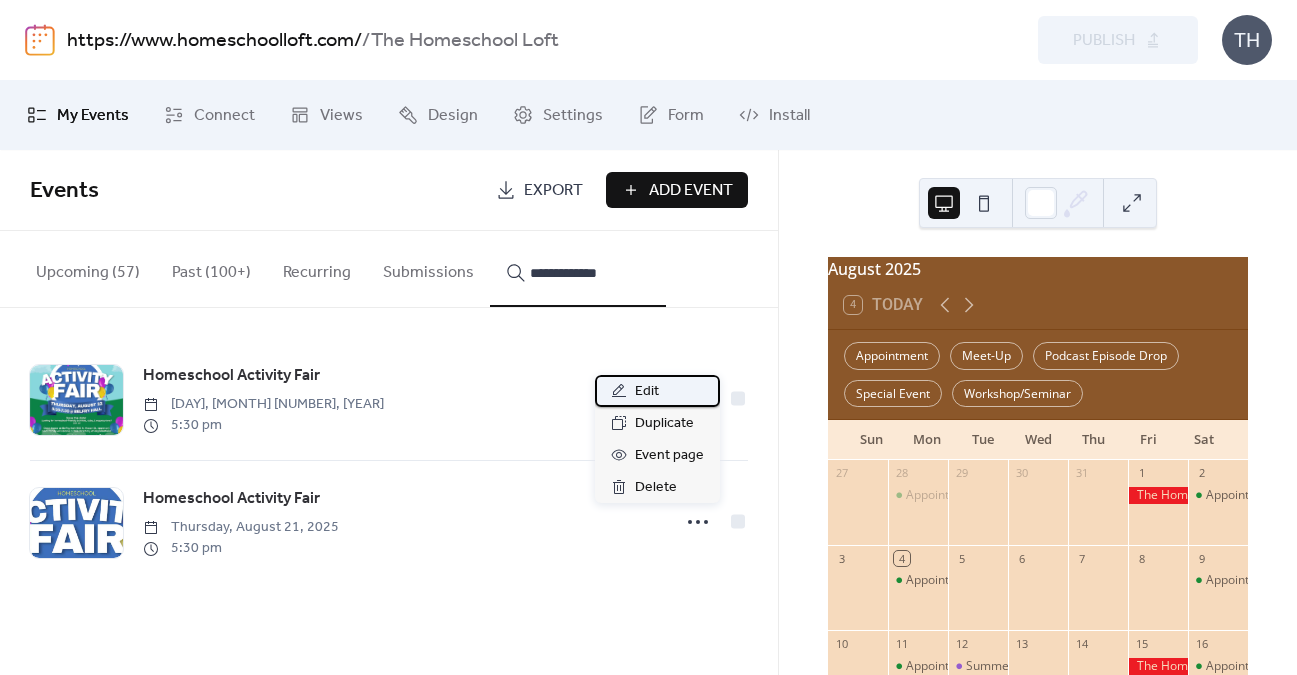 click on "Edit" at bounding box center [657, 391] 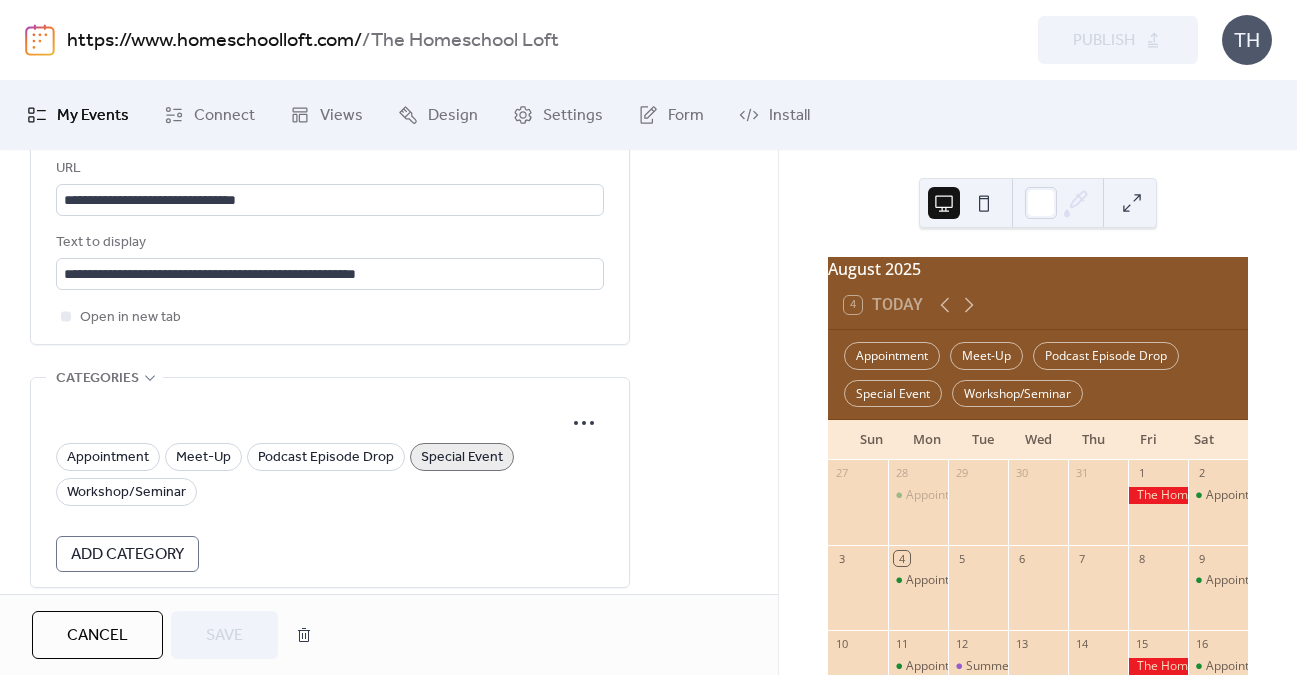 scroll, scrollTop: 1275, scrollLeft: 0, axis: vertical 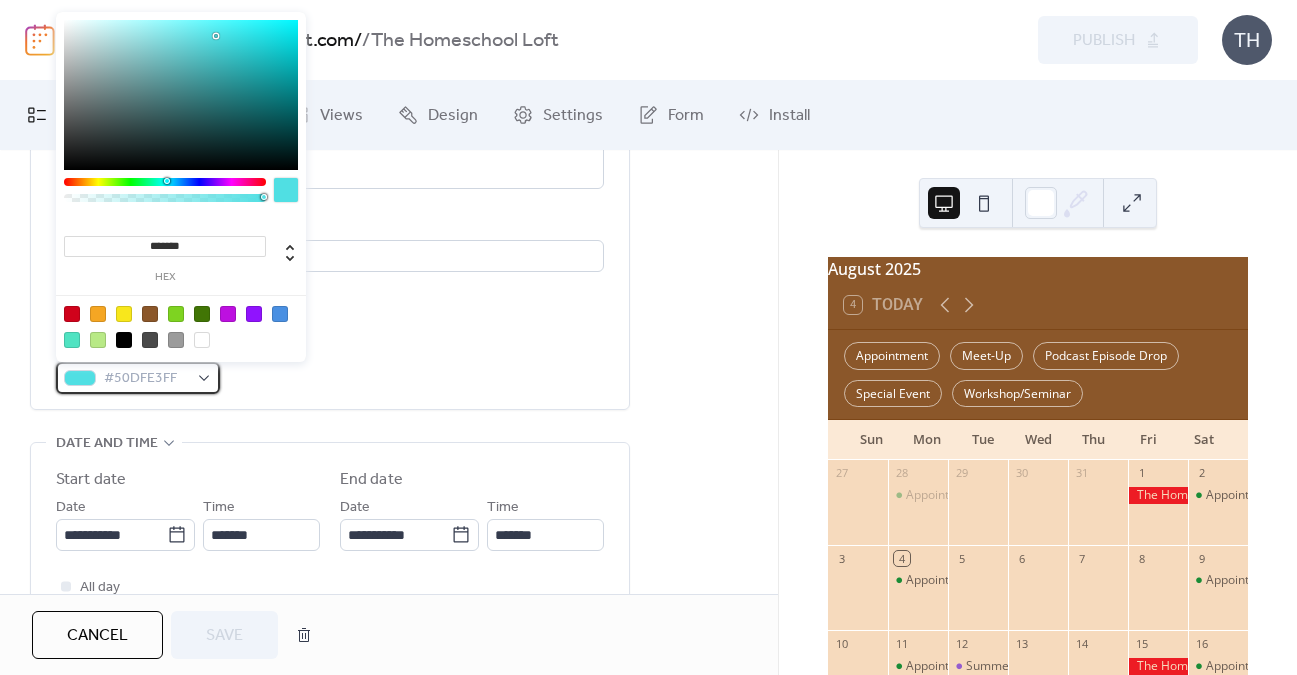click on "#50DFE3FF" at bounding box center (138, 378) 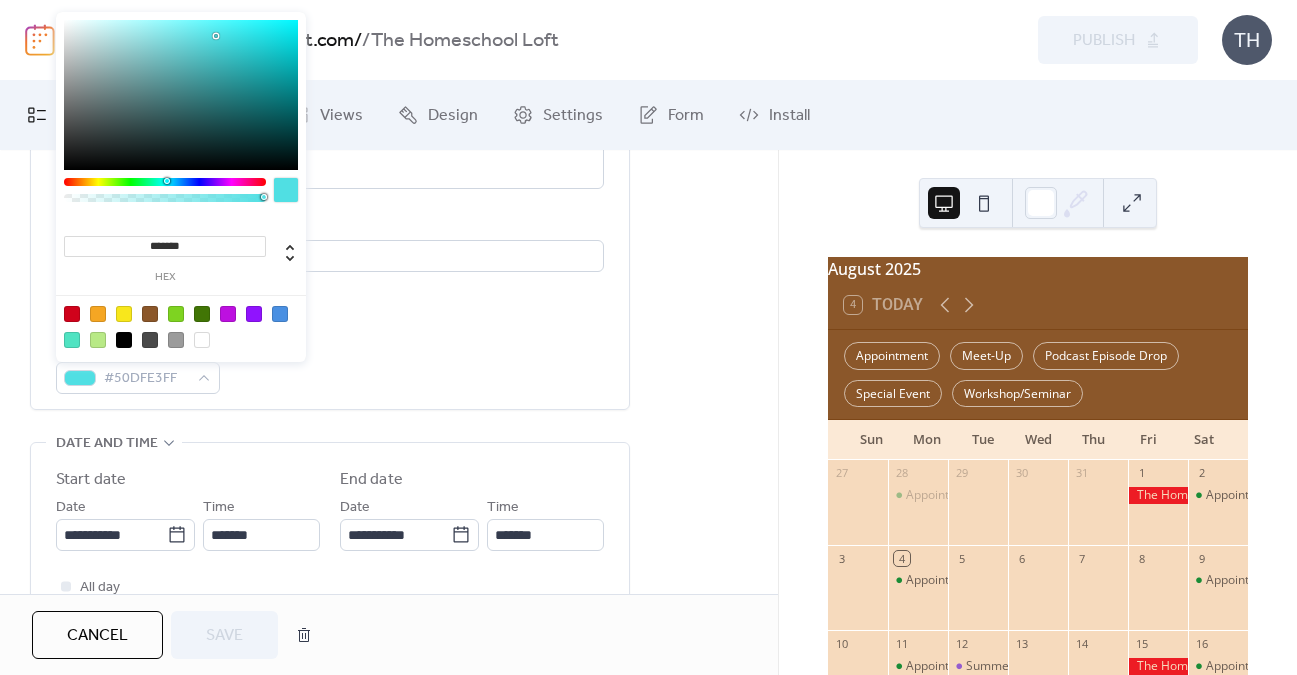 drag, startPoint x: 175, startPoint y: 251, endPoint x: 208, endPoint y: 252, distance: 33.01515 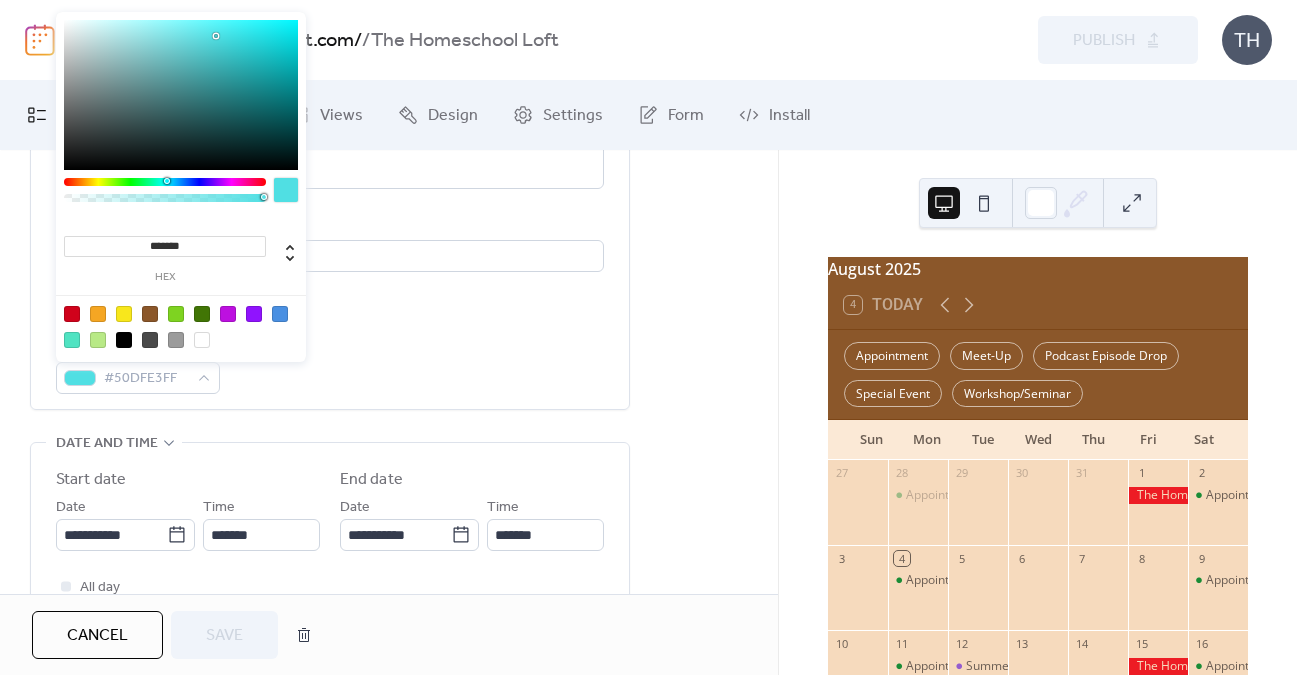 drag, startPoint x: 135, startPoint y: 628, endPoint x: 171, endPoint y: 618, distance: 37.363083 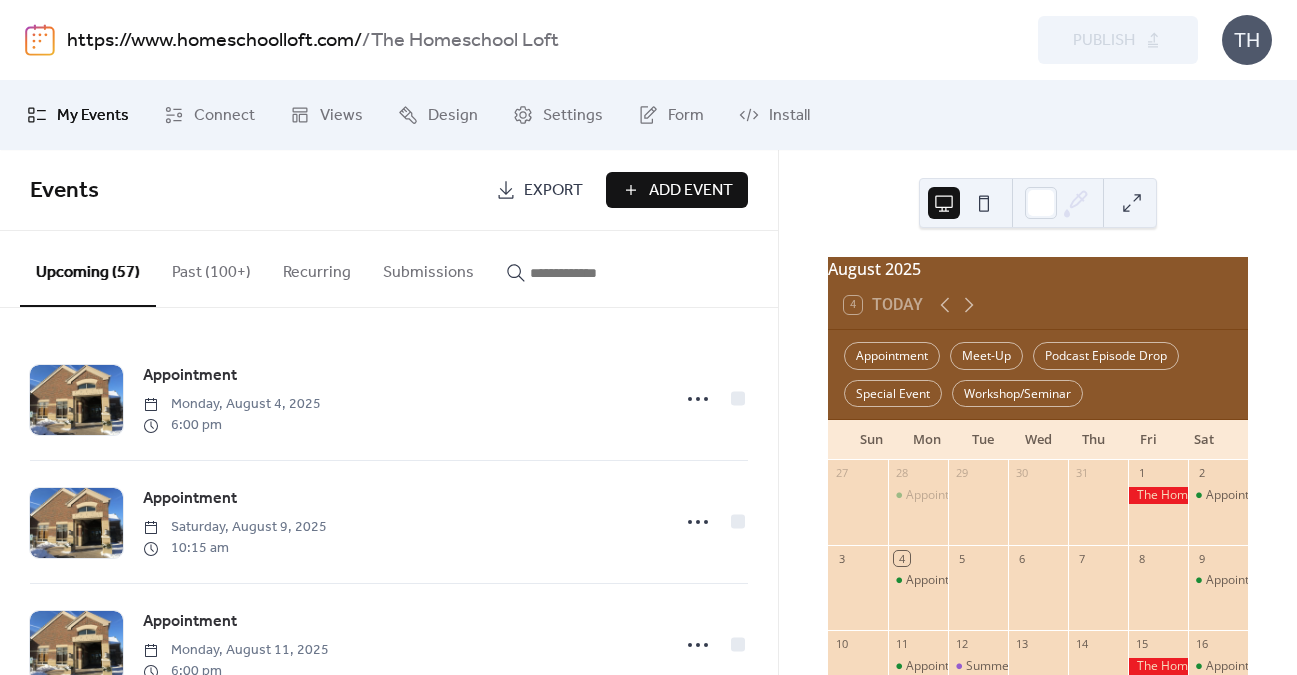 click at bounding box center [590, 273] 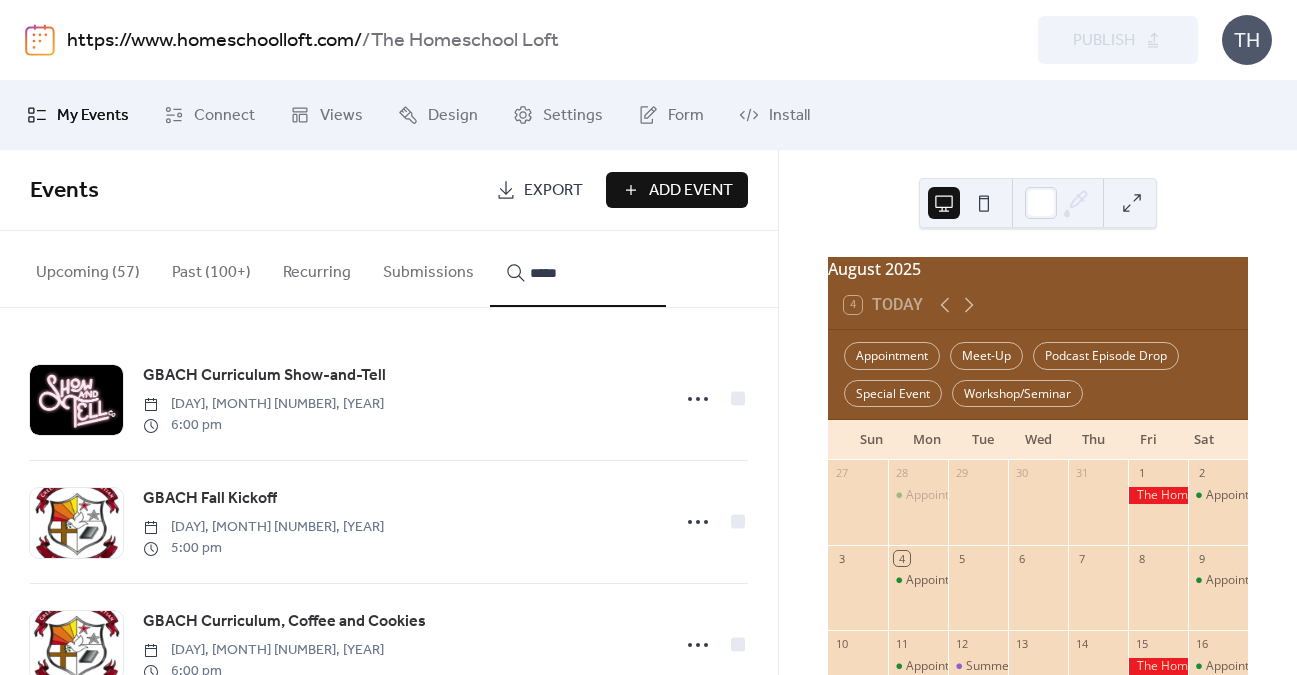 scroll, scrollTop: 186, scrollLeft: 0, axis: vertical 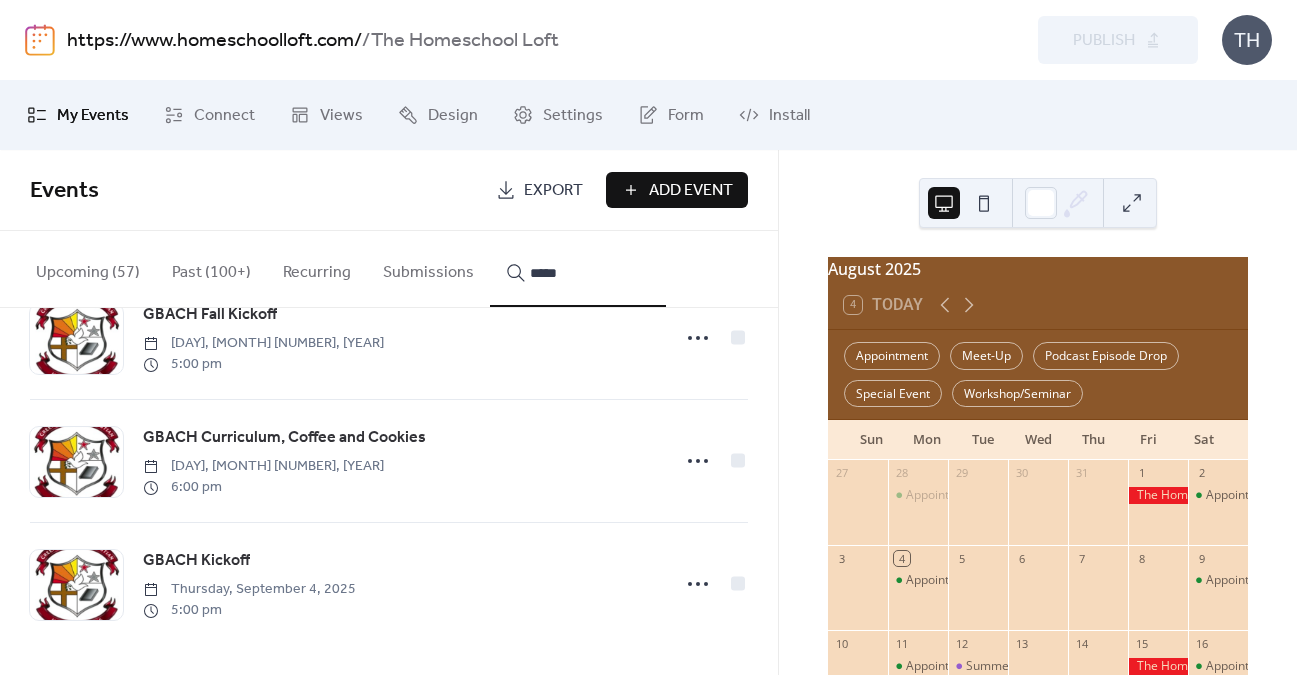 type on "*****" 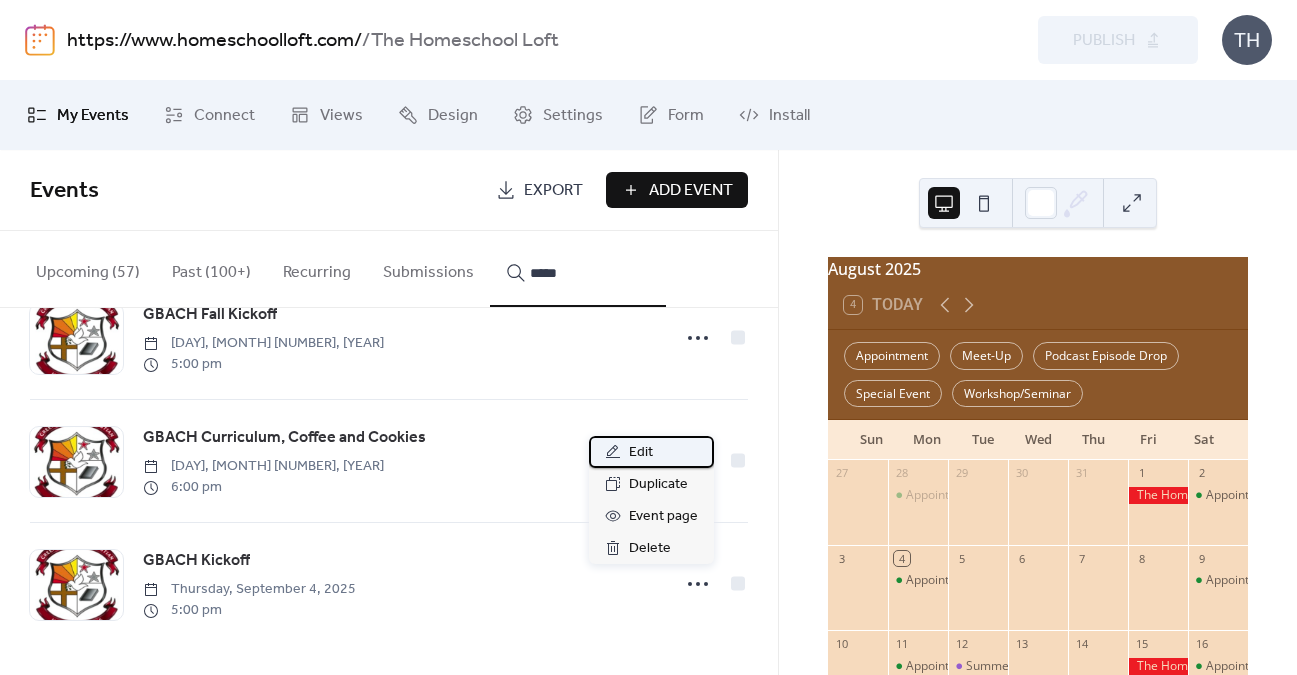 click on "Edit" at bounding box center (651, 452) 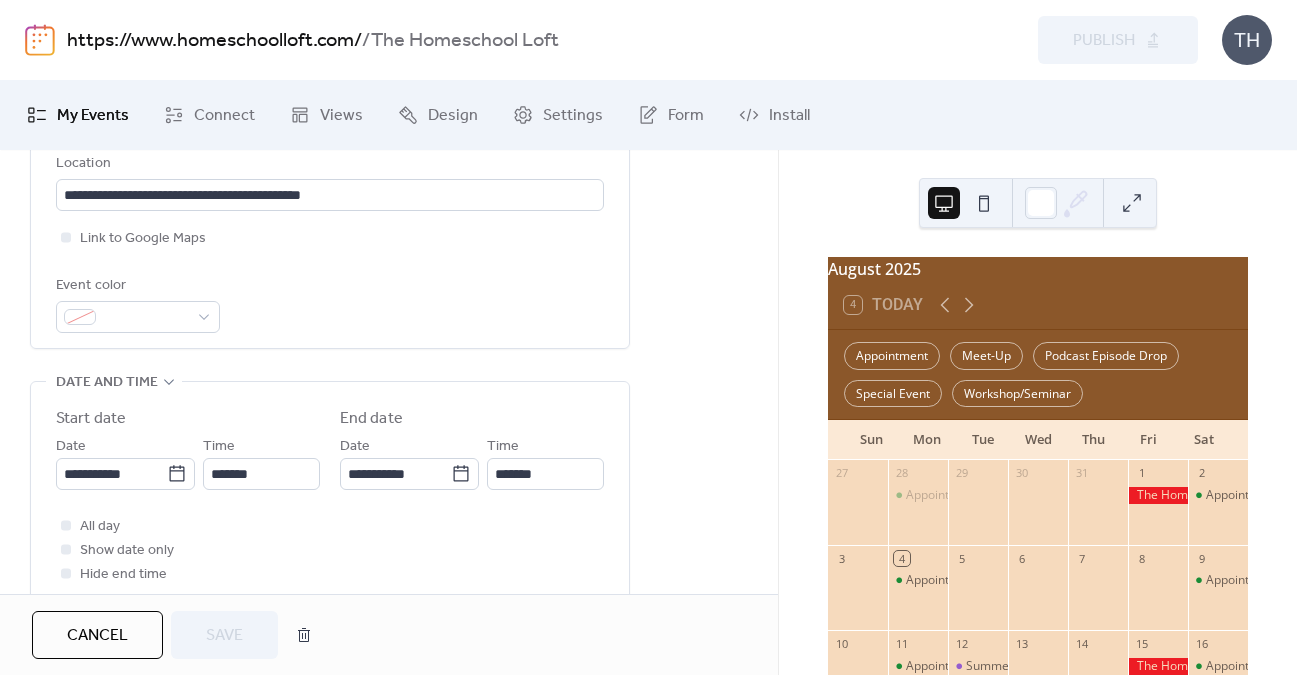 scroll, scrollTop: 463, scrollLeft: 0, axis: vertical 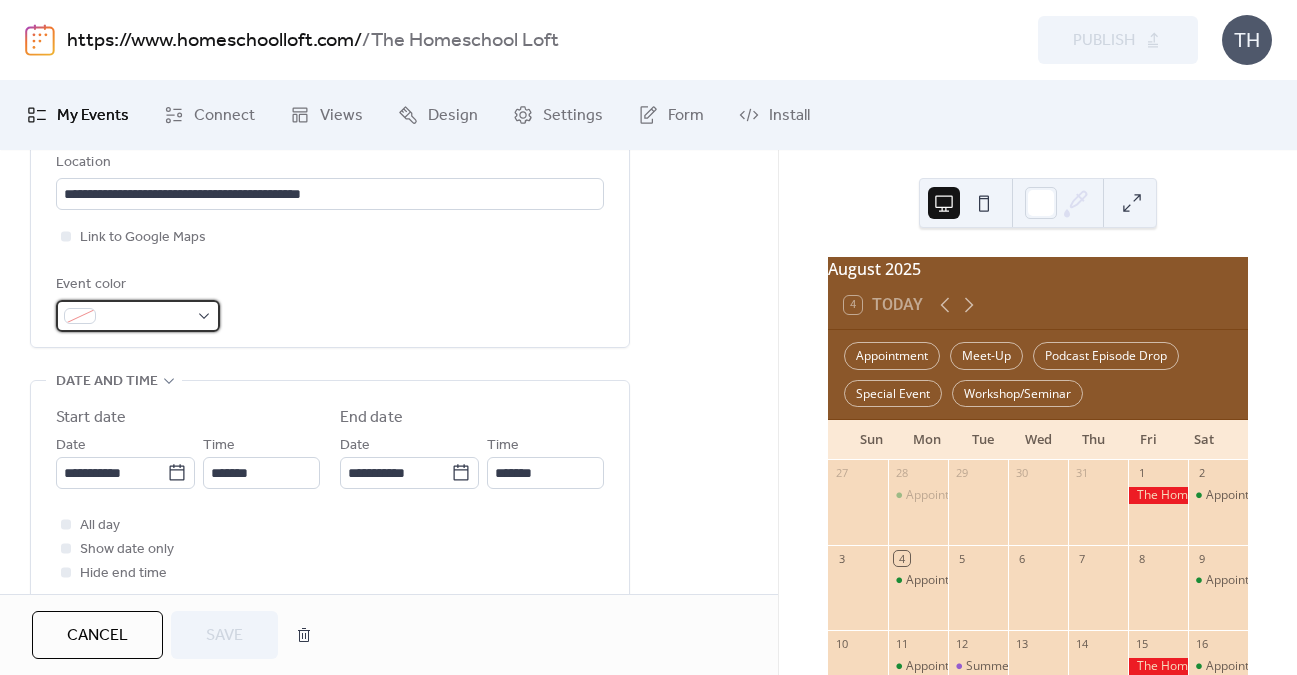 click at bounding box center [146, 317] 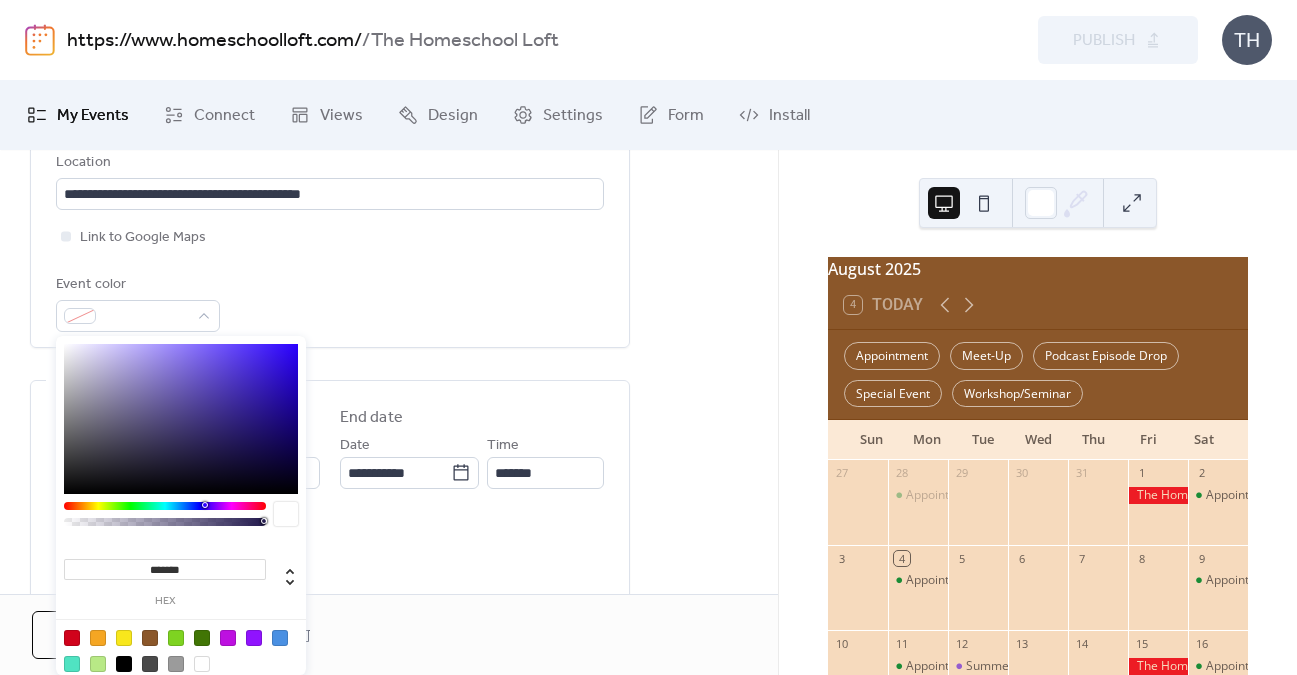 drag, startPoint x: 132, startPoint y: 567, endPoint x: 224, endPoint y: 572, distance: 92.13577 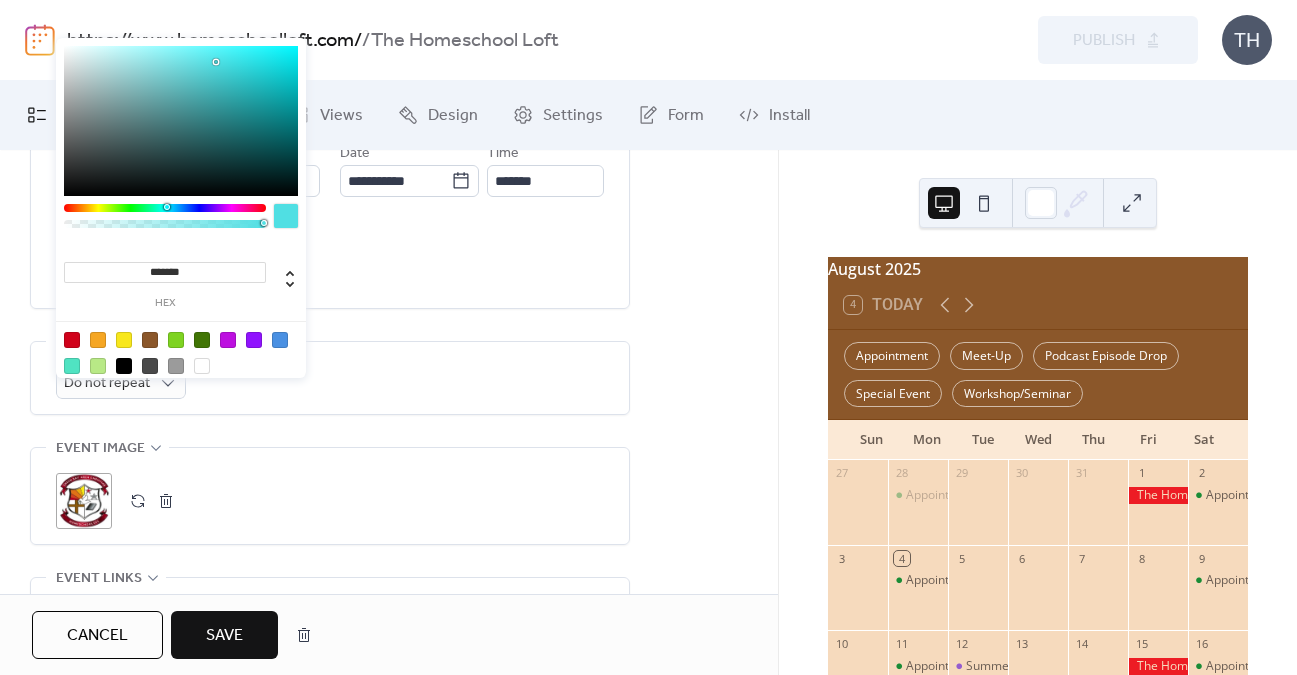 scroll, scrollTop: 767, scrollLeft: 0, axis: vertical 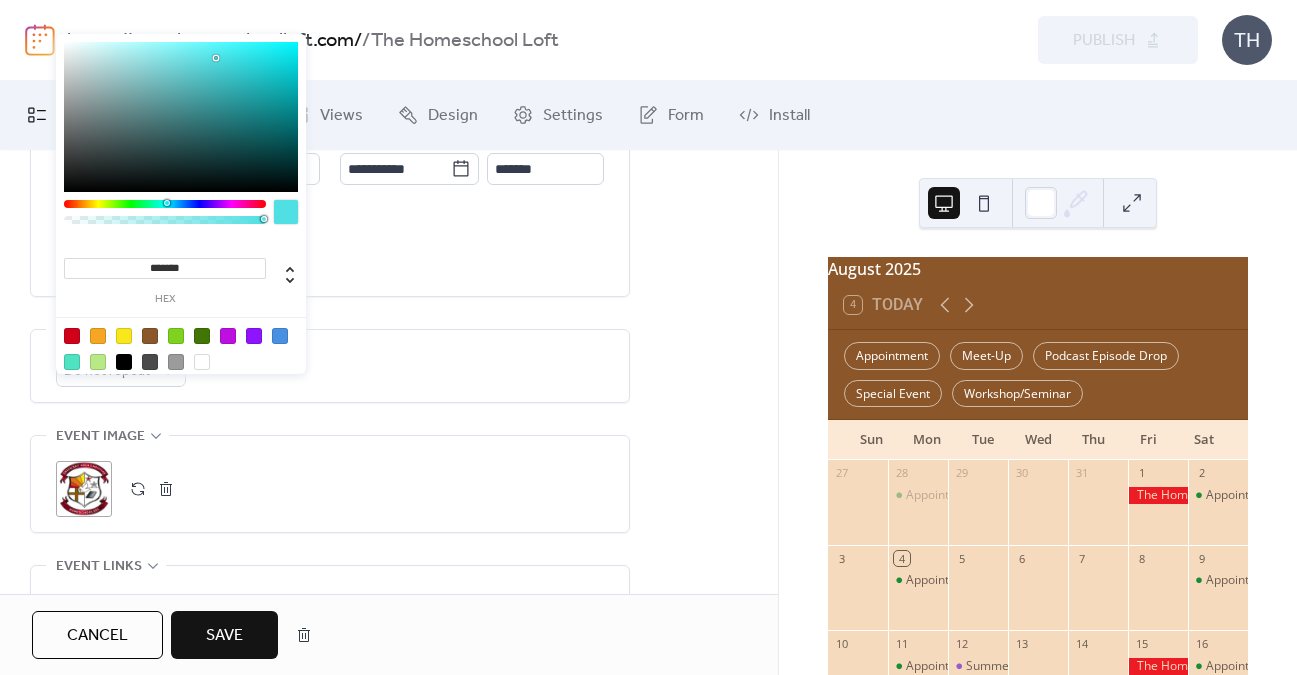 click on "Save" at bounding box center (224, 635) 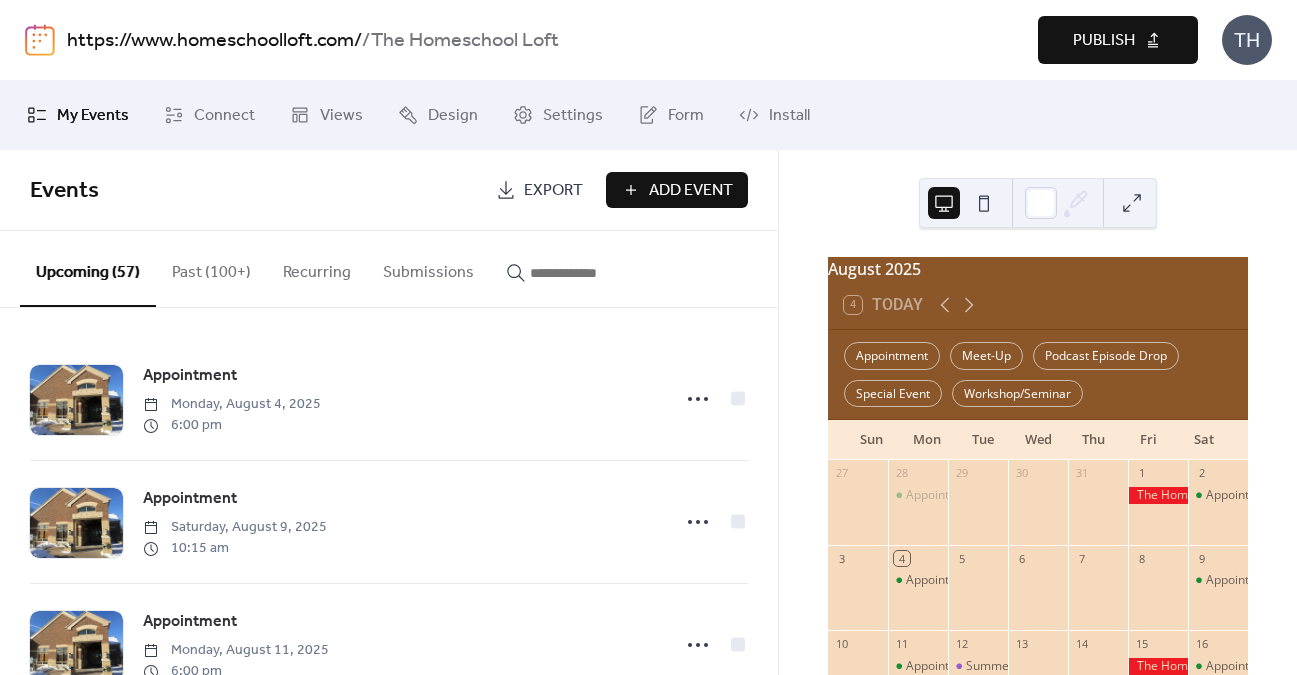 click on "Publish" at bounding box center (1104, 41) 